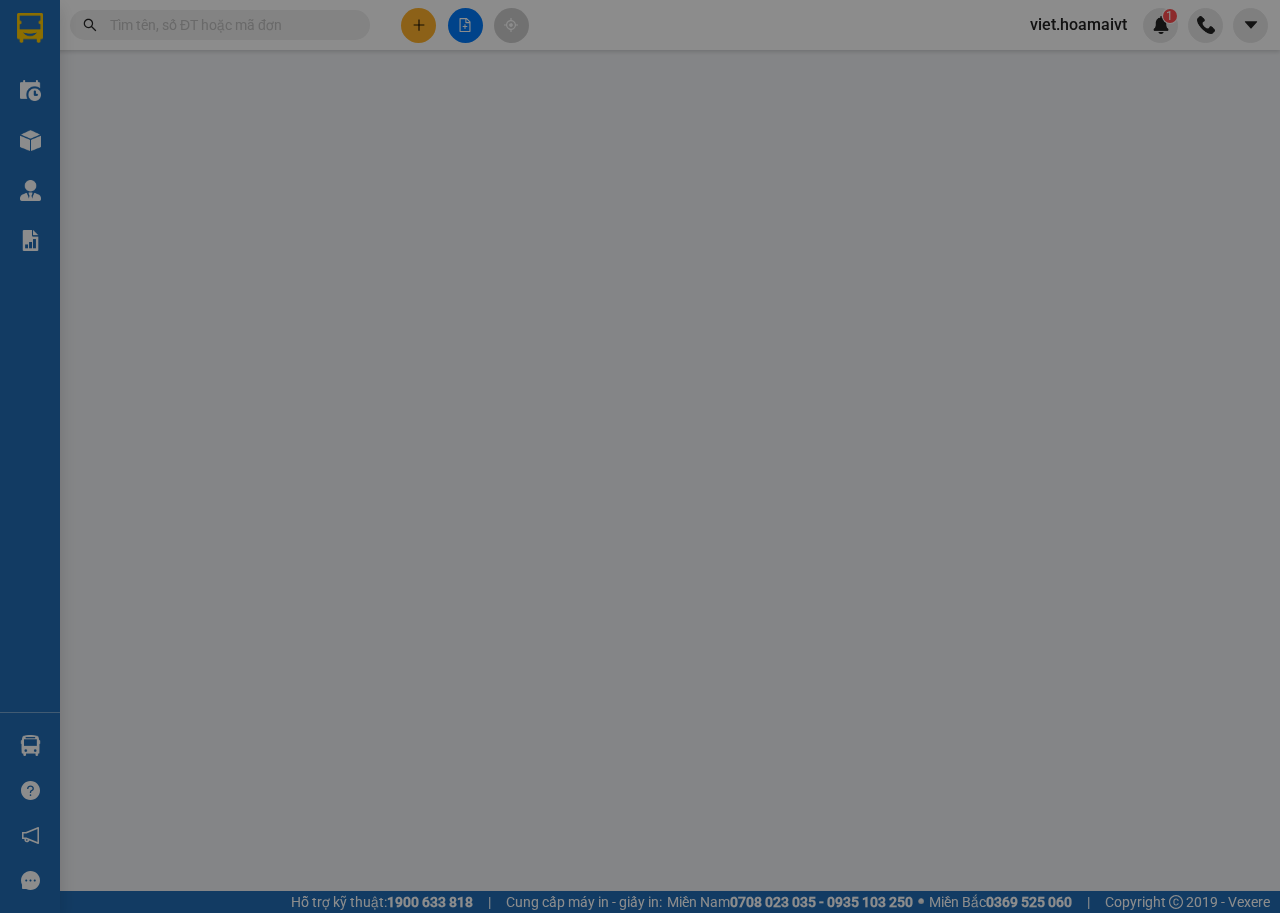 scroll, scrollTop: 0, scrollLeft: 0, axis: both 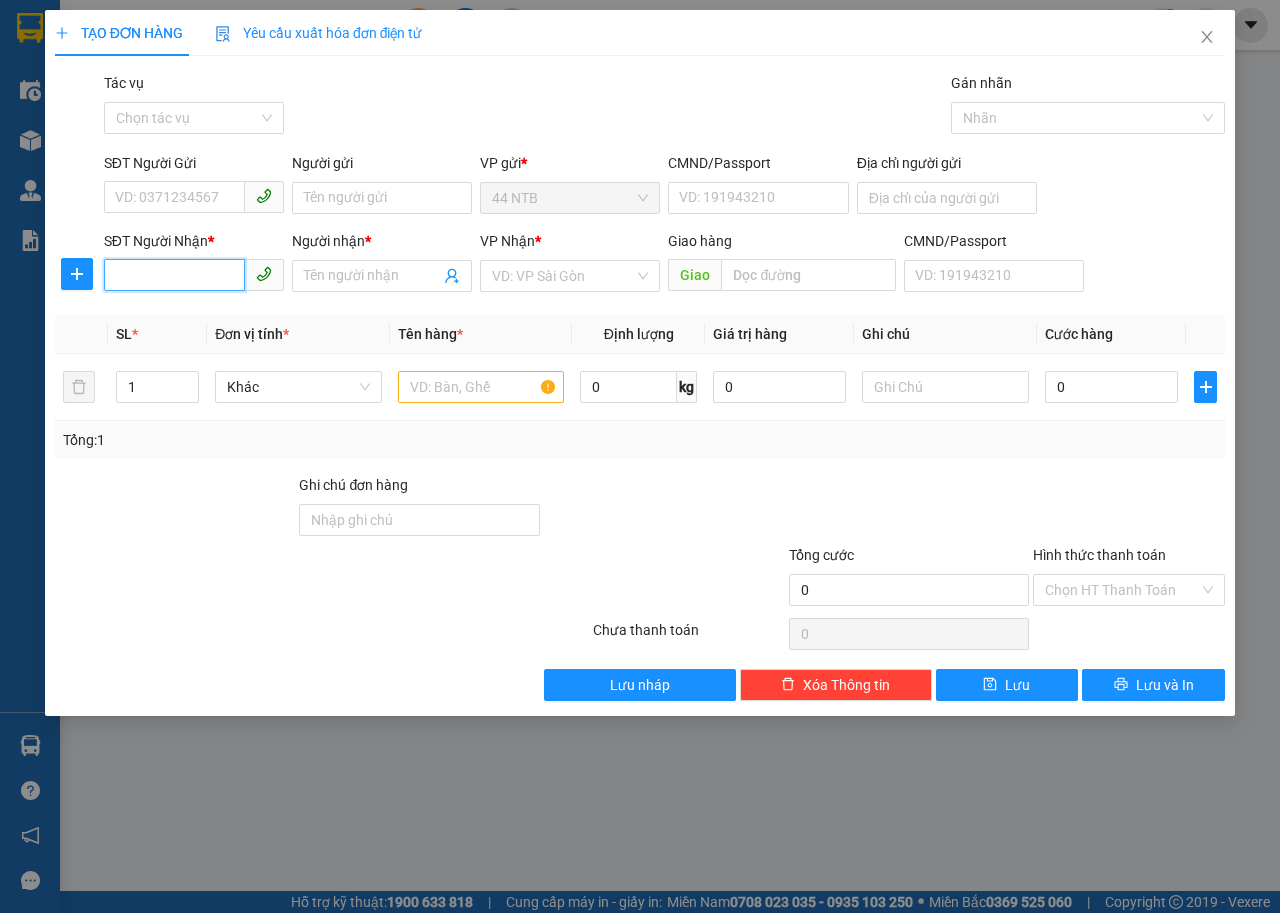 click on "SĐT Người Nhận  *" at bounding box center [174, 275] 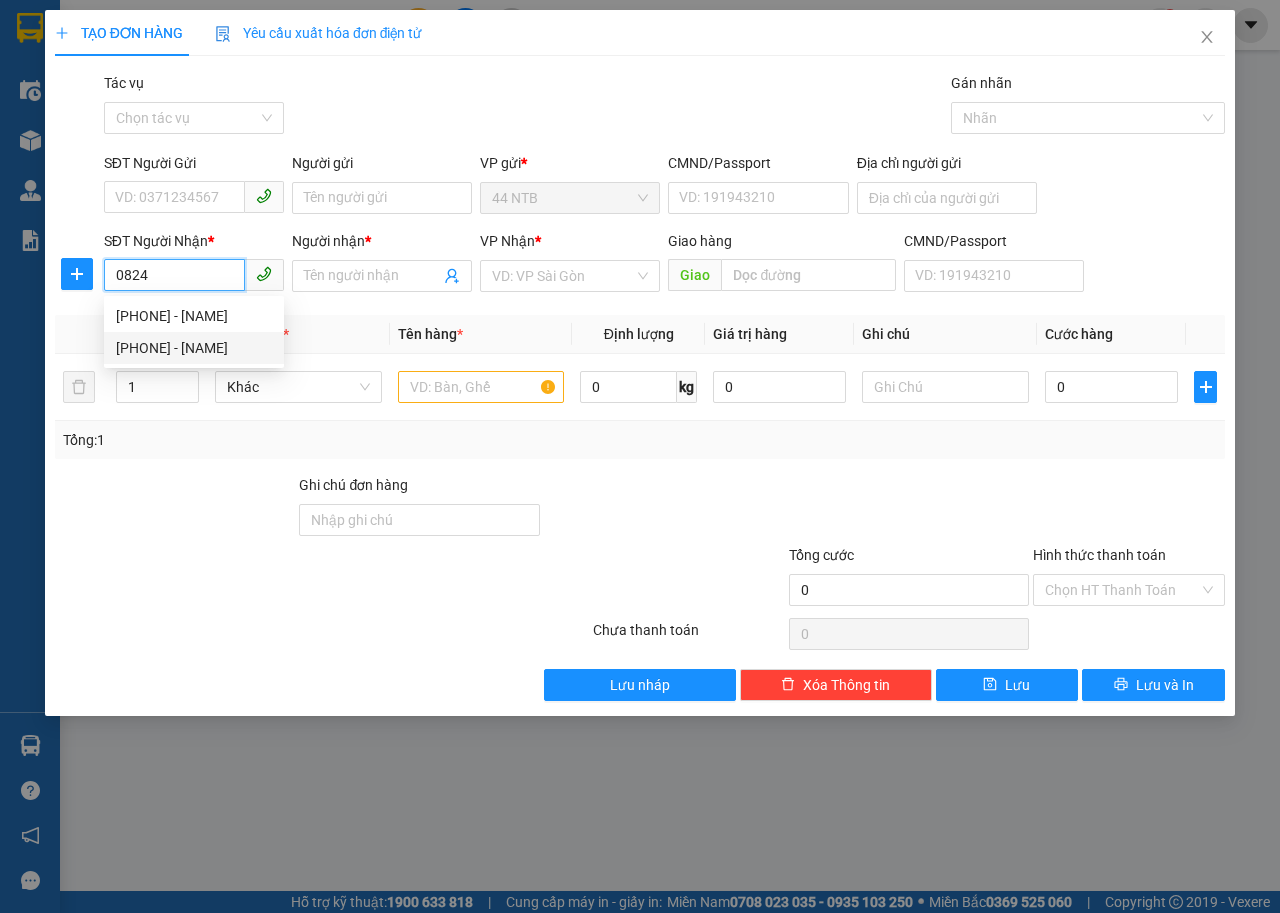 click on "[PHONE] - [NAME]" at bounding box center [194, 348] 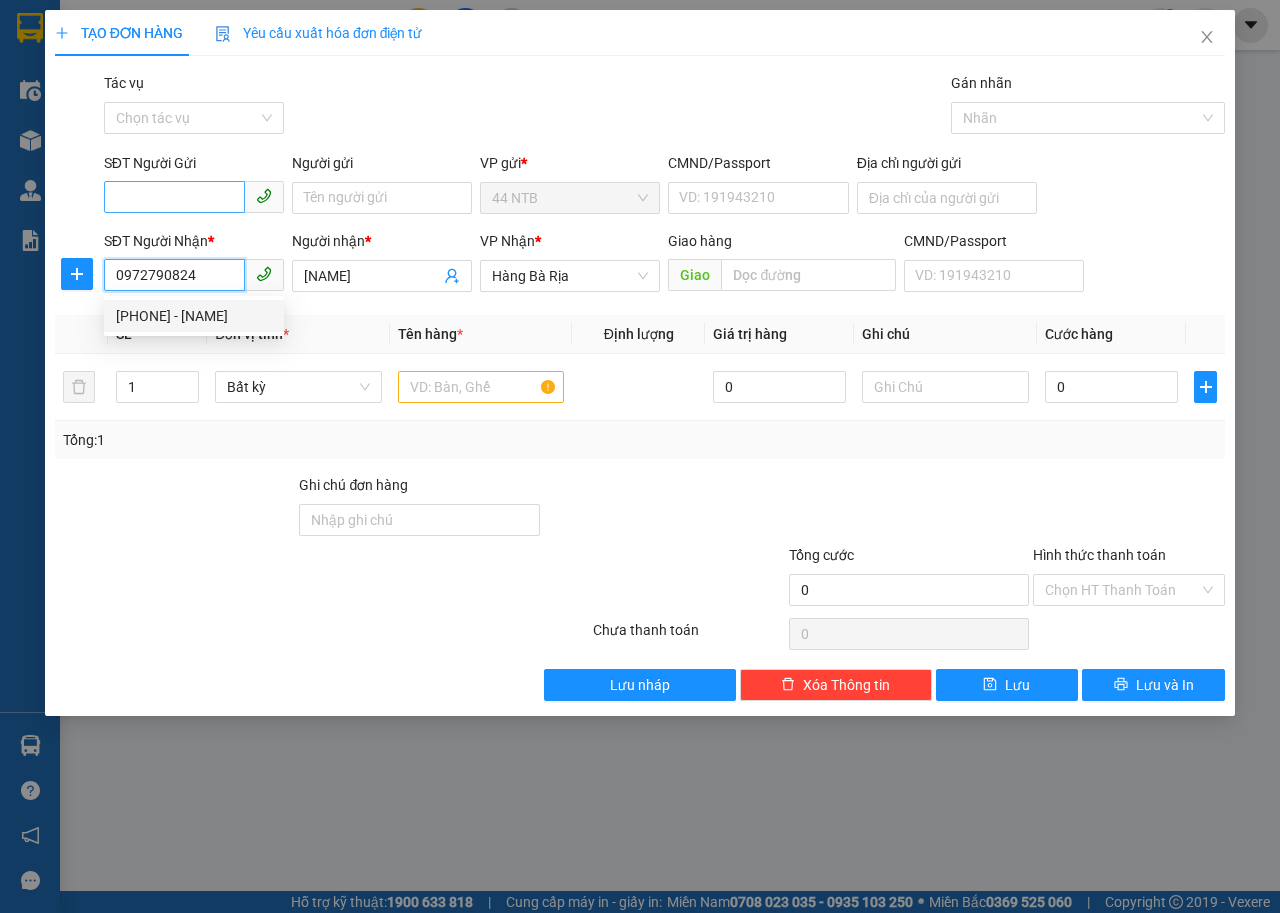 type on "0972790824" 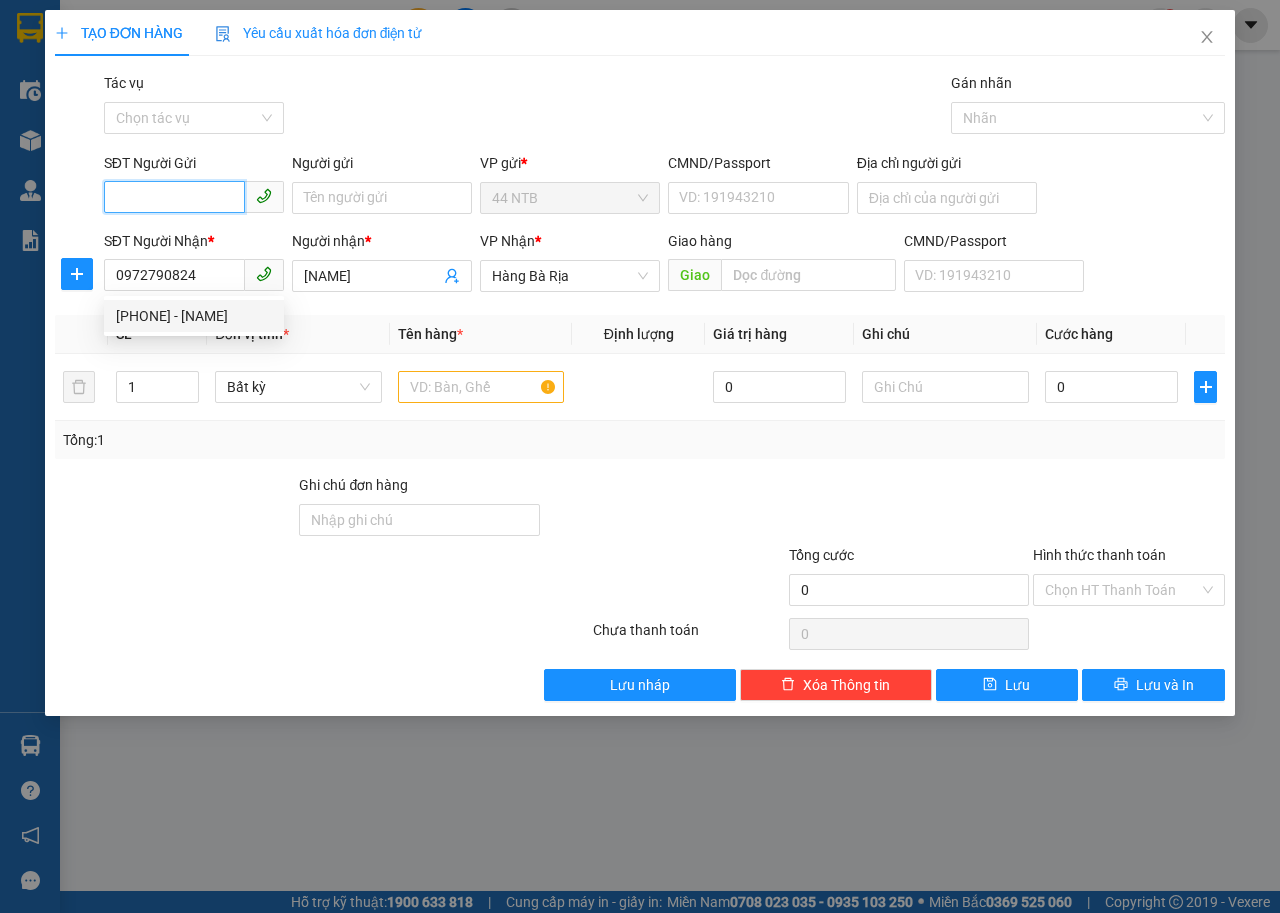 click on "SĐT Người Gửi" at bounding box center [174, 197] 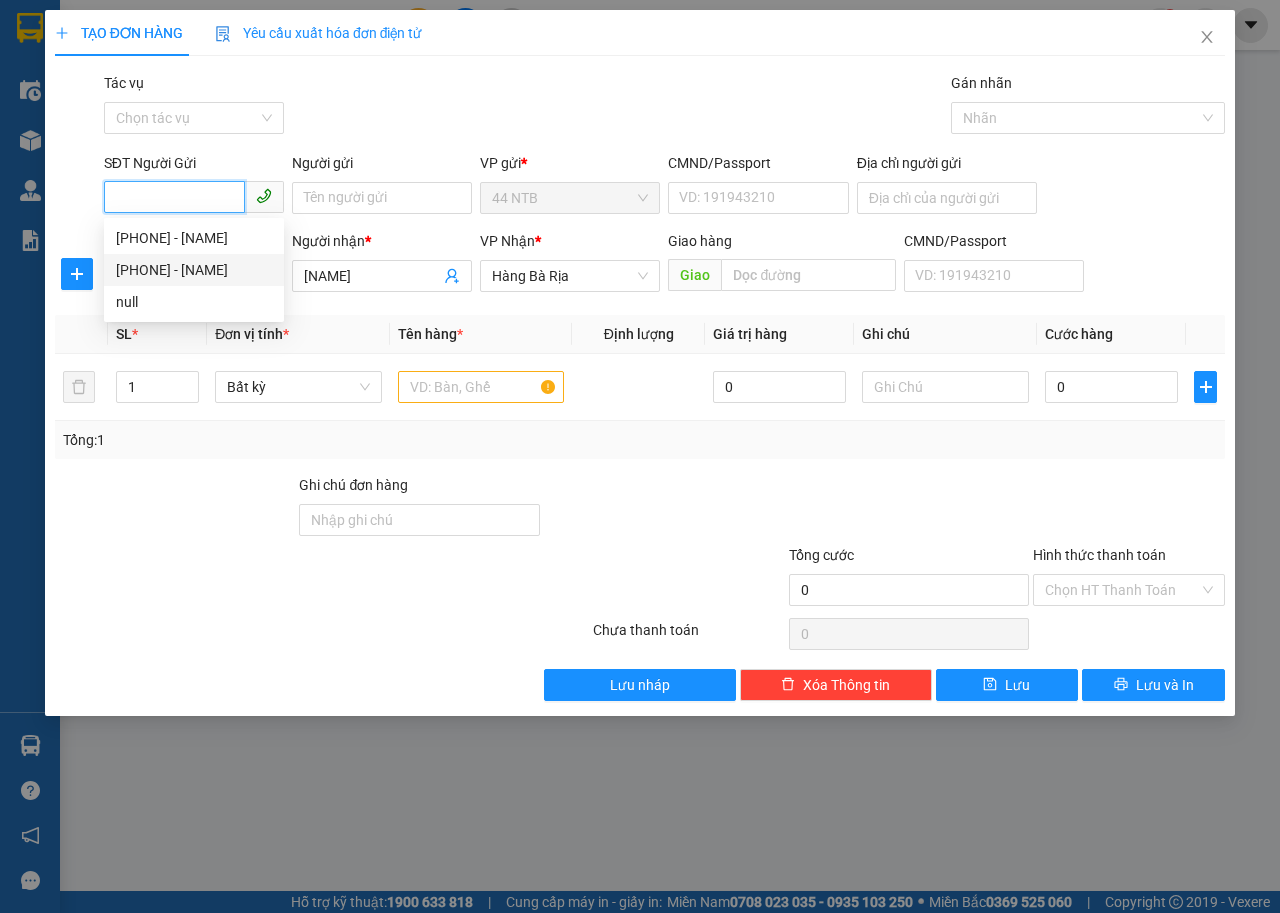 click on "[PHONE] - [NAME]" at bounding box center (194, 270) 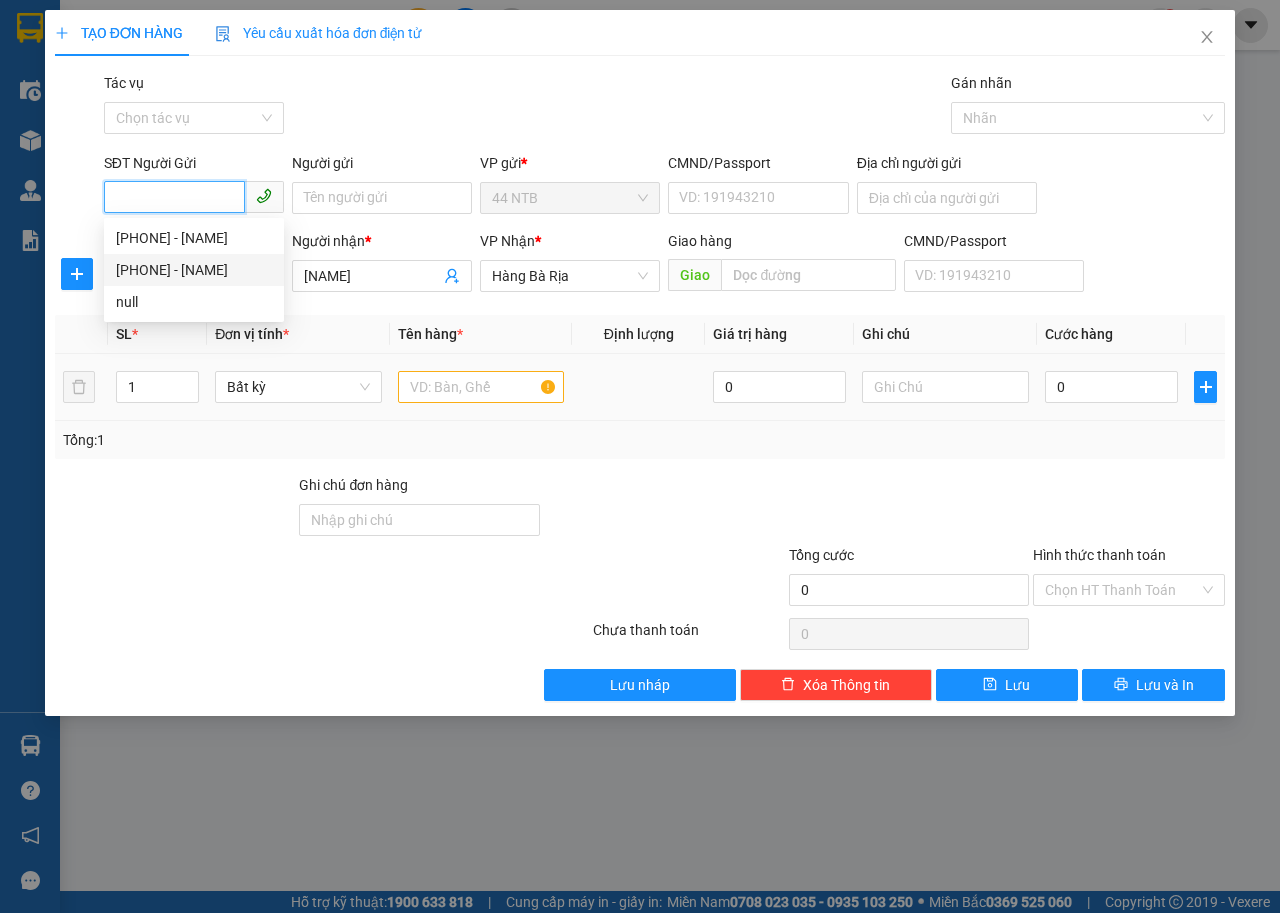 type on "[PHONE]" 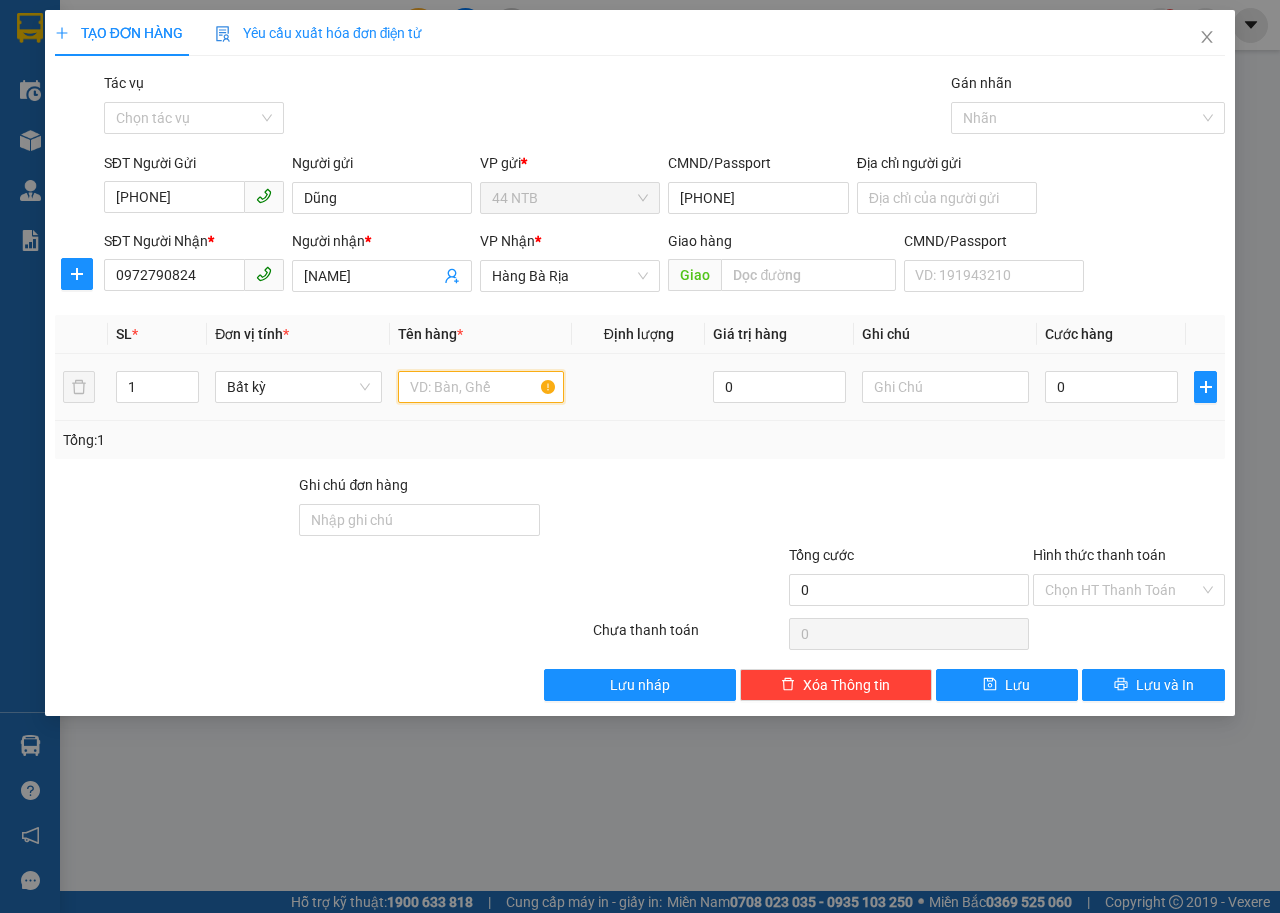 click at bounding box center [481, 387] 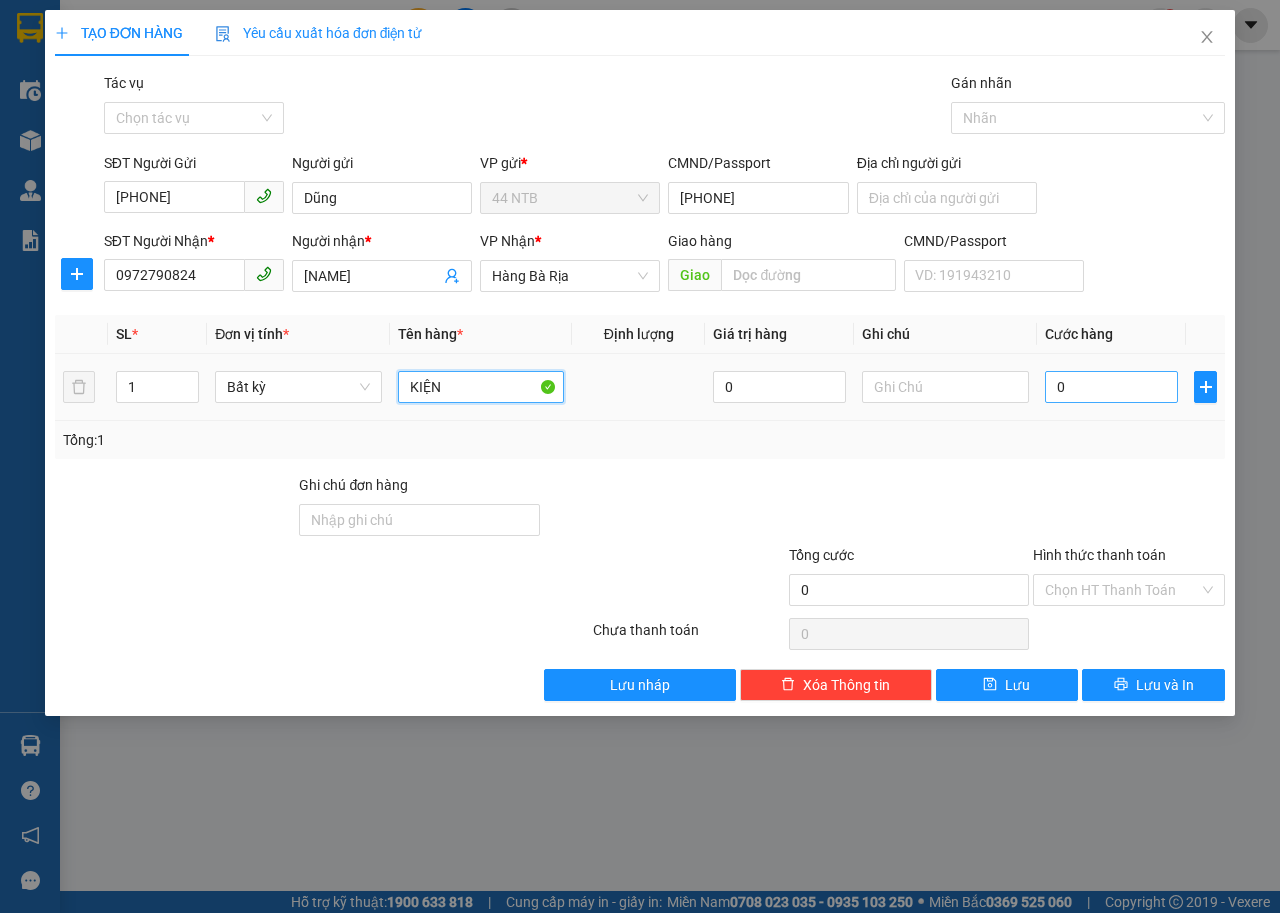 type on "KIỆN" 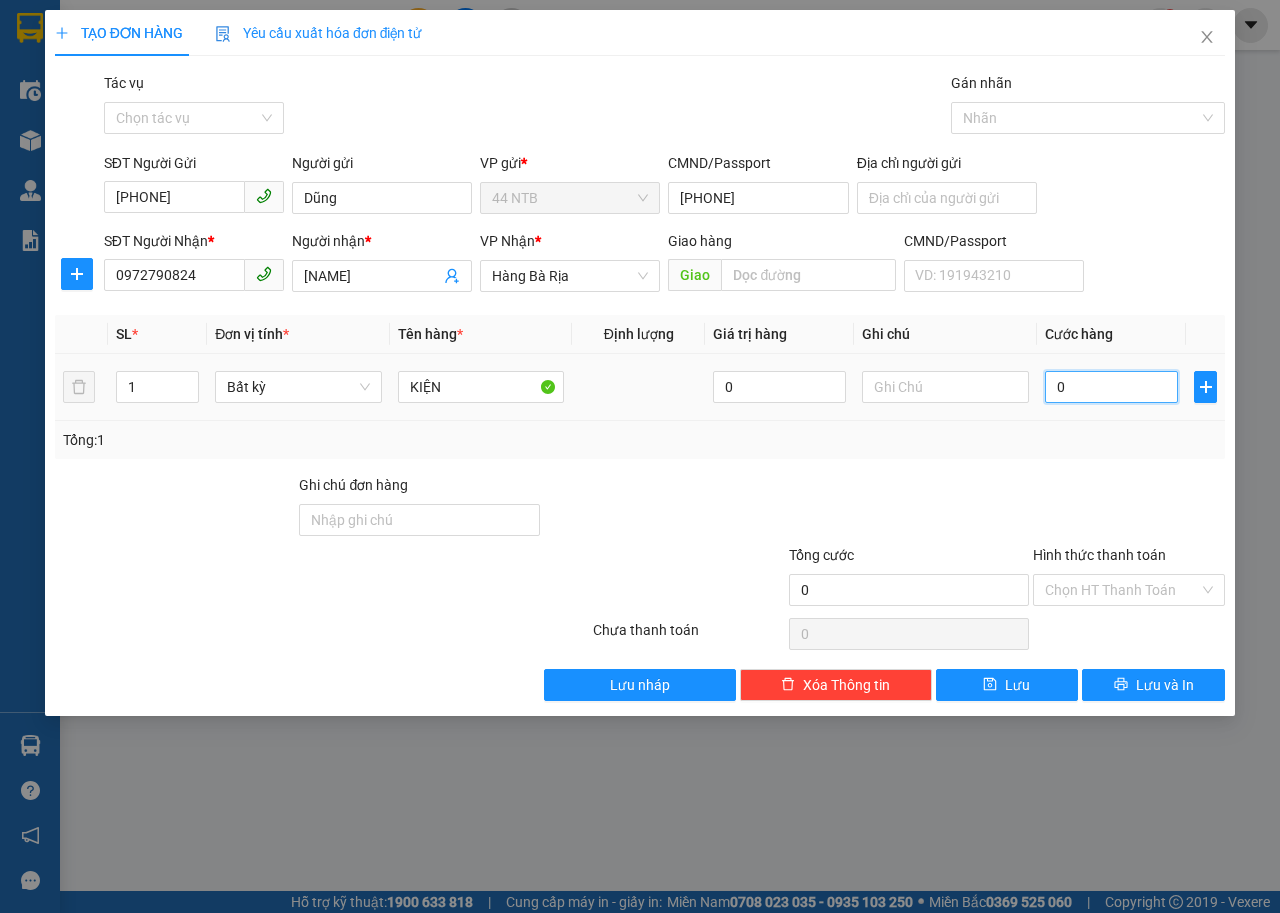 click on "0" at bounding box center (1111, 387) 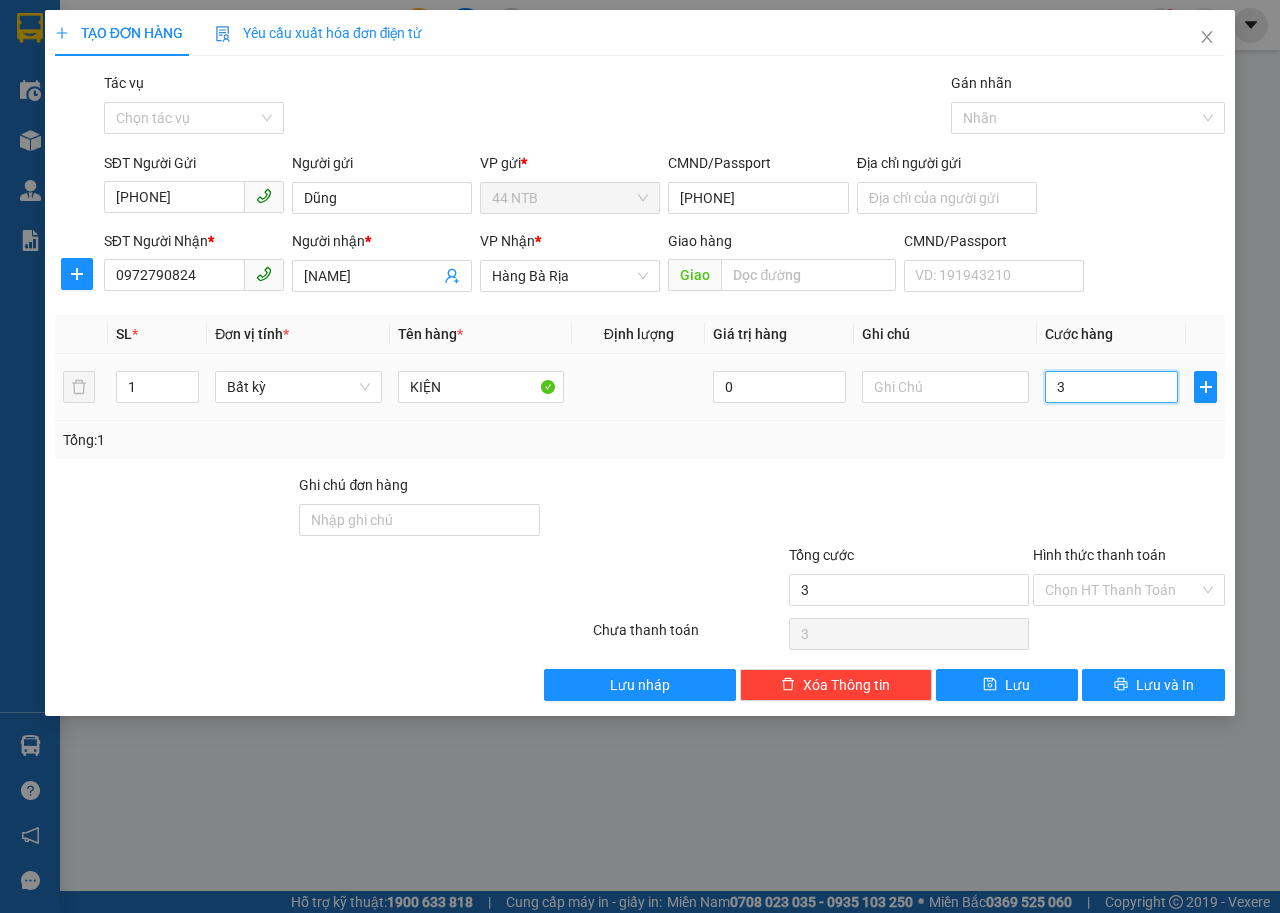 type on "30" 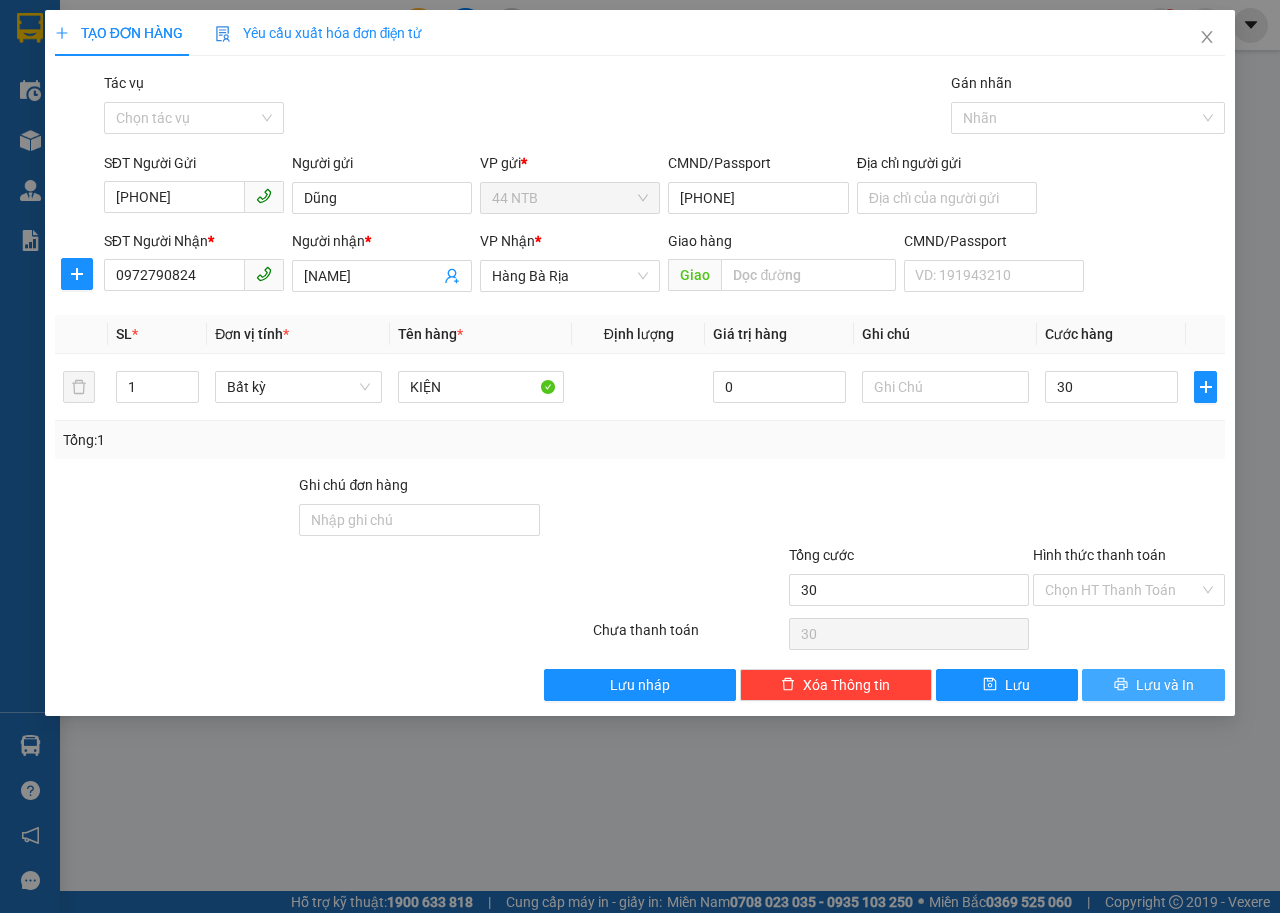 type on "30.000" 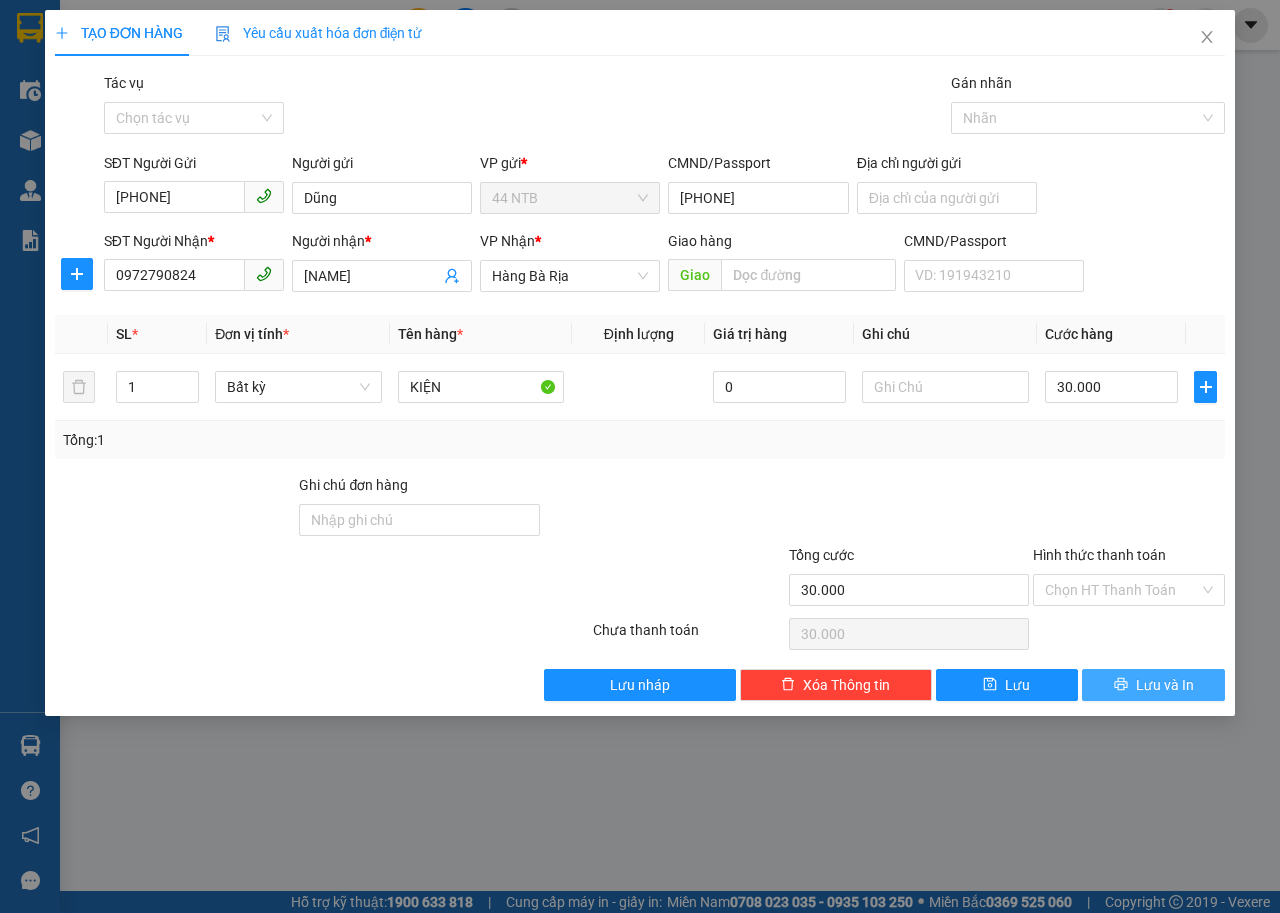 click on "Lưu và In" at bounding box center [1153, 685] 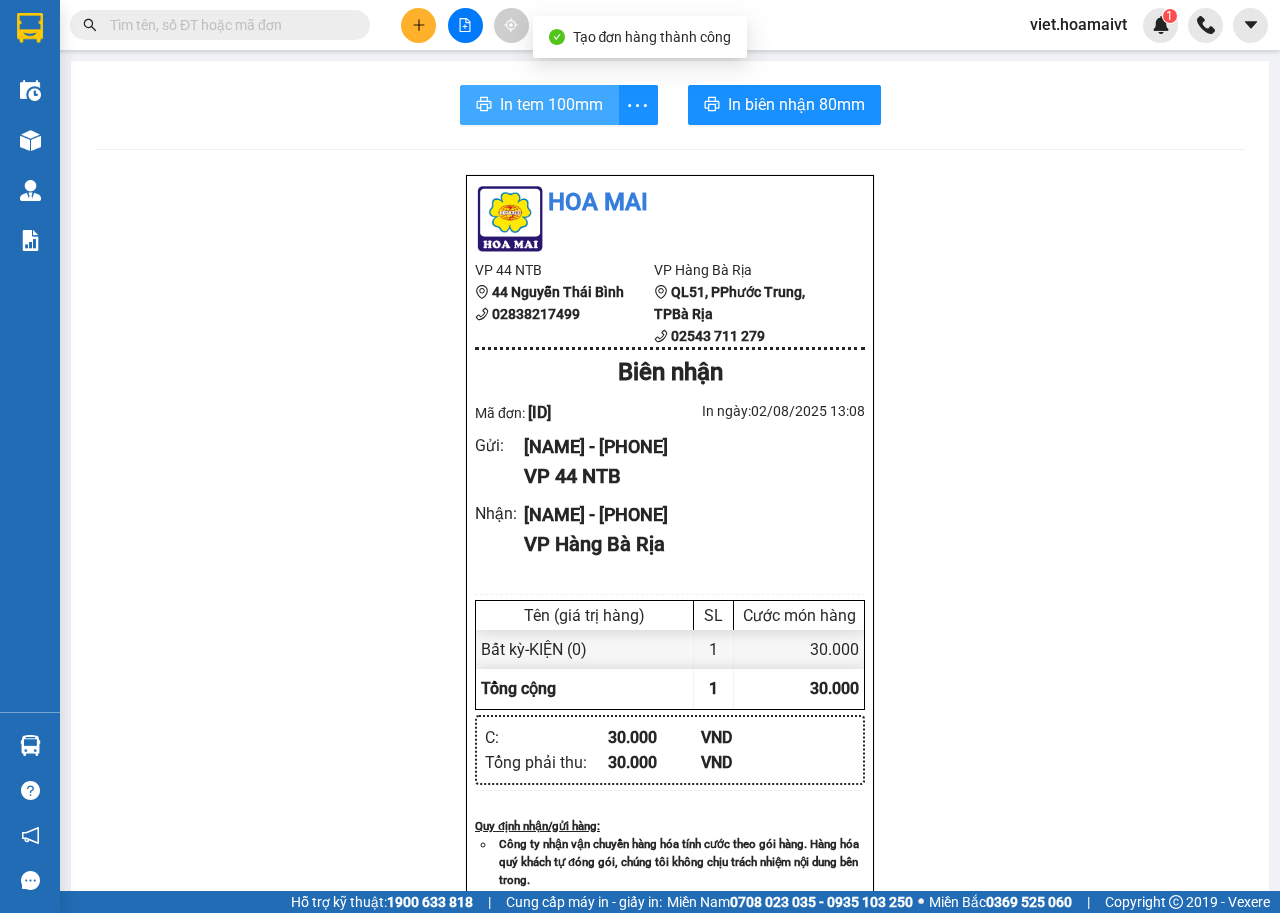 click on "In tem 100mm" at bounding box center [551, 104] 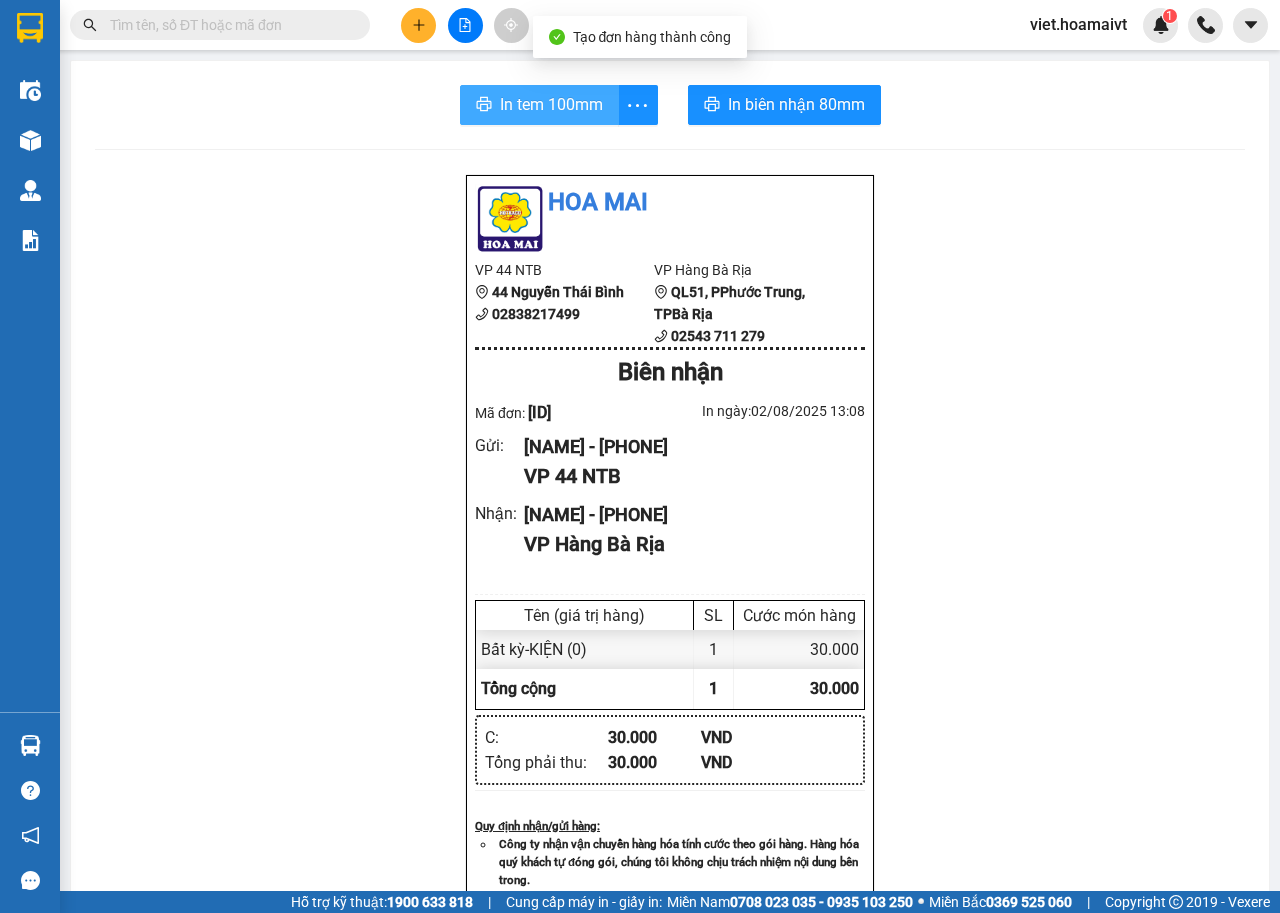 scroll, scrollTop: 0, scrollLeft: 0, axis: both 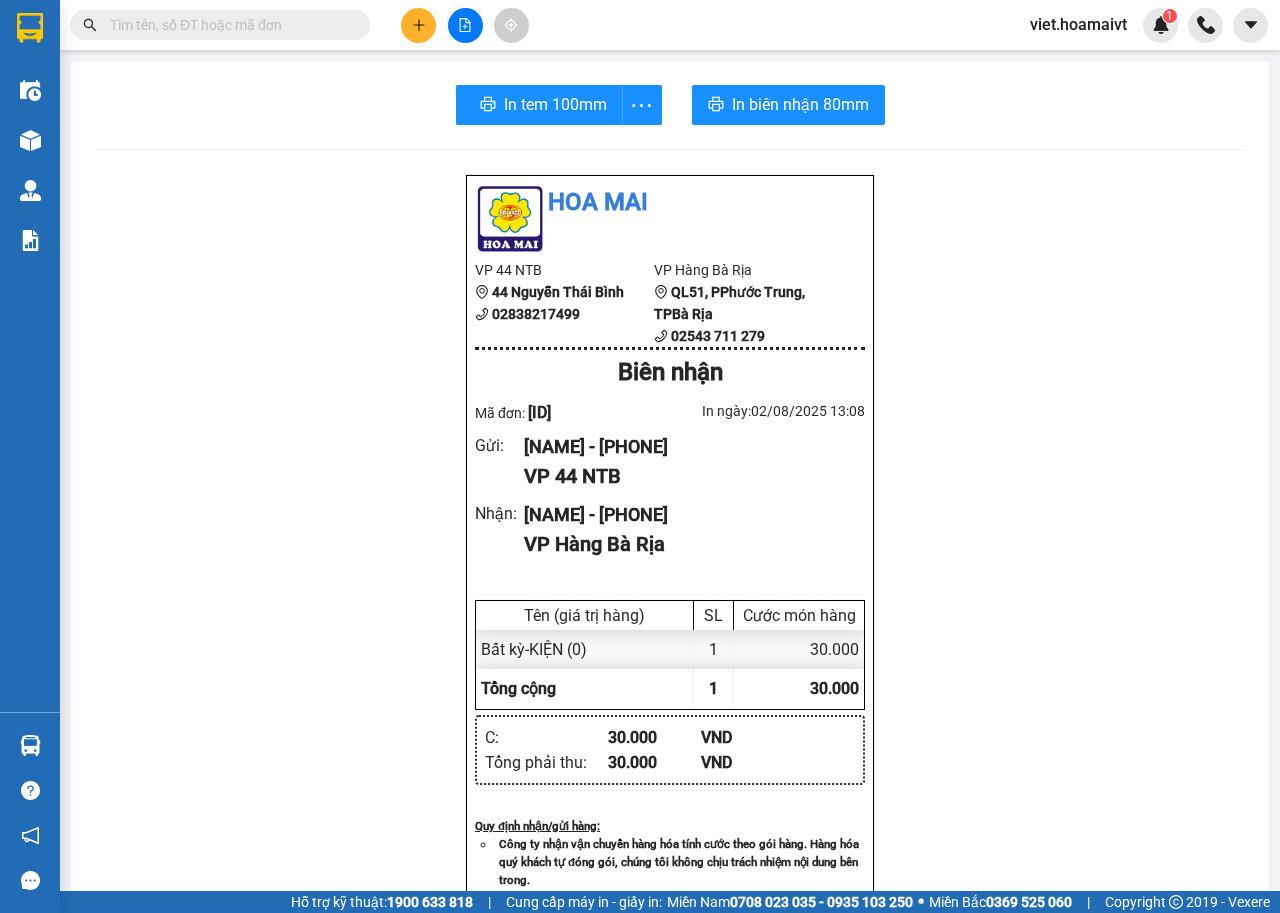 click on "Hoa Mai VP 44 [ID]   44 [STREET_NAME]   [PHONE] VP Hàng Bà Rịa   QL51, PPhước Trung, TP[CITY]   [PHONE] Biên nhận Mã đơn:   [ID] In ngày:  [DATE]   [TIME] Gửi :   [NAME] - [PHONE] VP 44 [ID] Nhận :   [NAME] - [PHONE] VP Hàng Bà Rịa Tên (giá trị hàng) SL Cước món hàng Bất kỳ - KIỆN   (0) 1 30.000 Tổng cộng 1 30.000 Loading... C : 30.000 VND Tổng phải thu : 30.000 VND Quy định nhận/gửi hàng : Công ty nhận vận chuyển hàng hóa tính cước theo gói hàng. Hàng hóa quý khách tự đóng gói, chúng tôi không chịu trách nhiệm nội dung bên trong.  Công ty không nhận vận chuyển hàng quốc cấm, ngoại tệ, vàng bạc đá quý.  Khách hàng thông tin cho người nhà ra nhận hàng sau 03 tiếng.  Hàng gửi phải nhận trong vòng 7 ngày kể từ ngày gửi. Quá thời hạn trên, Công ty không giải quyết. Gửi:    44 [ID] [NAME] [PHONE]   C" at bounding box center (670, 820) 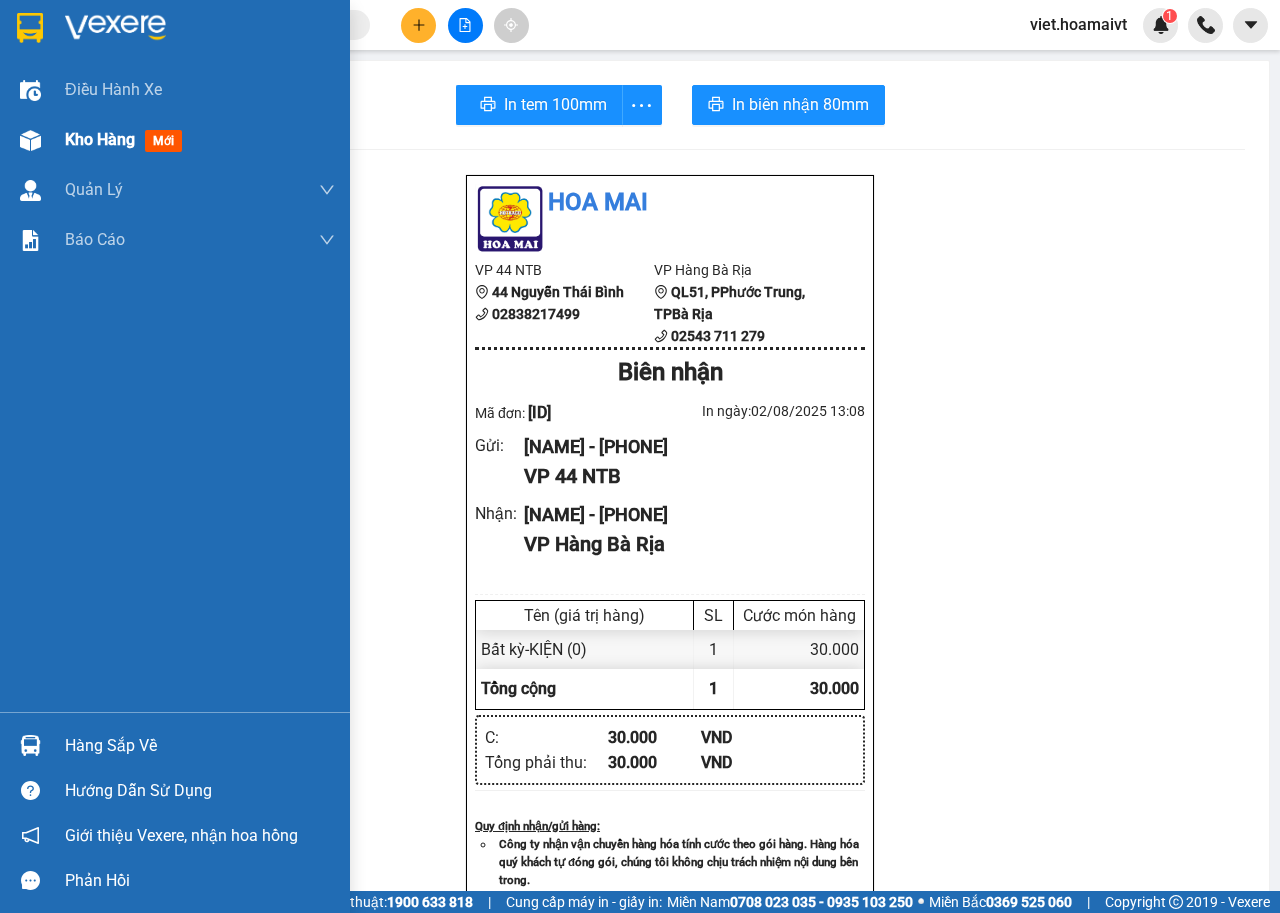 click on "Kho hàng" at bounding box center (100, 139) 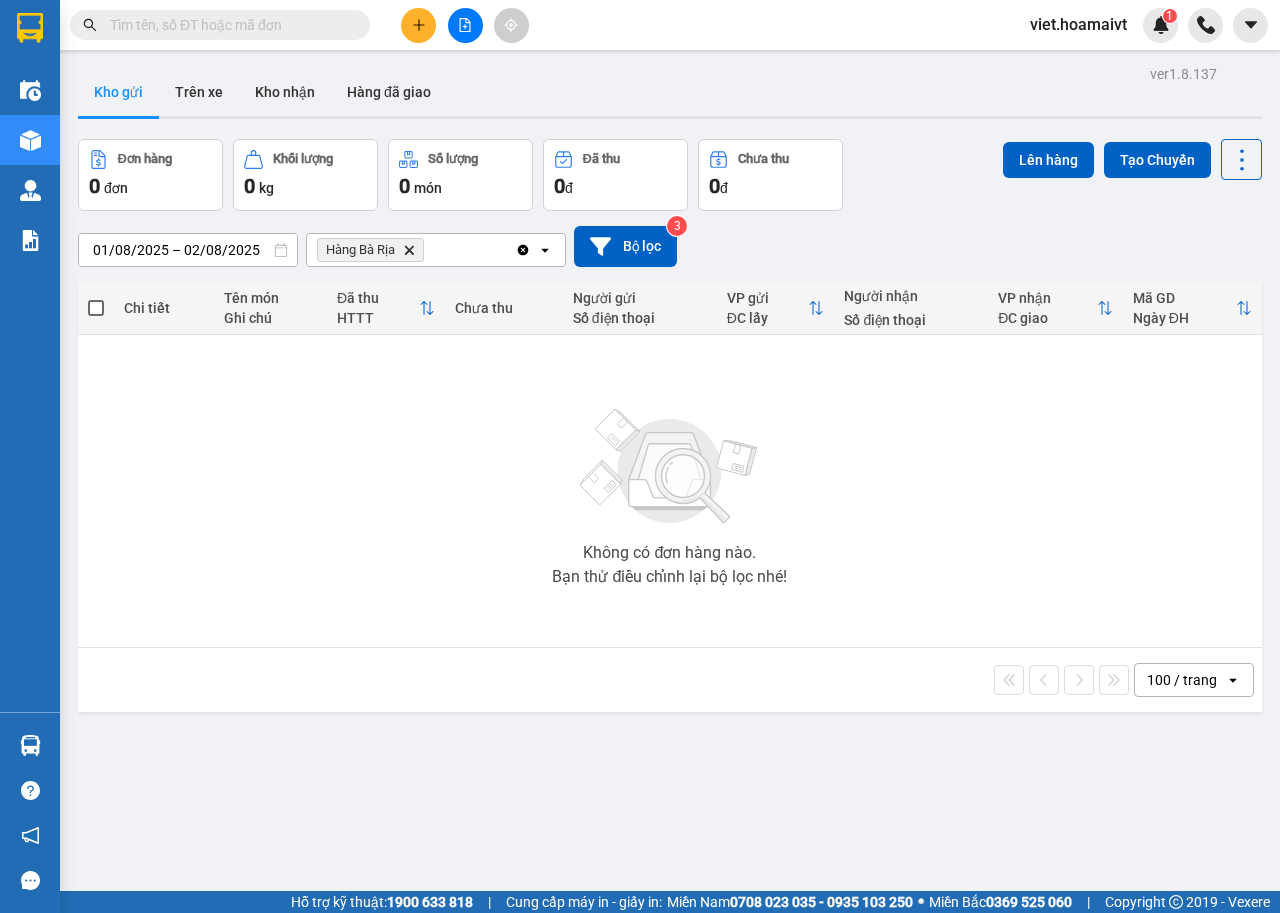 click on "Delete" 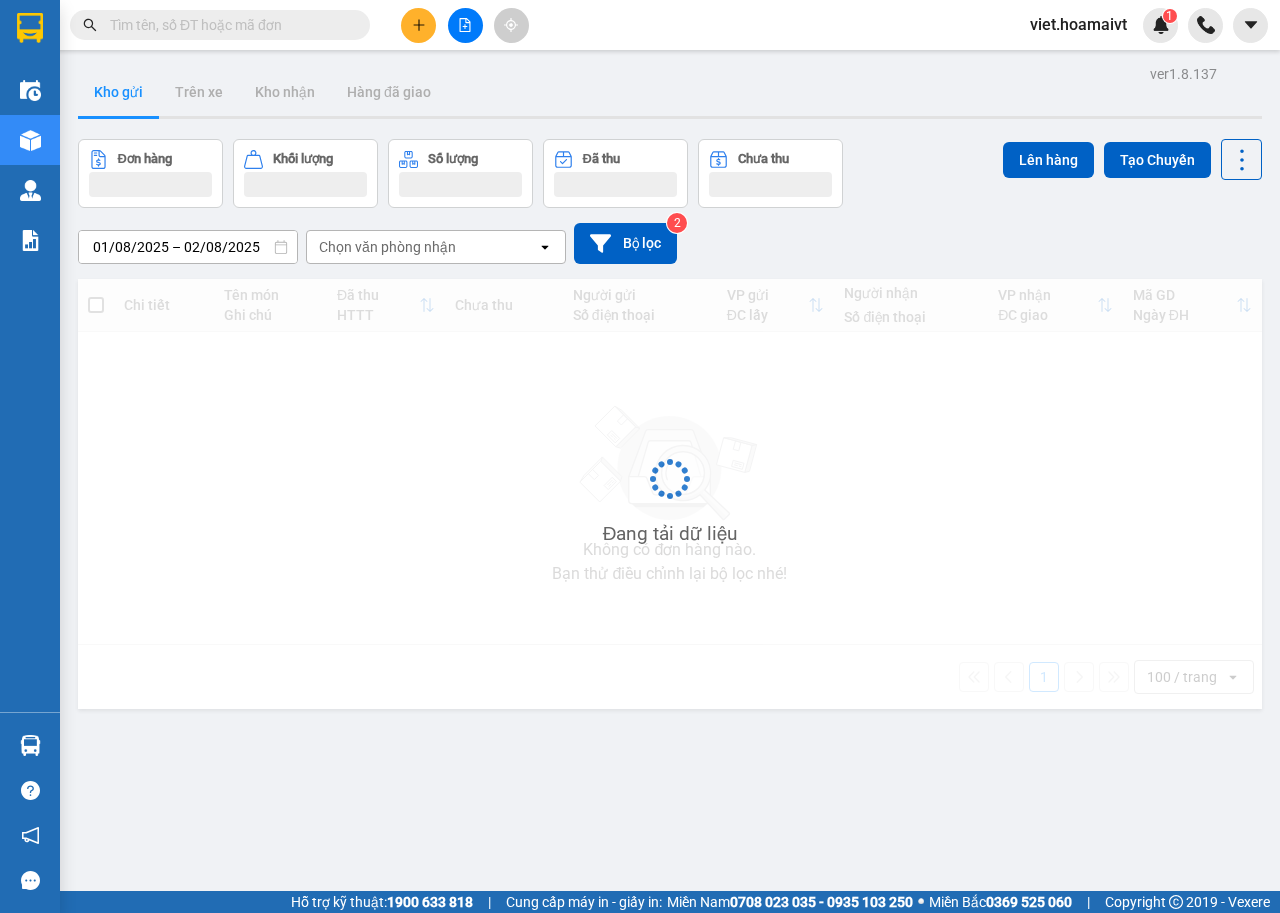 click on "Chọn văn phòng nhận" at bounding box center [387, 247] 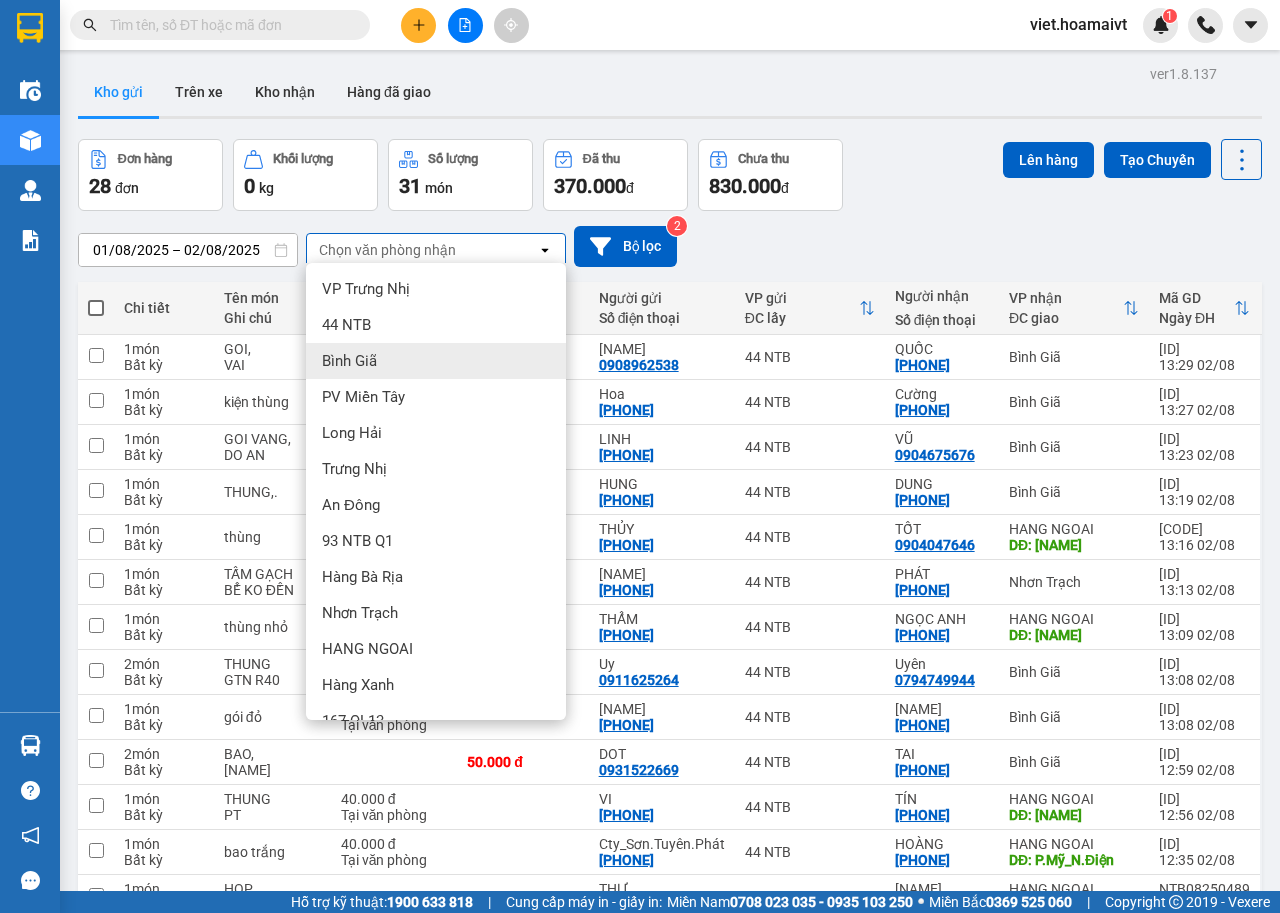 click on "Bình Giã" at bounding box center [436, 361] 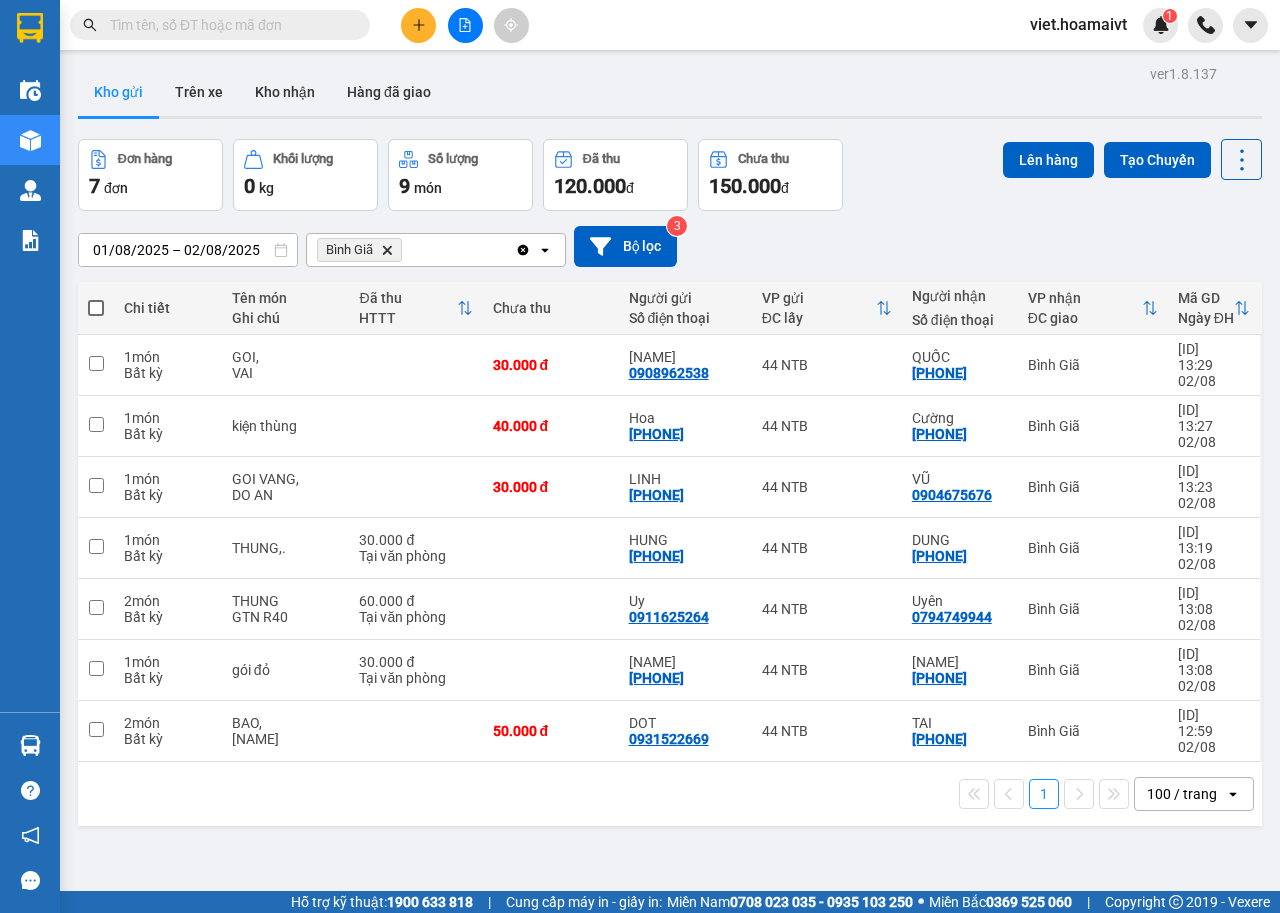 click at bounding box center [96, 308] 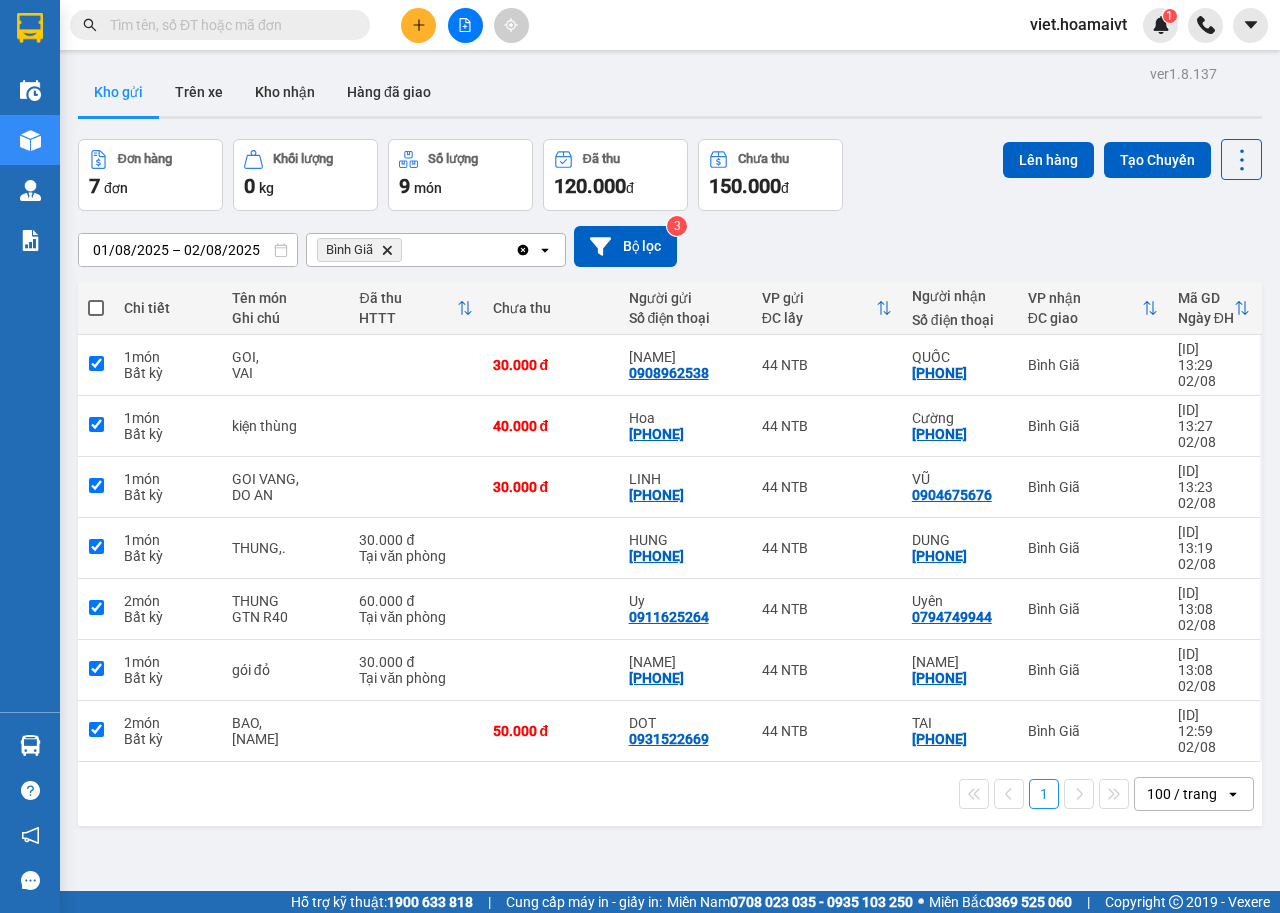 checkbox on "true" 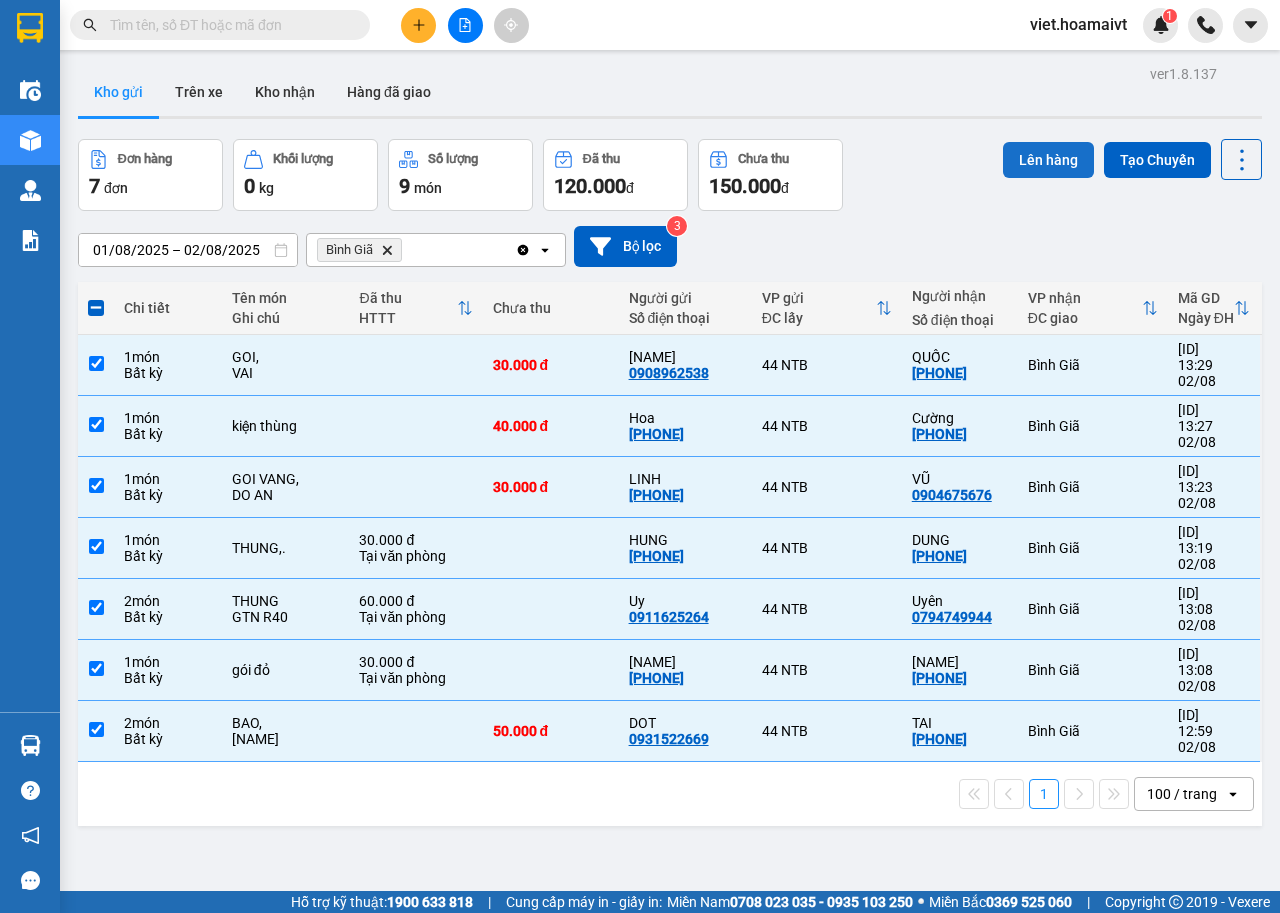 click on "Lên hàng" at bounding box center [1048, 160] 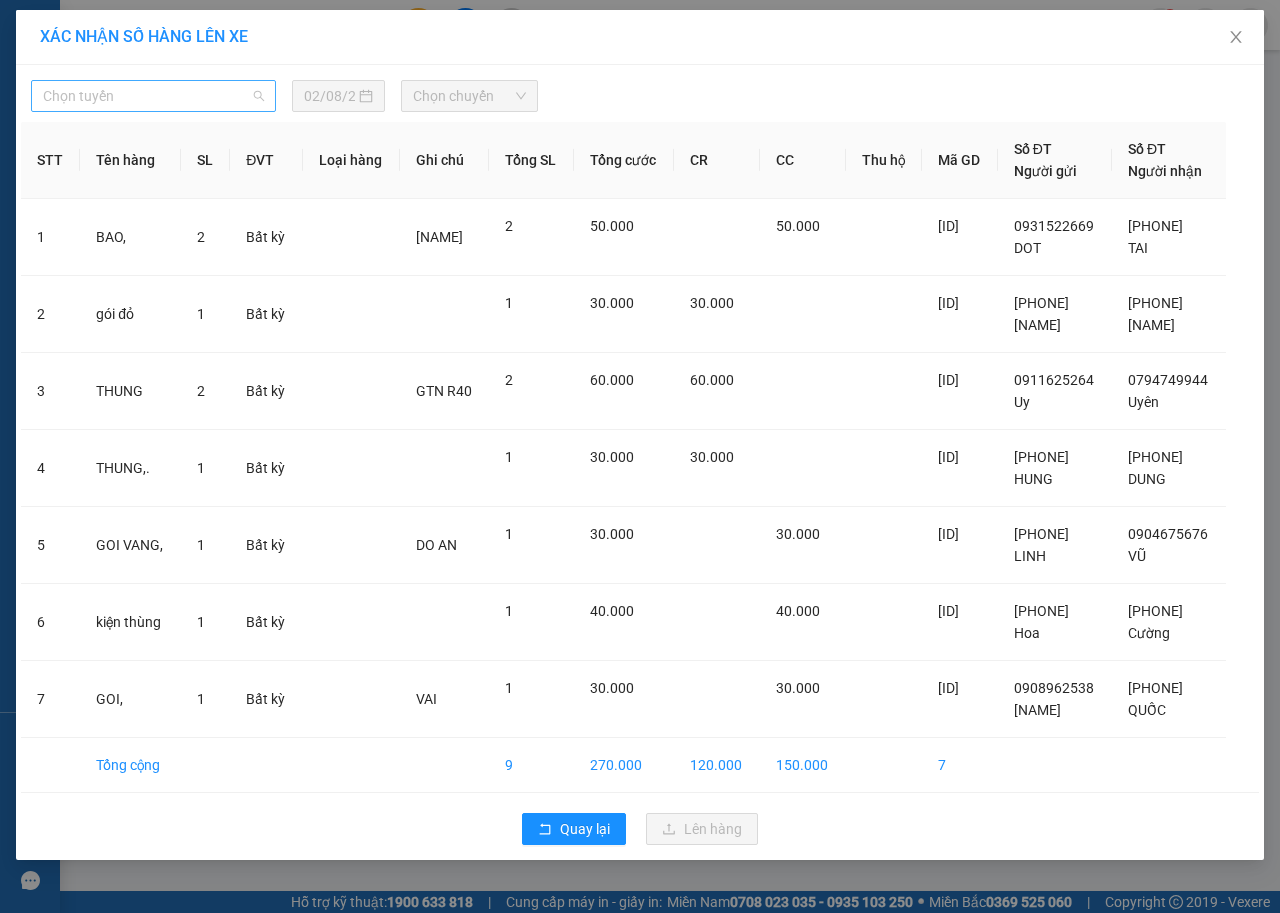 click on "Chọn tuyến" at bounding box center (153, 96) 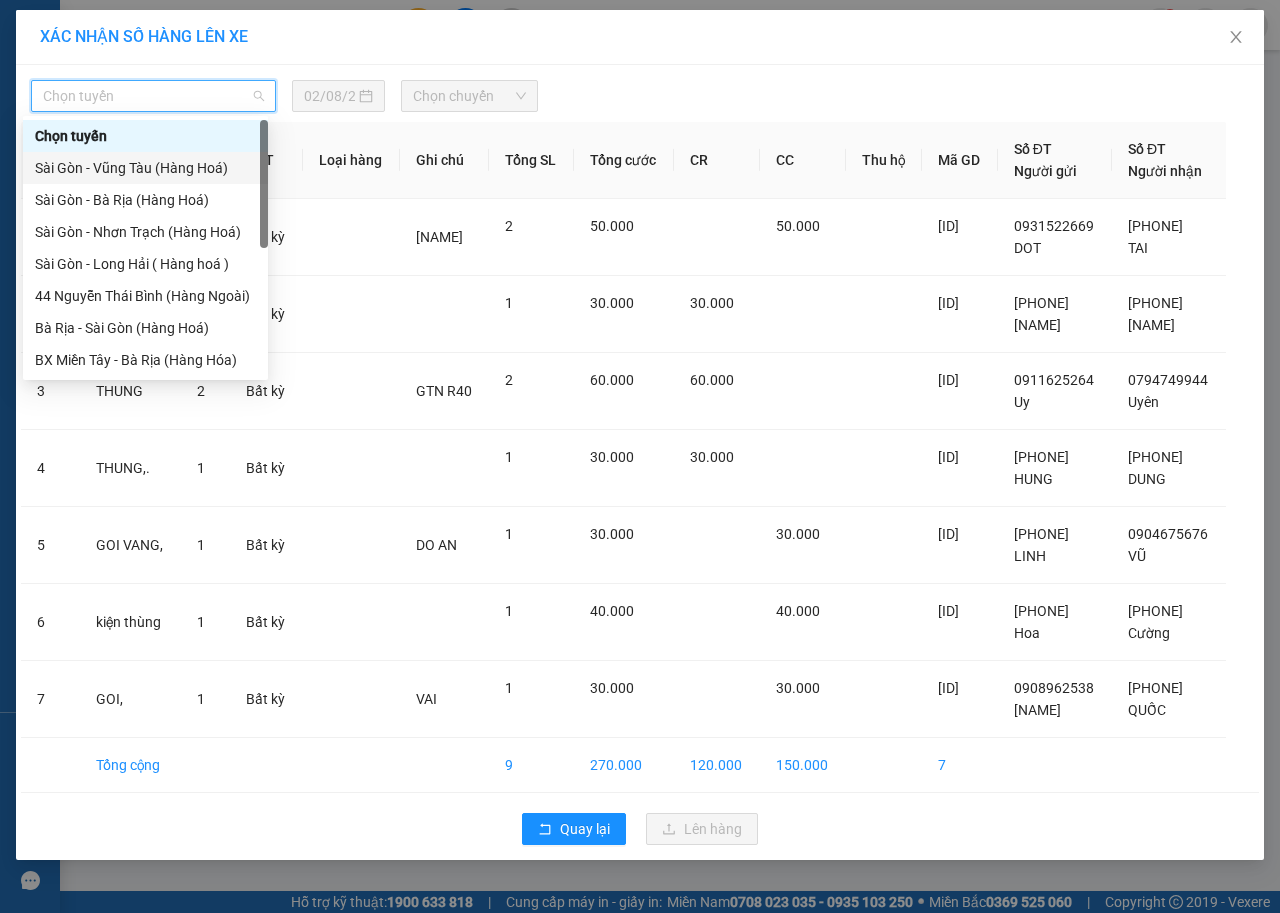 click on "Sài Gòn - Vũng Tàu (Hàng Hoá)" at bounding box center [145, 168] 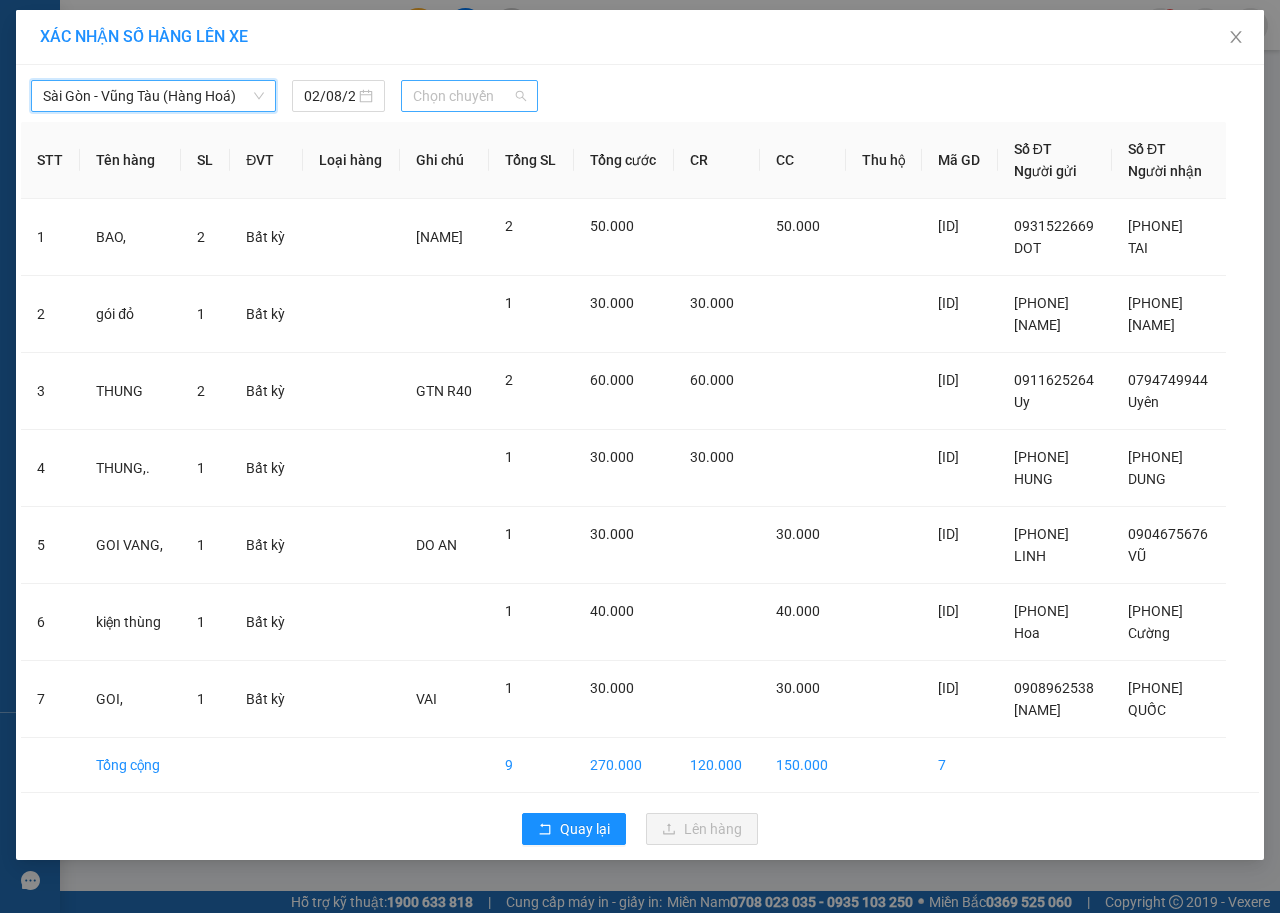 click on "Chọn chuyến" at bounding box center (469, 96) 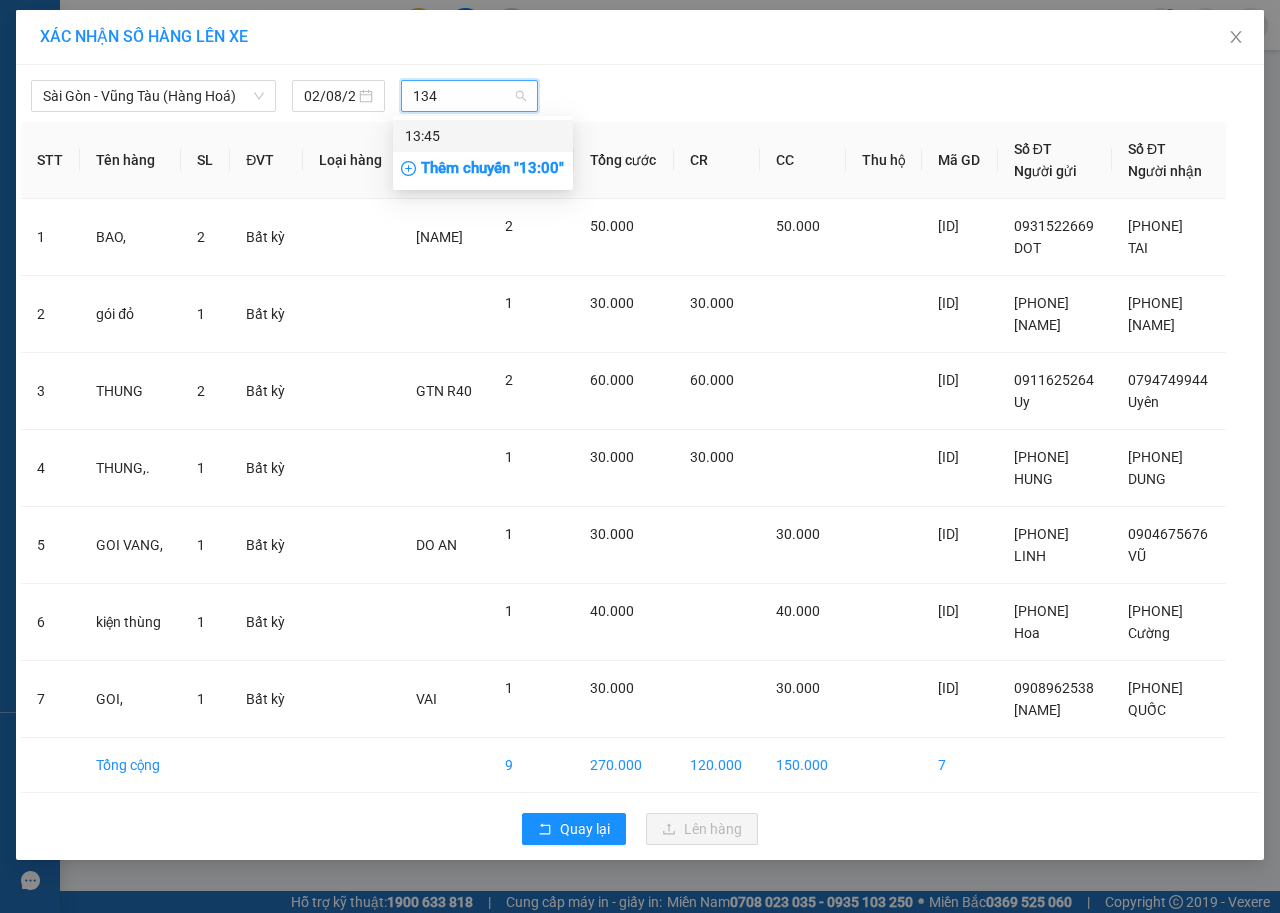 type on "1345" 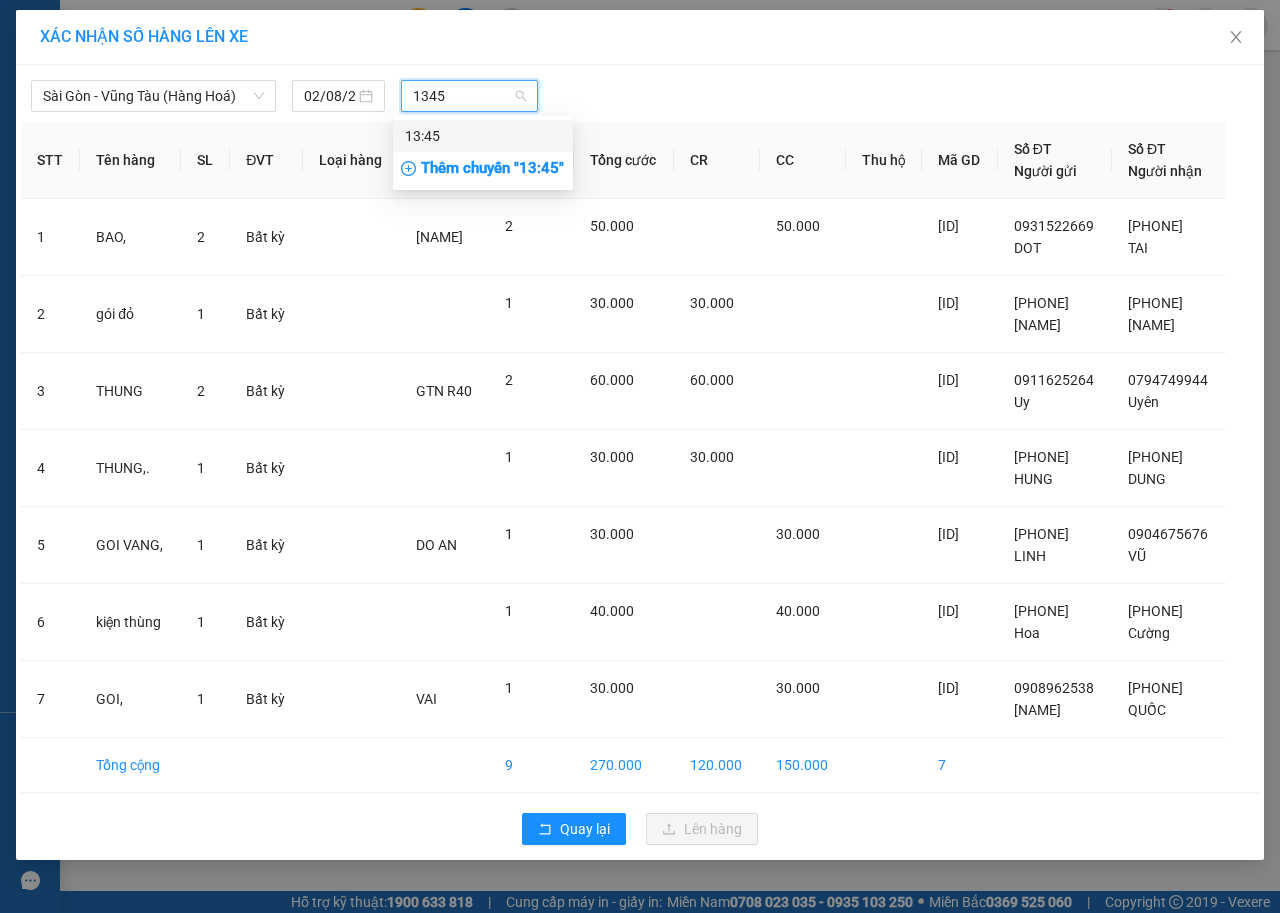 click on "13:45" at bounding box center (483, 136) 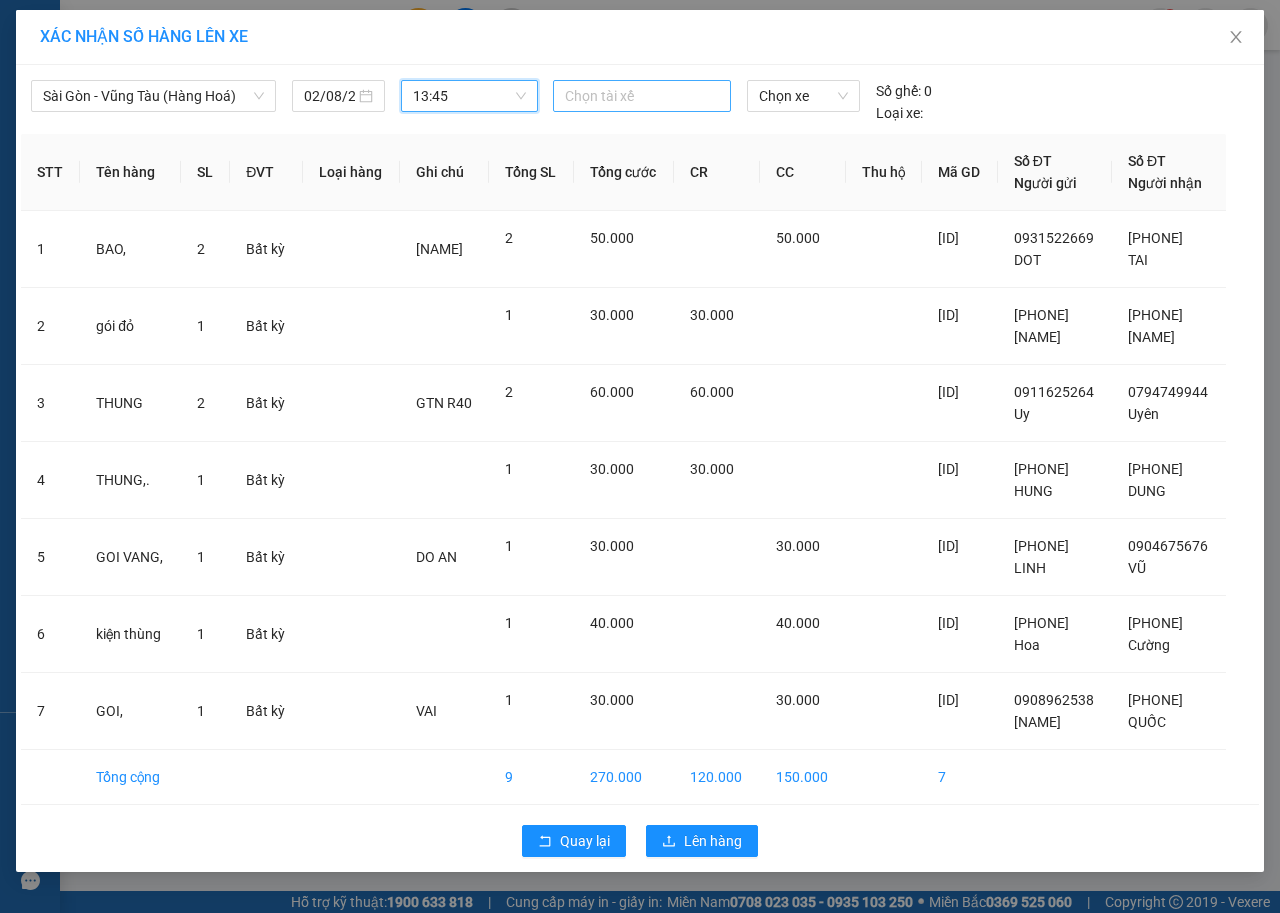 click at bounding box center [642, 96] 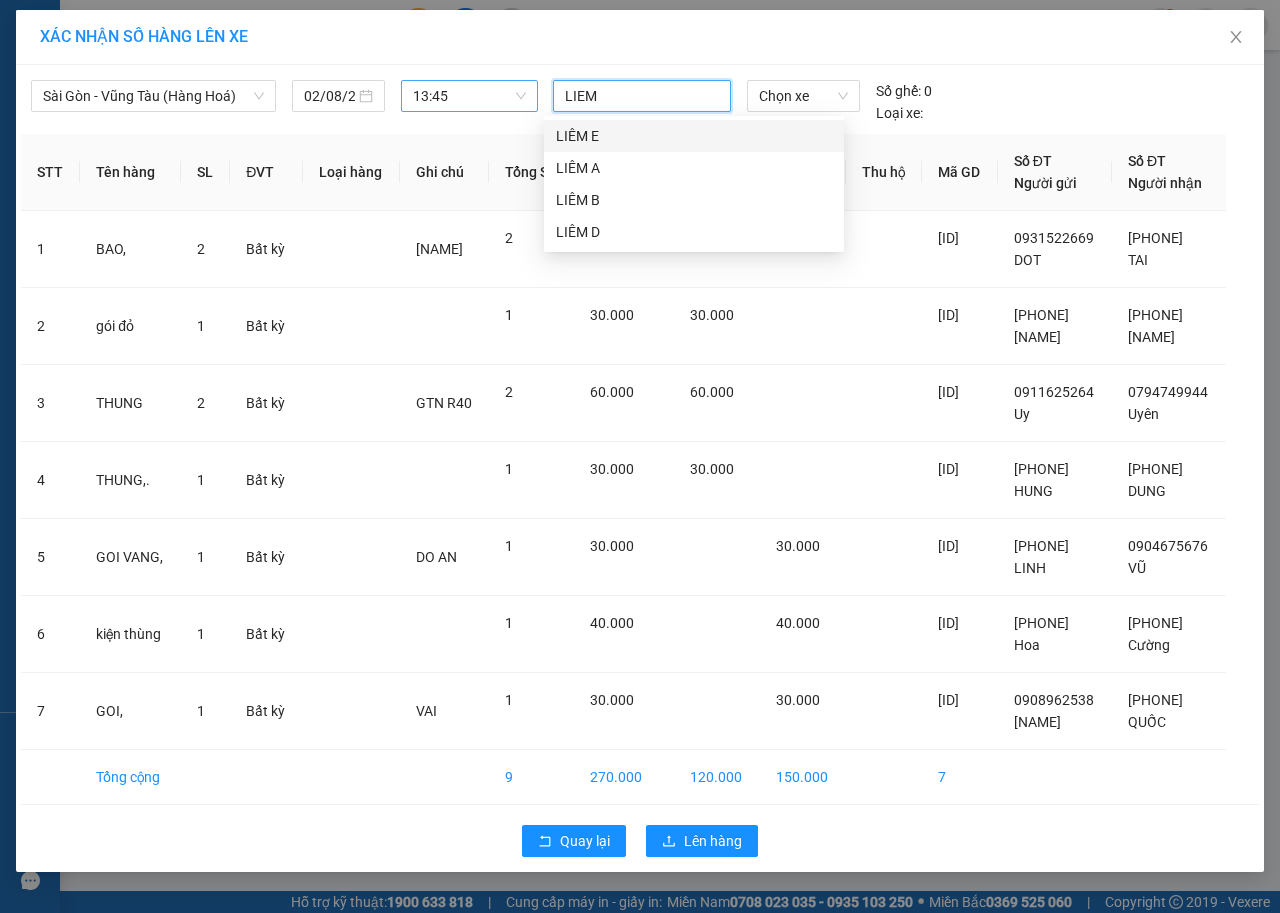 type on "[NAME]" 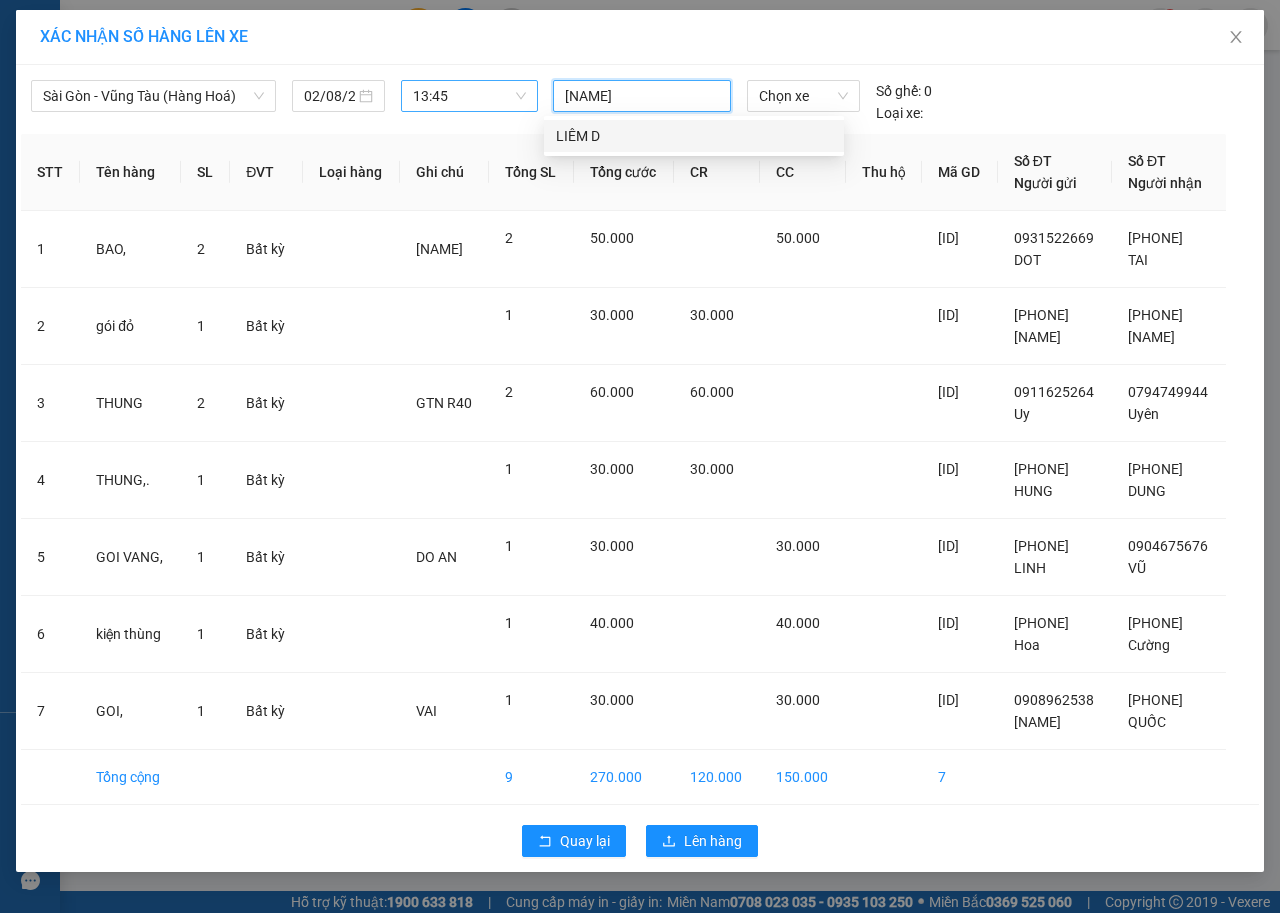 type 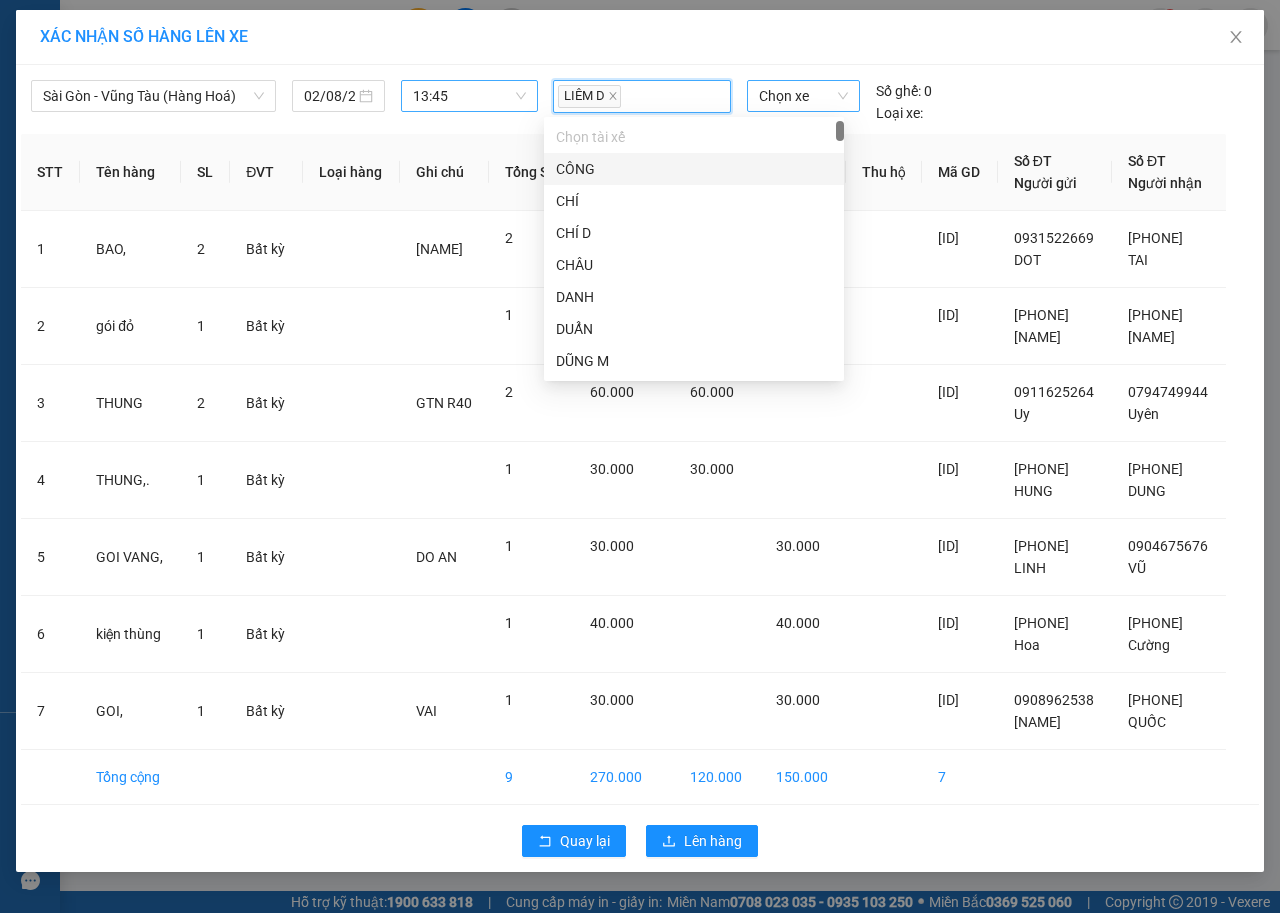 click on "Chọn xe" at bounding box center [803, 96] 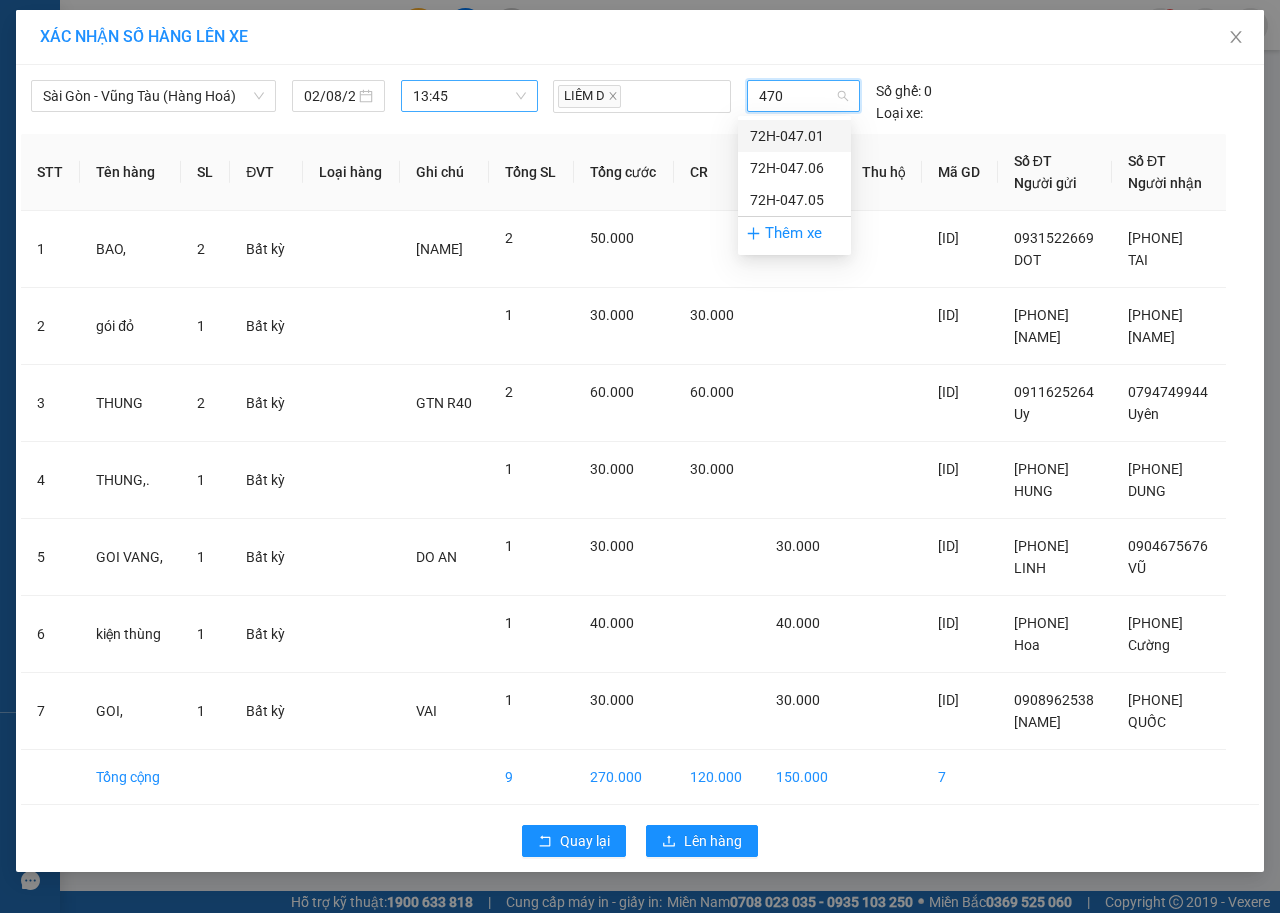 type on "4701" 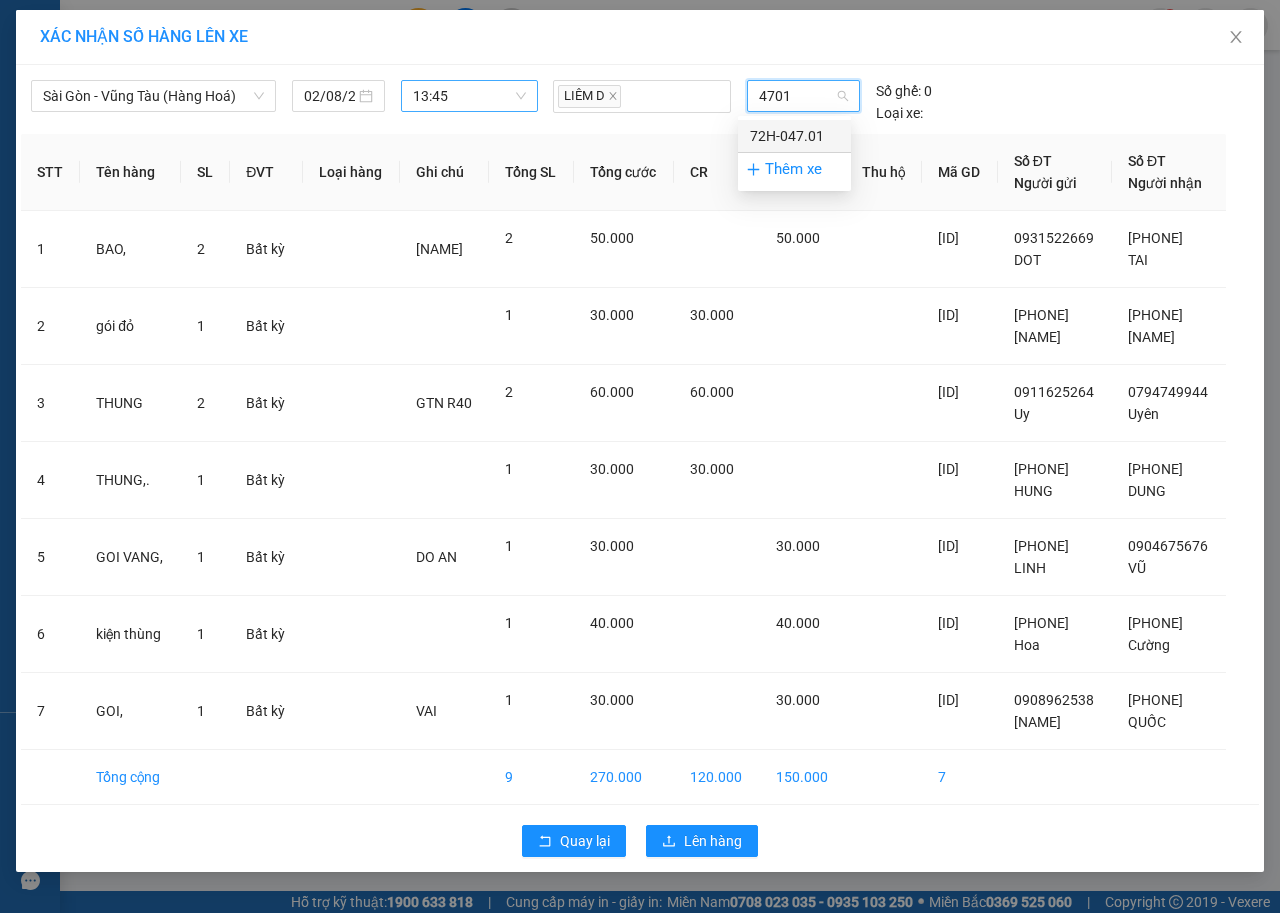 type 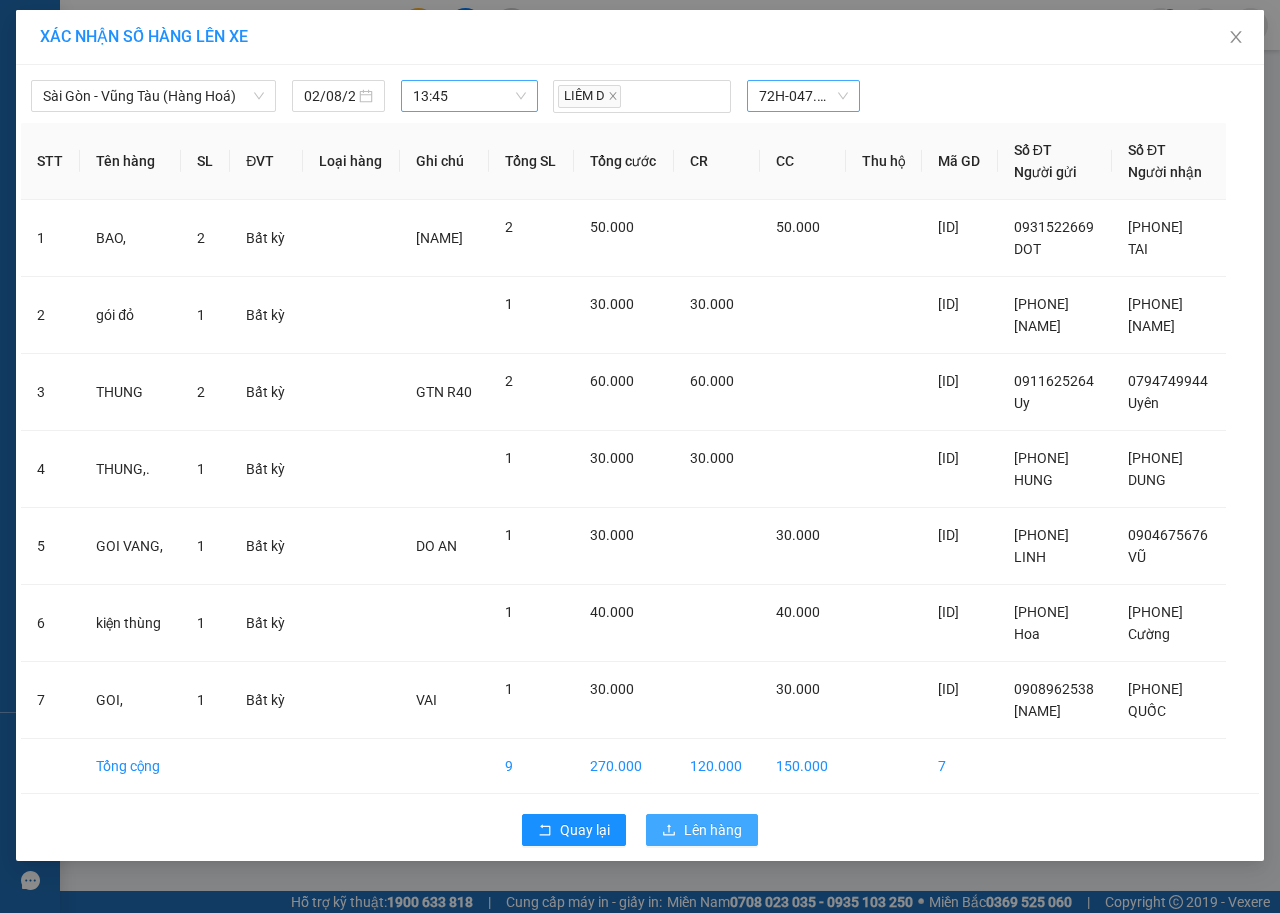 click on "Lên hàng" at bounding box center (713, 830) 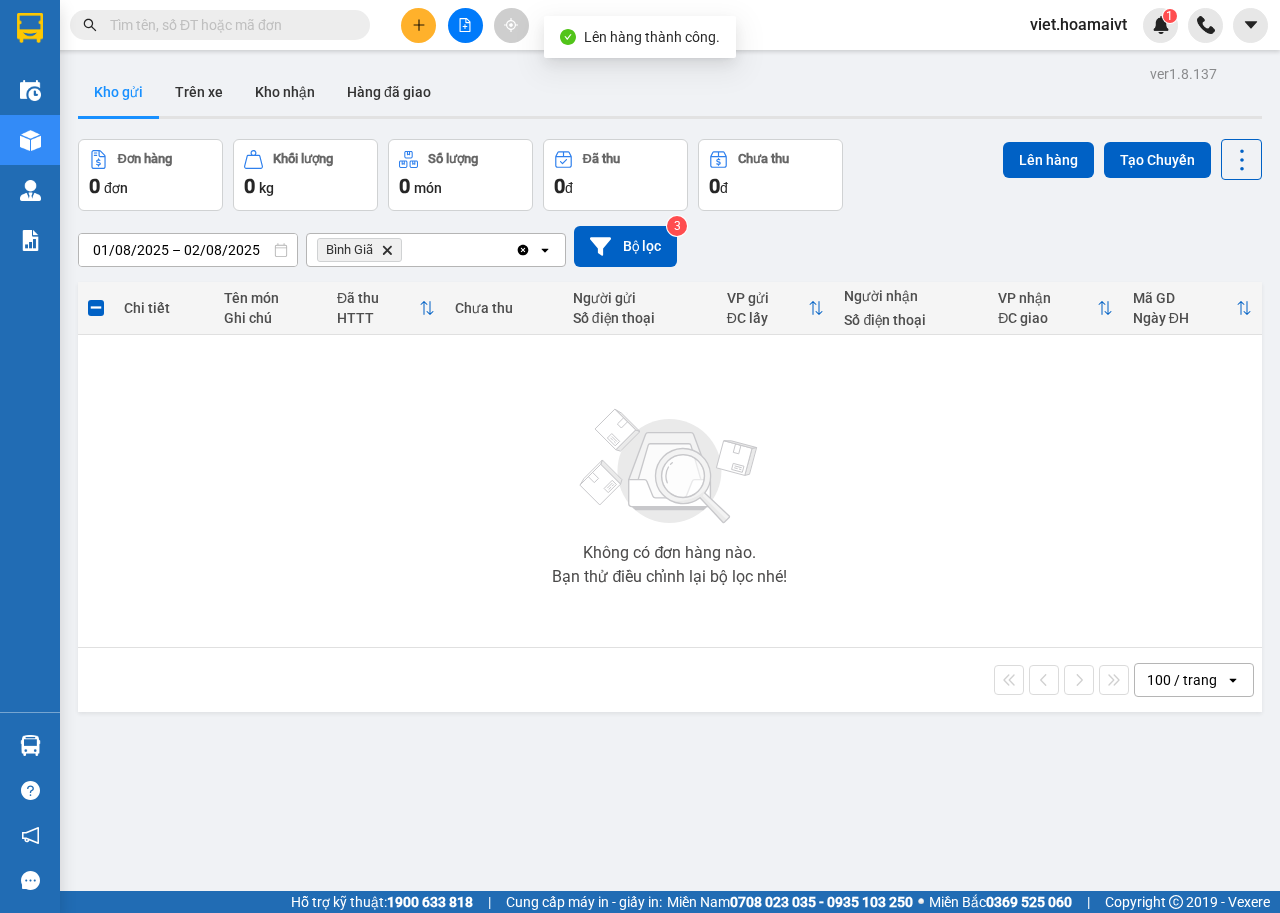 click on "Delete" 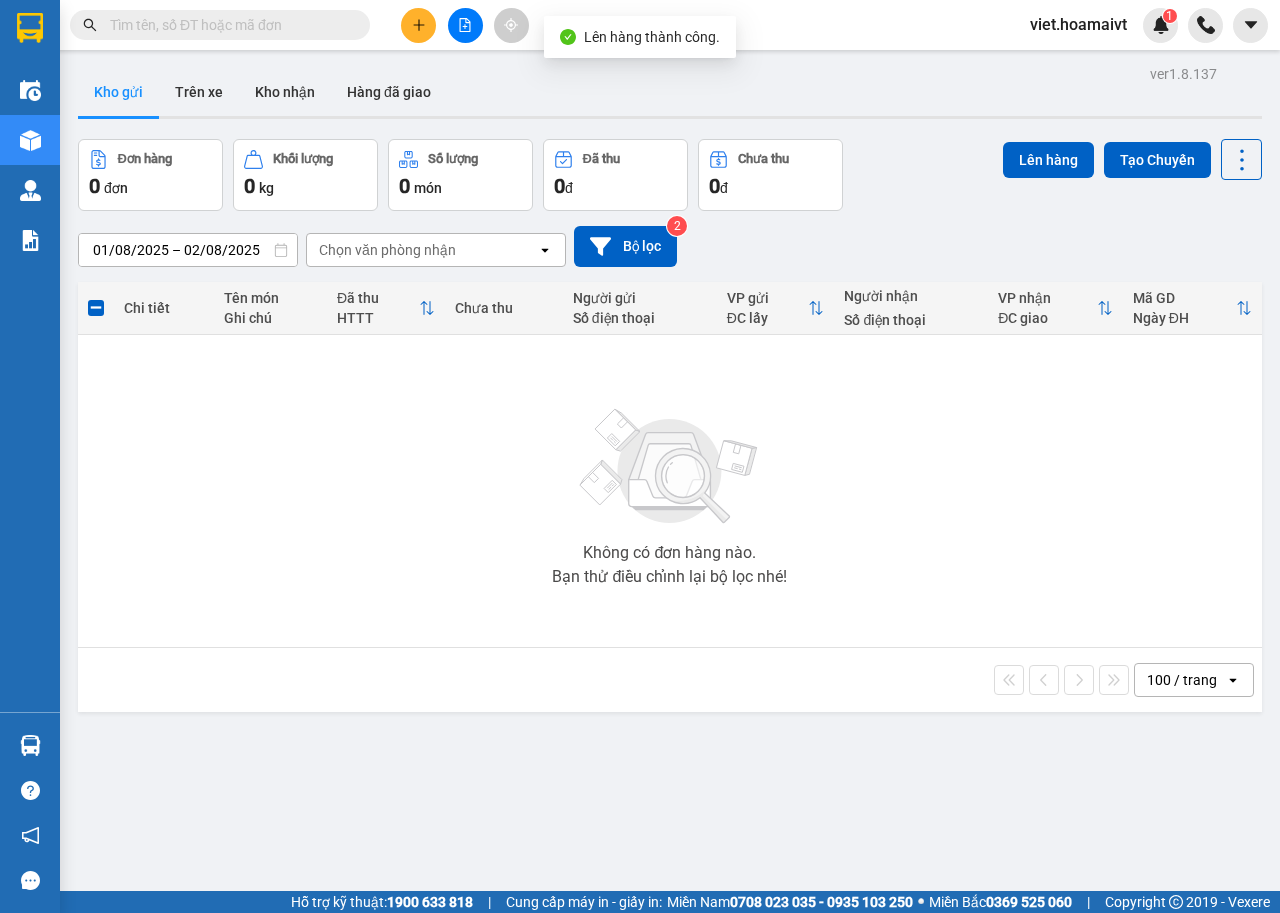 click on "Chọn văn phòng nhận" at bounding box center (387, 250) 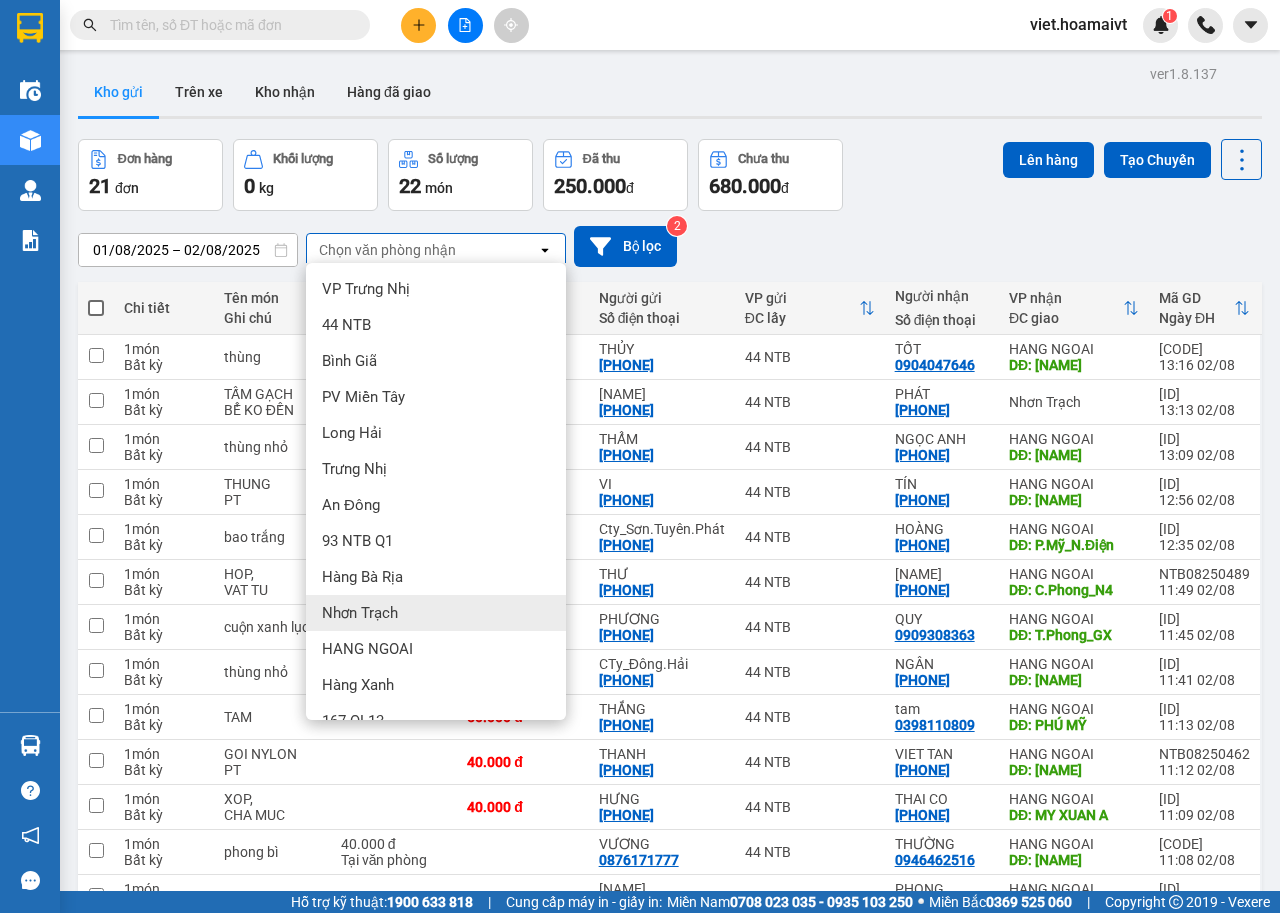 click on "Nhơn Trạch" at bounding box center [360, 613] 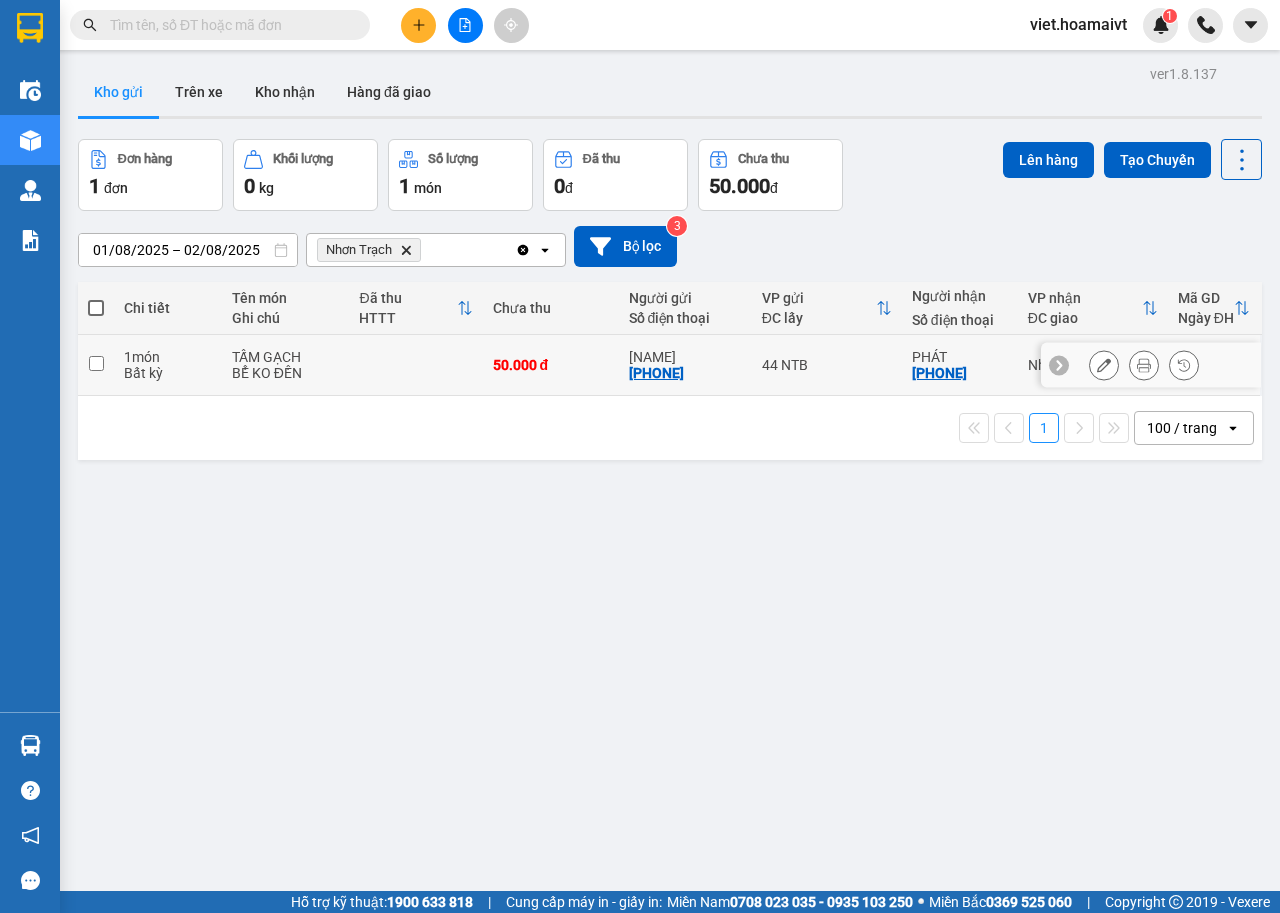 click at bounding box center (415, 365) 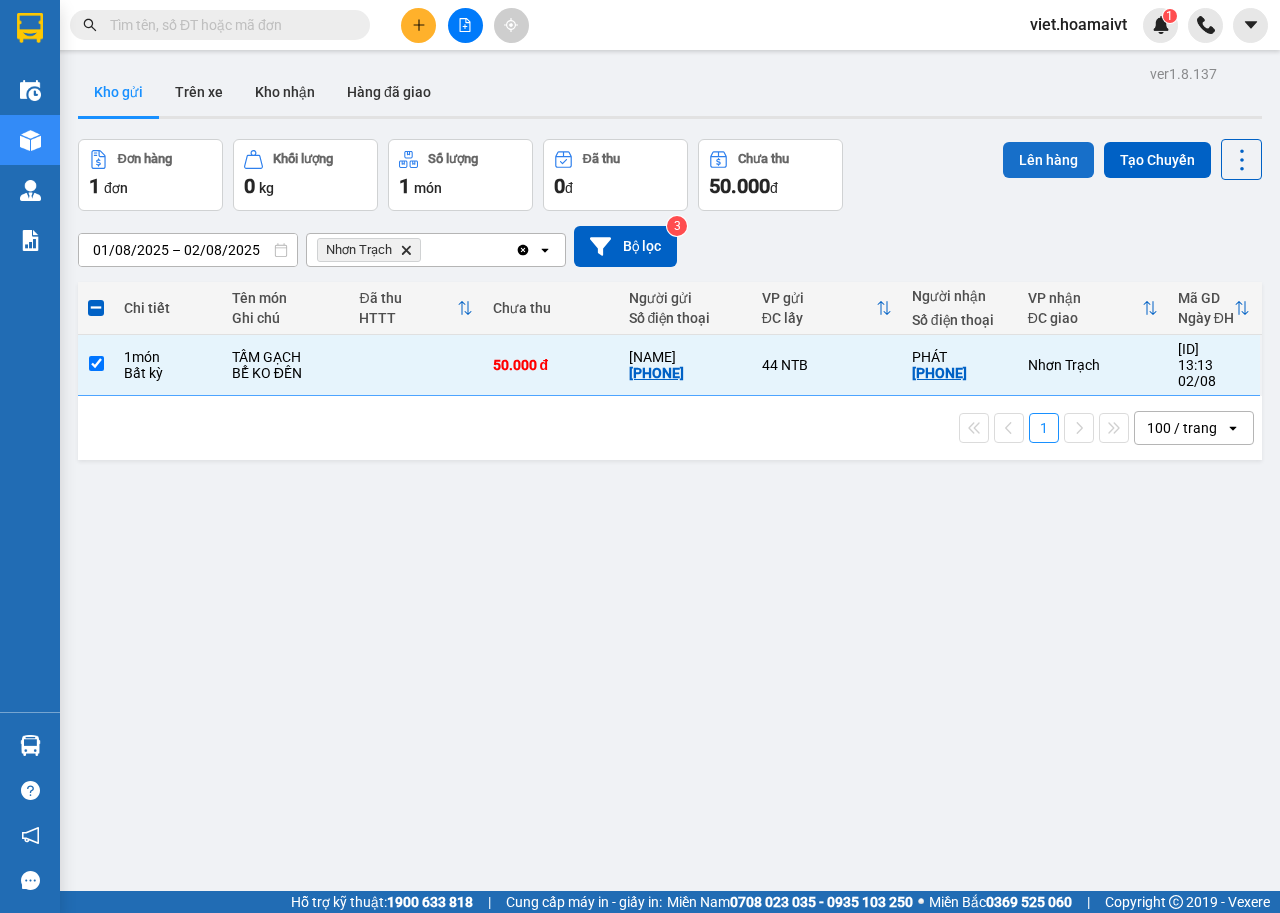 click on "Lên hàng" at bounding box center [1048, 160] 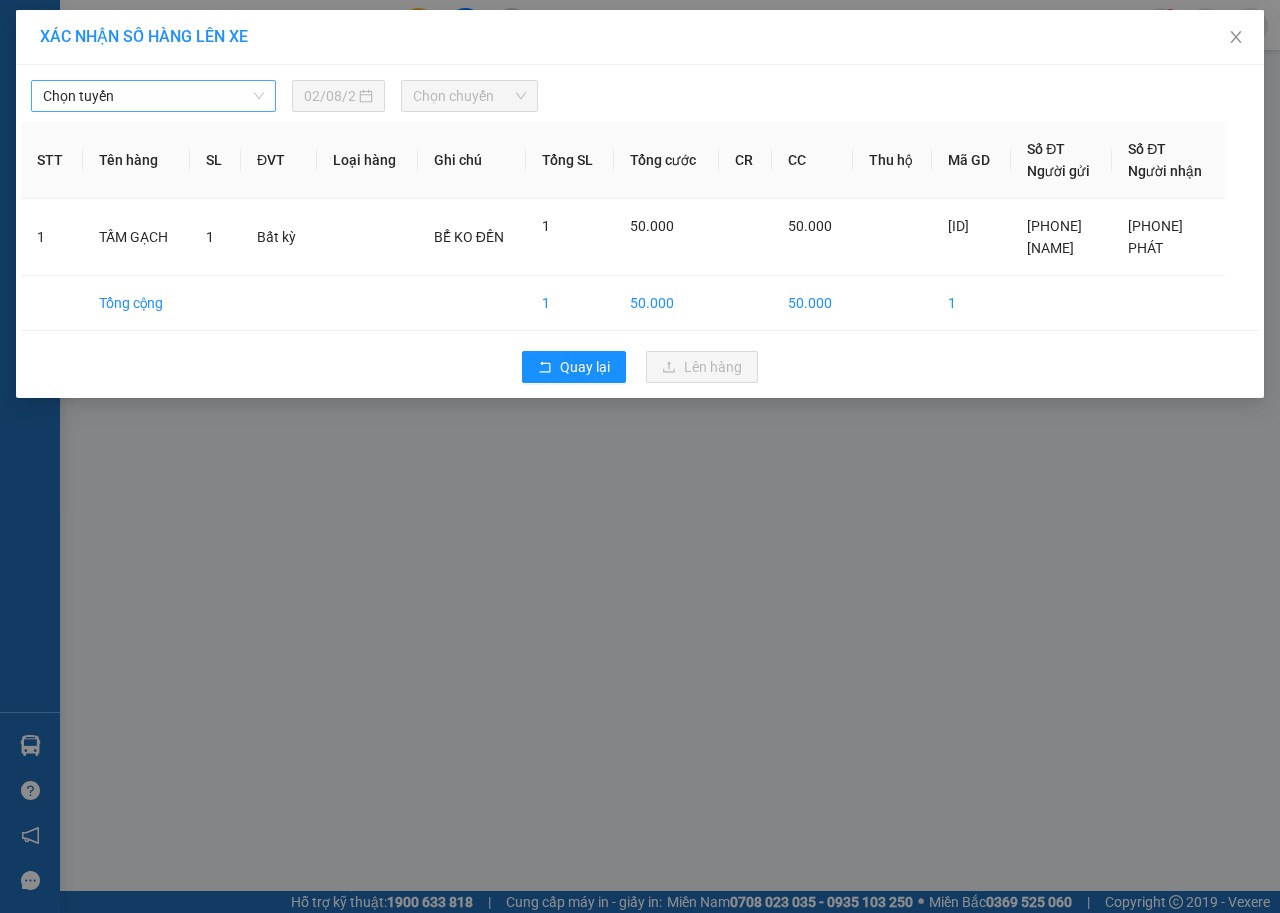 click on "Chọn tuyến" at bounding box center [153, 96] 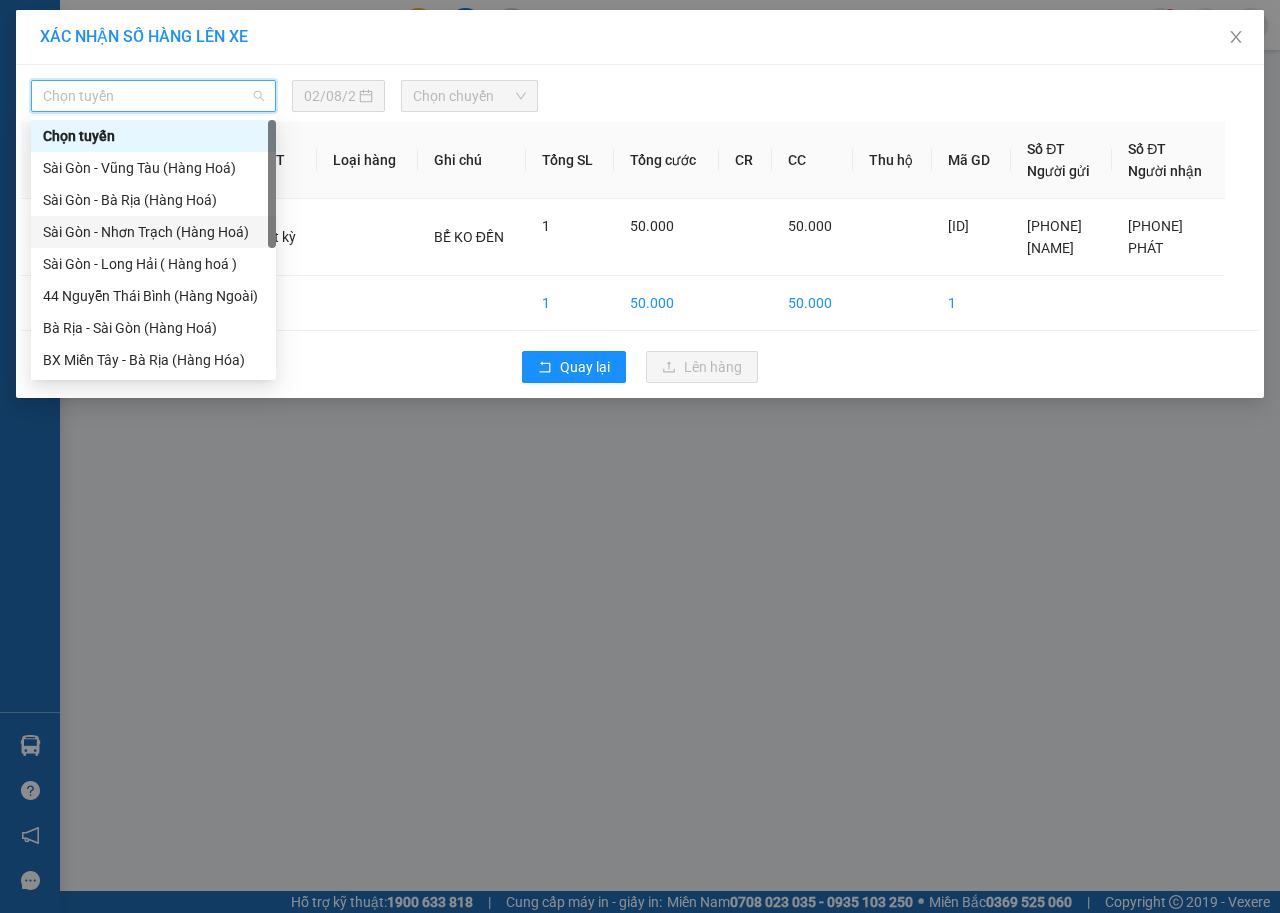click on "Sài Gòn - Nhơn Trạch (Hàng Hoá)" at bounding box center (153, 232) 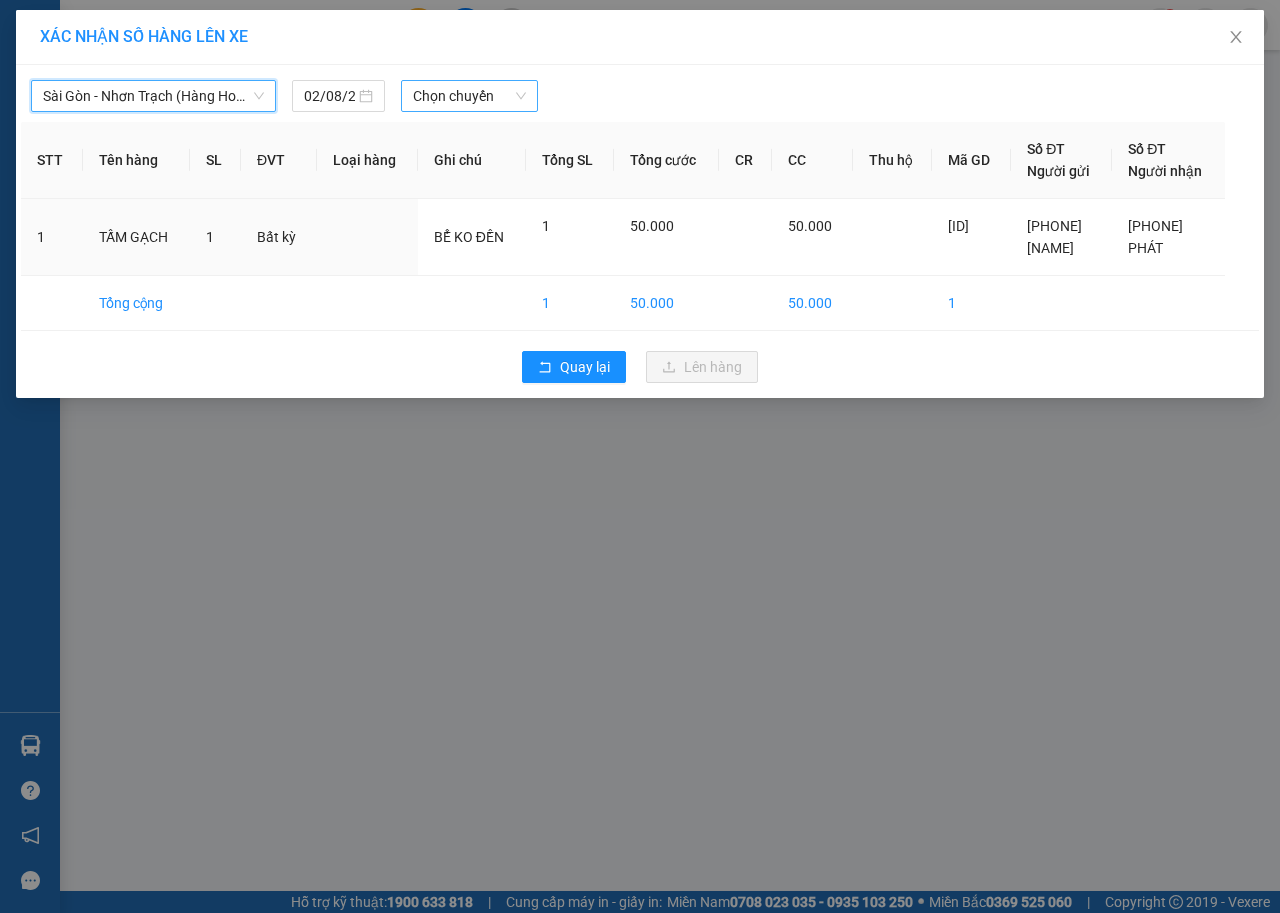 click on "Chọn chuyến" at bounding box center [469, 96] 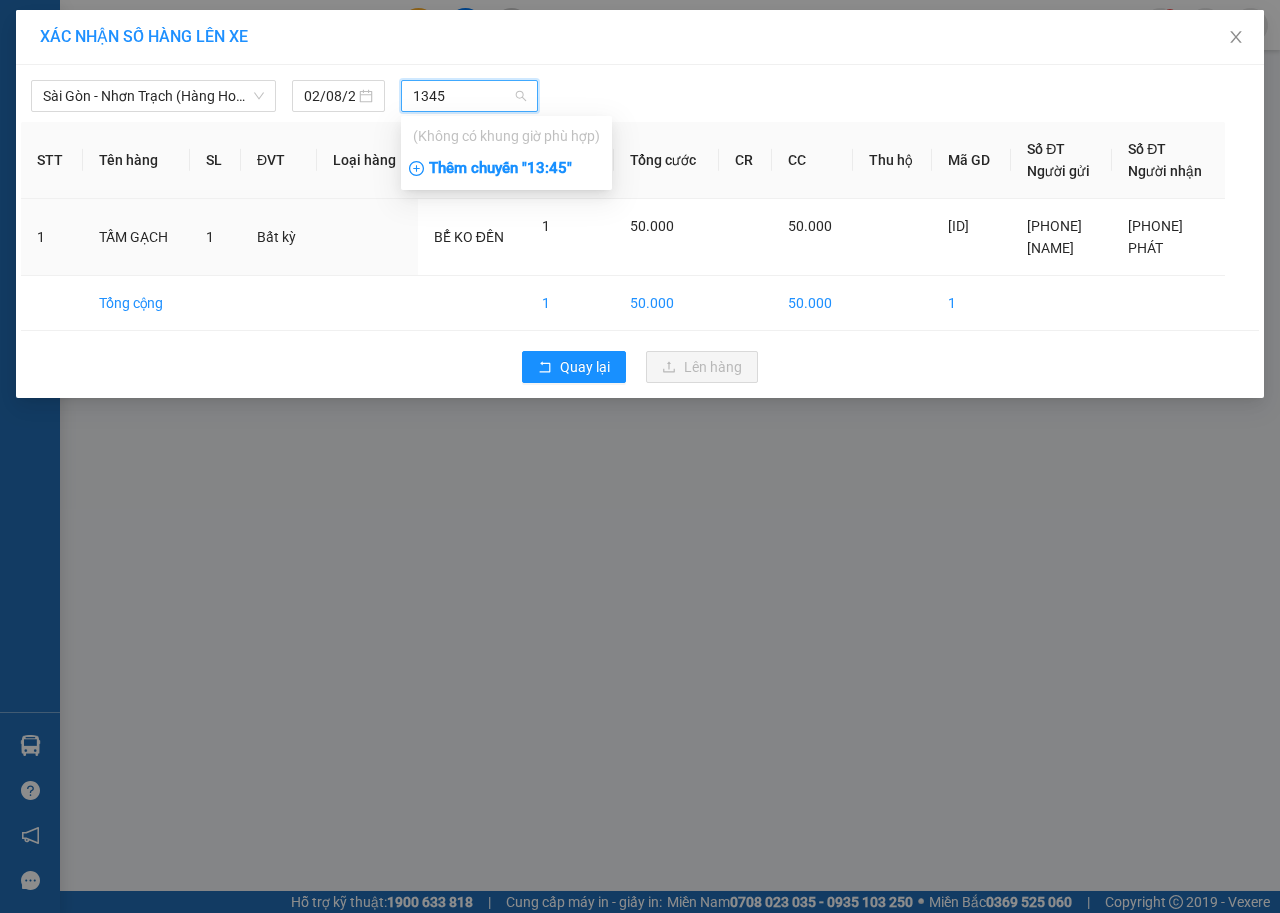 type on "1345" 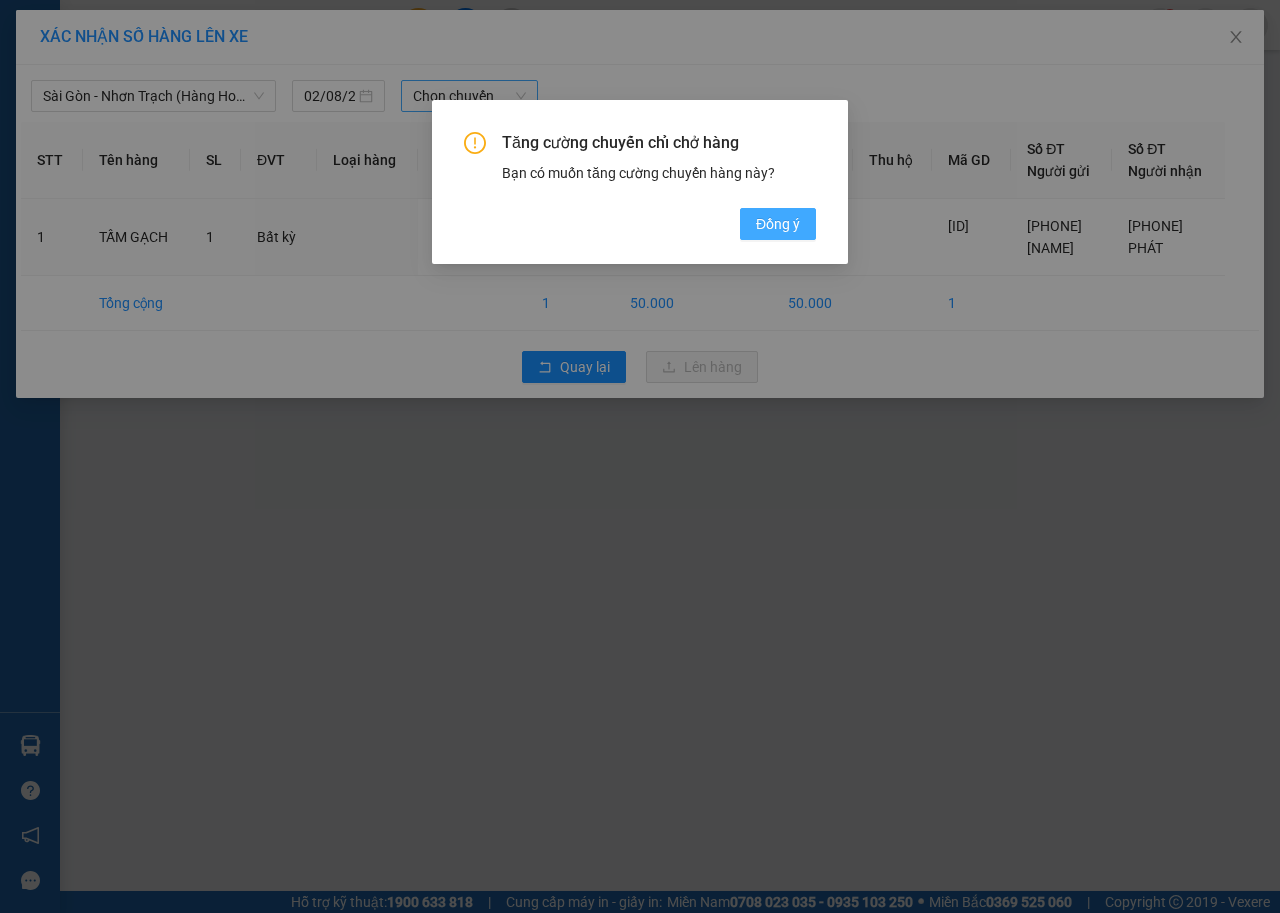 click on "Đồng ý" at bounding box center [778, 224] 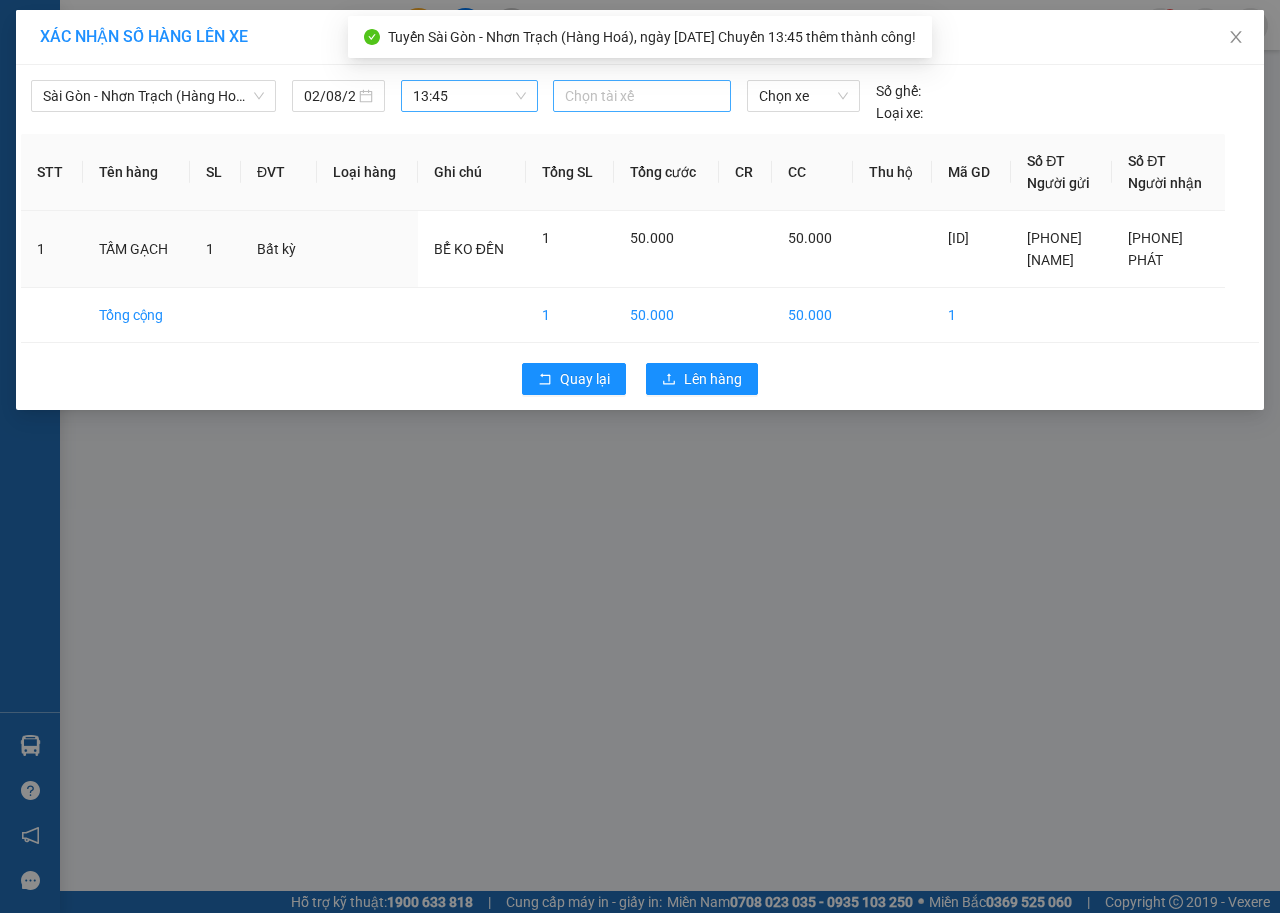 click at bounding box center [642, 96] 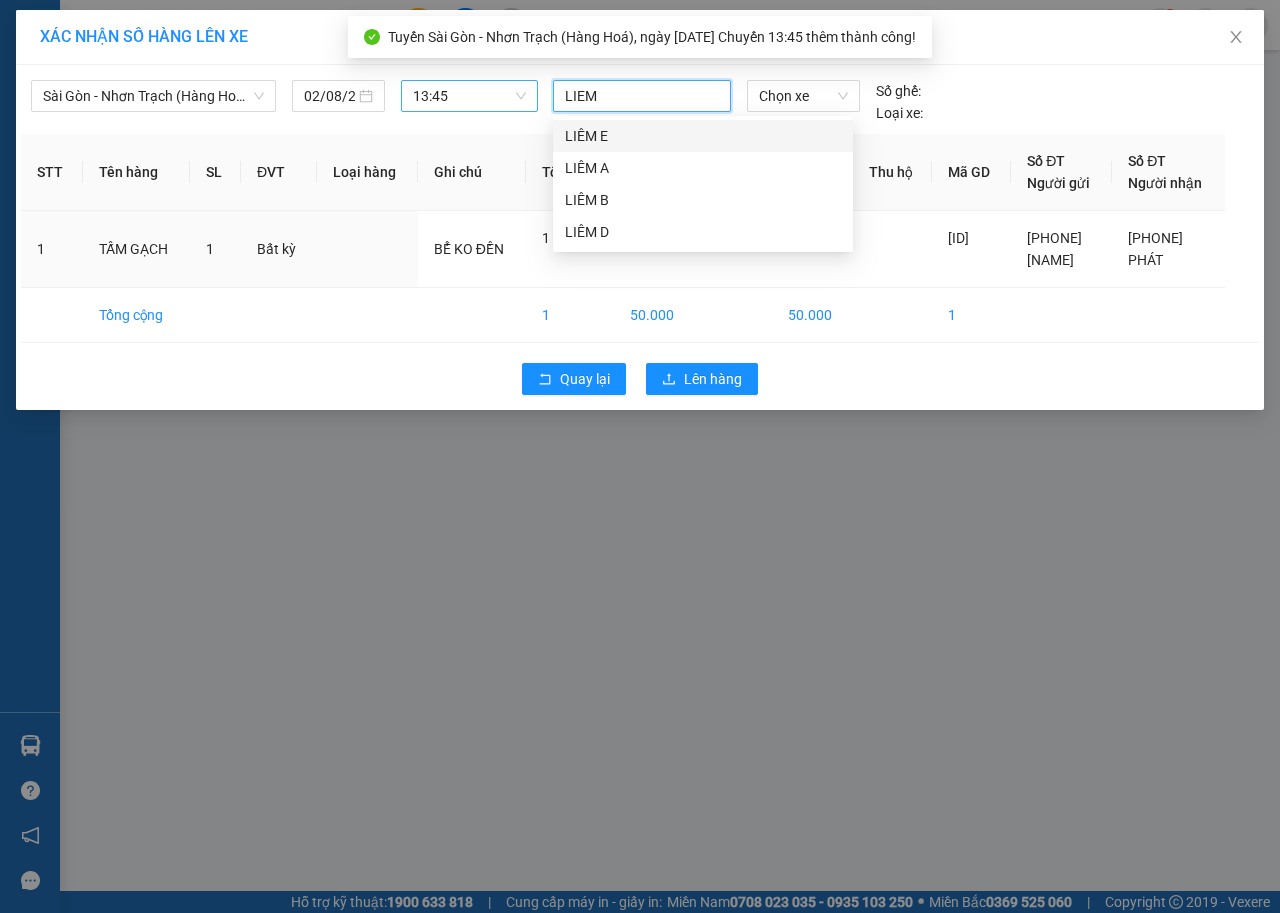 type on "[NAME]" 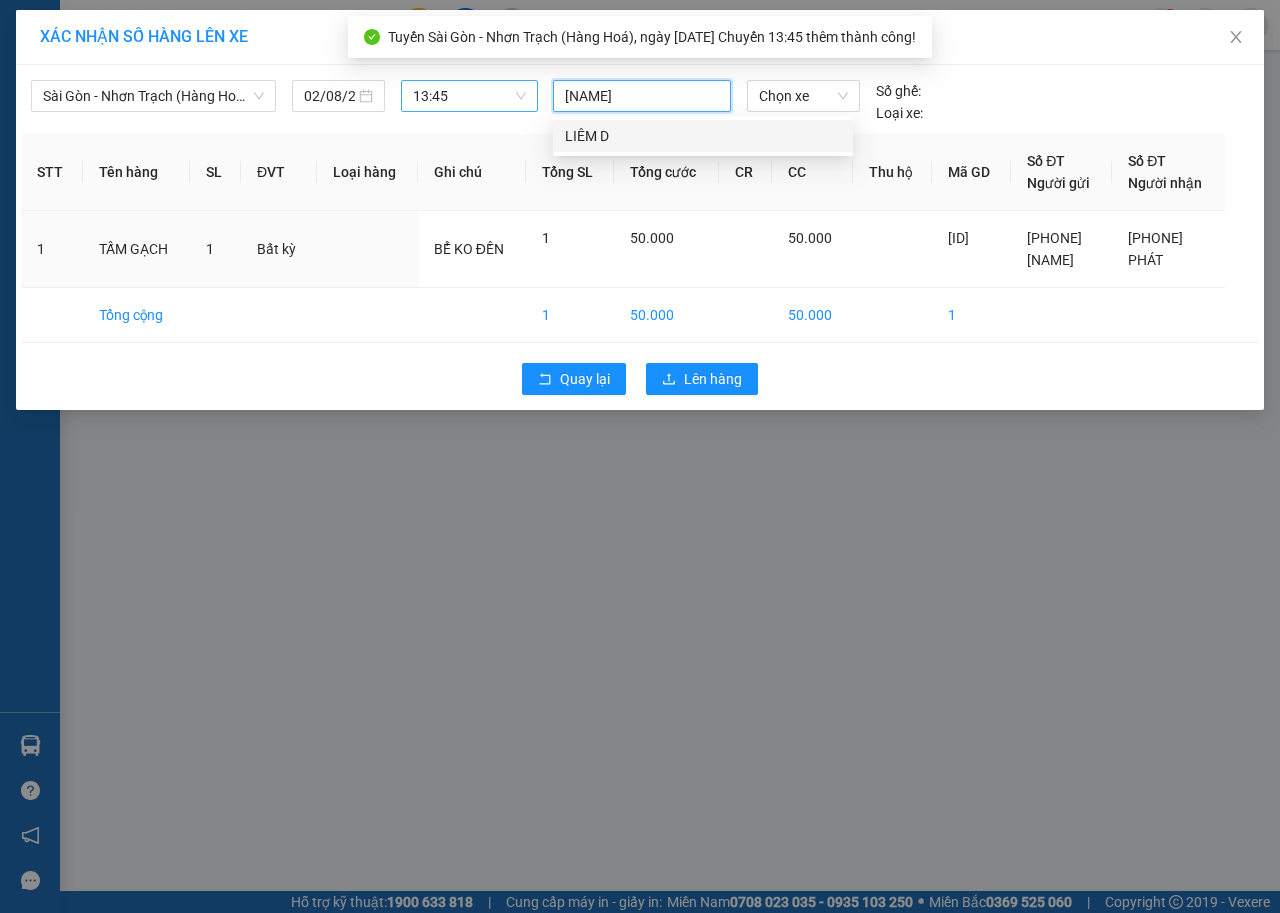 type 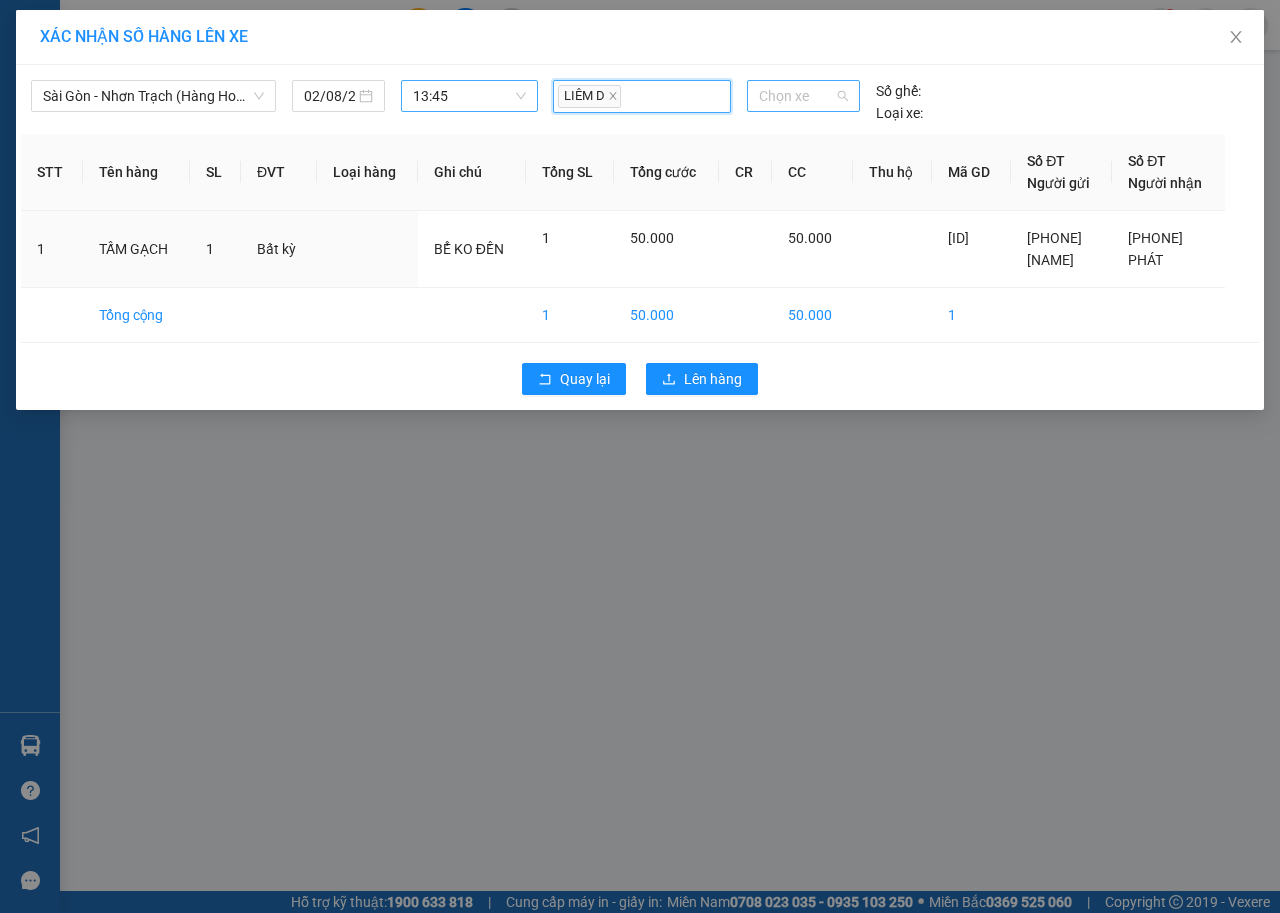 click on "Chọn xe" at bounding box center [803, 96] 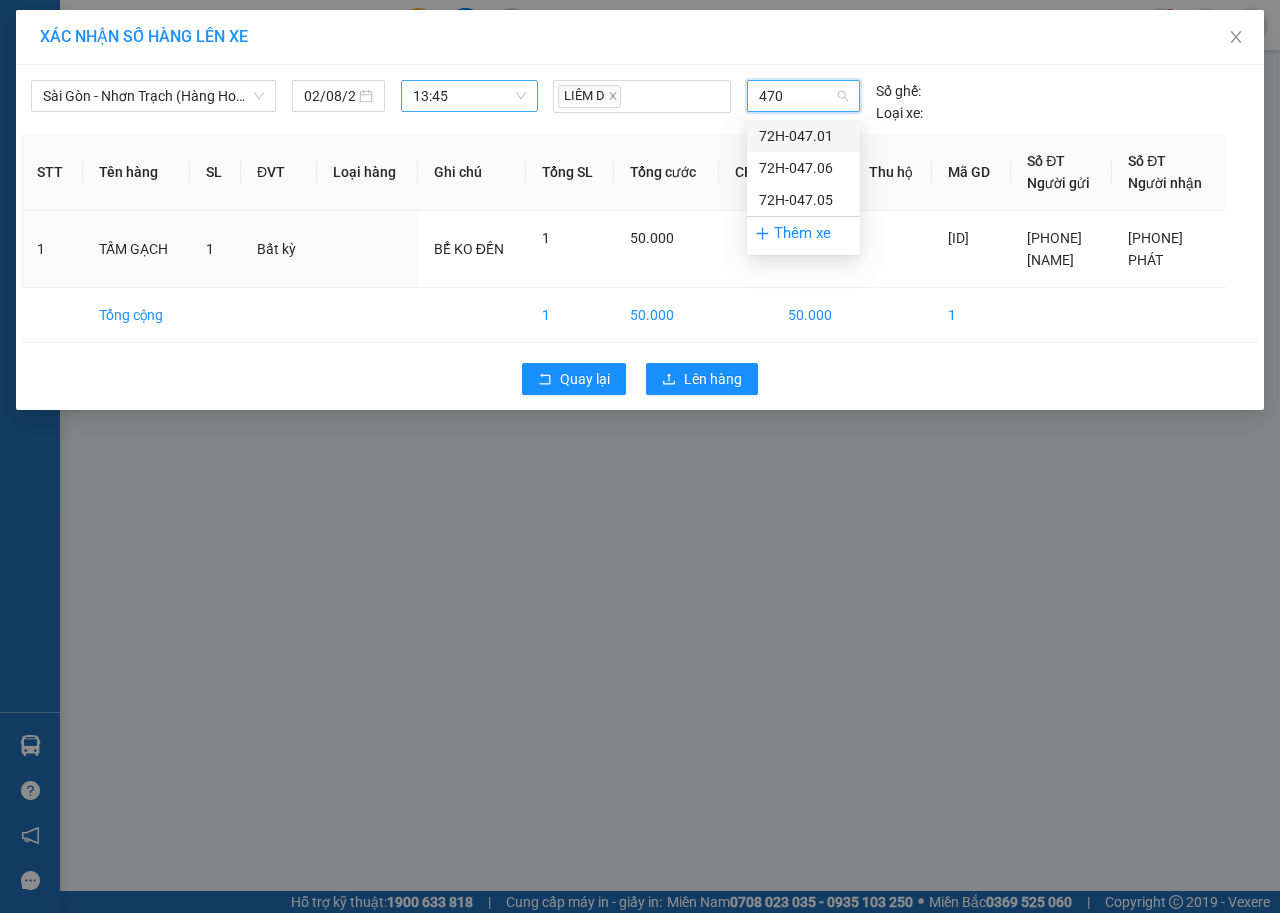 type on "4701" 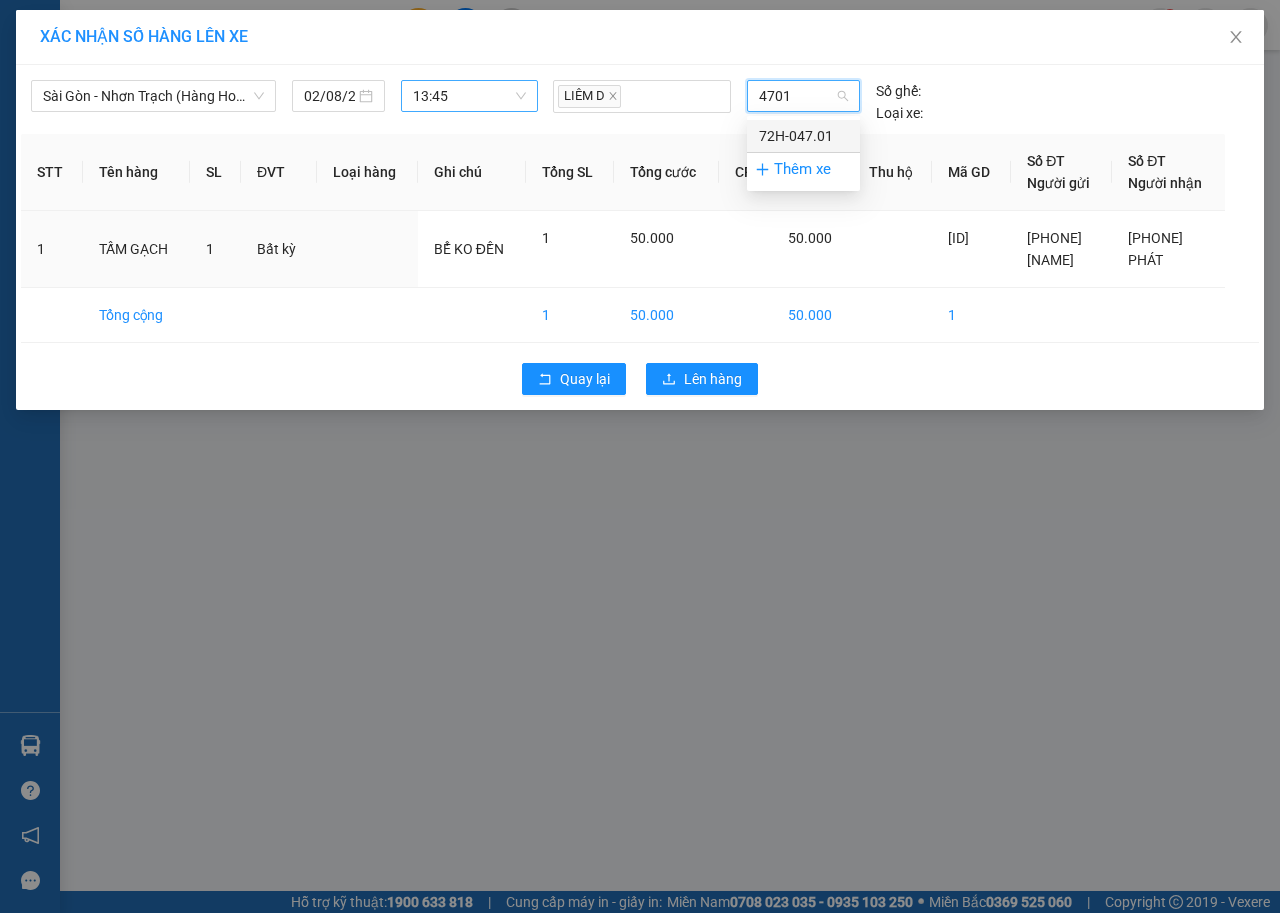 type 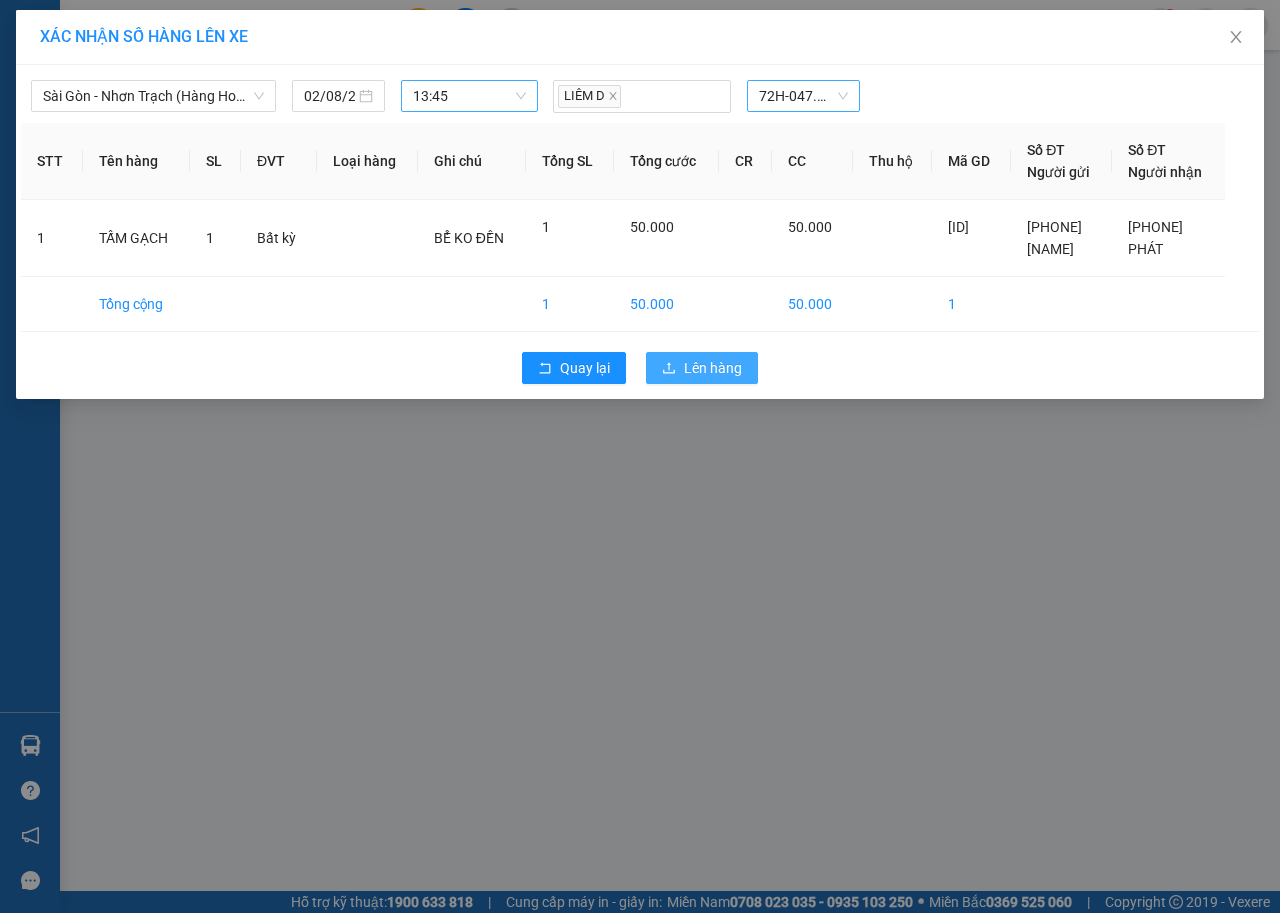 drag, startPoint x: 717, startPoint y: 444, endPoint x: 731, endPoint y: 434, distance: 17.20465 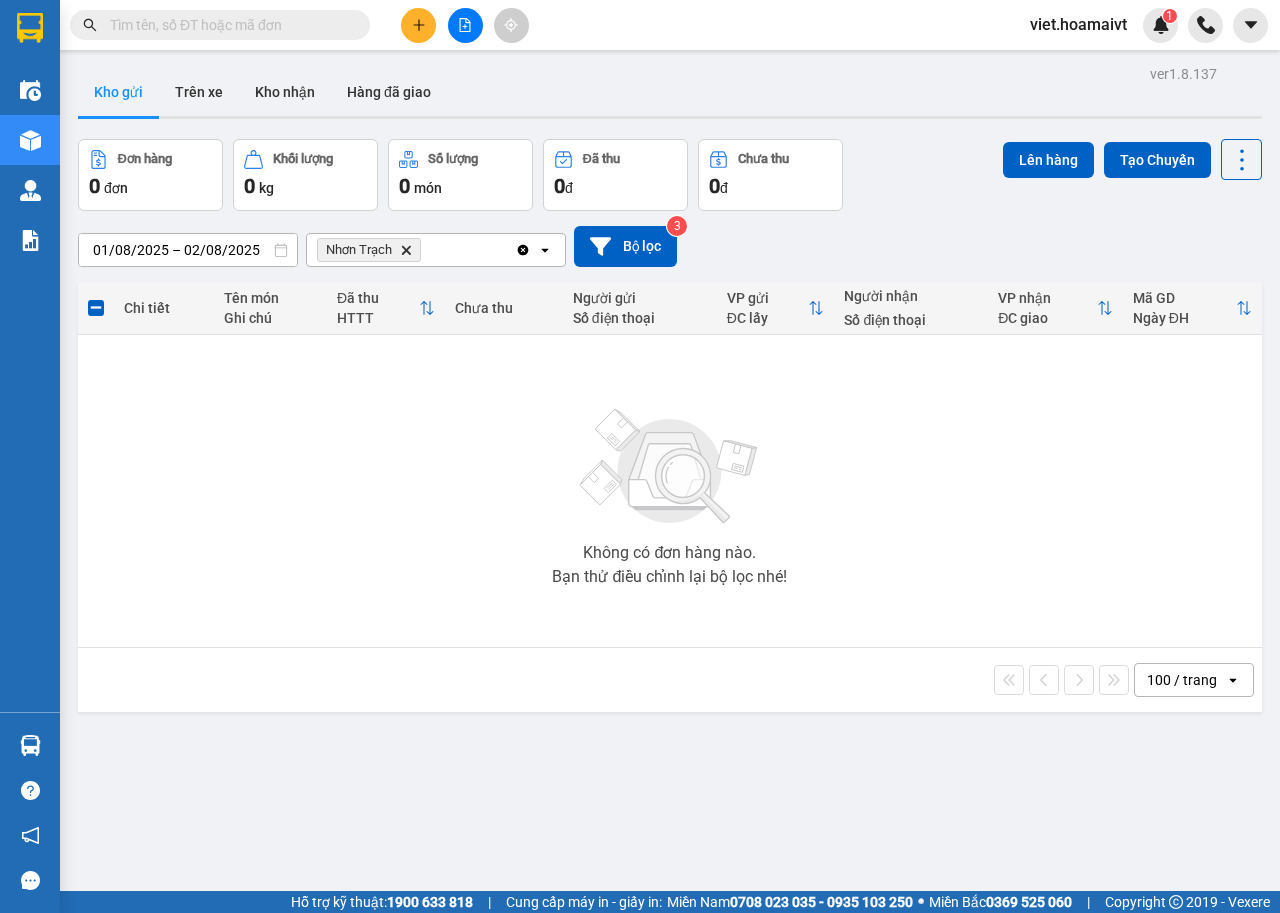 click on "Delete" 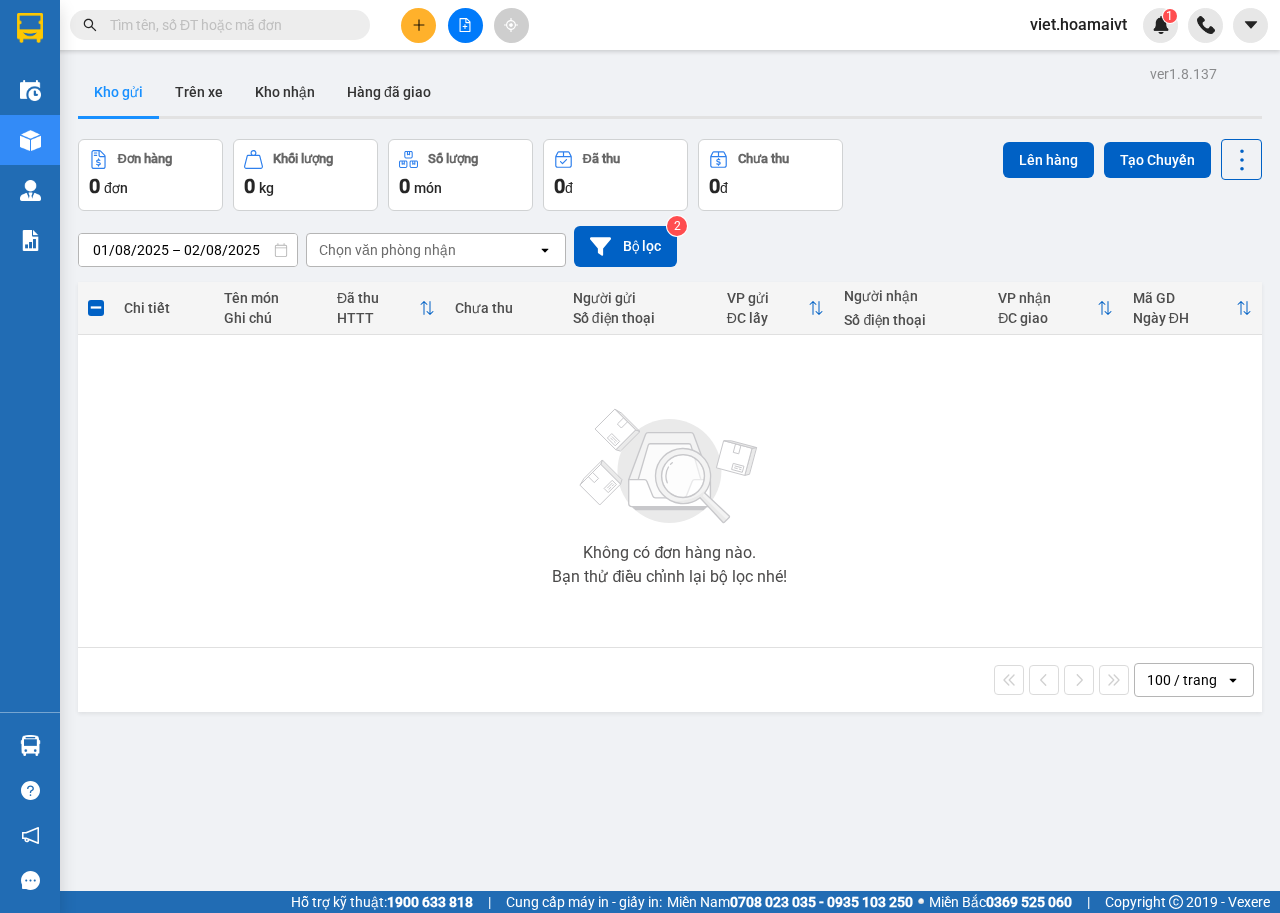 click on "Chọn văn phòng nhận" at bounding box center [387, 250] 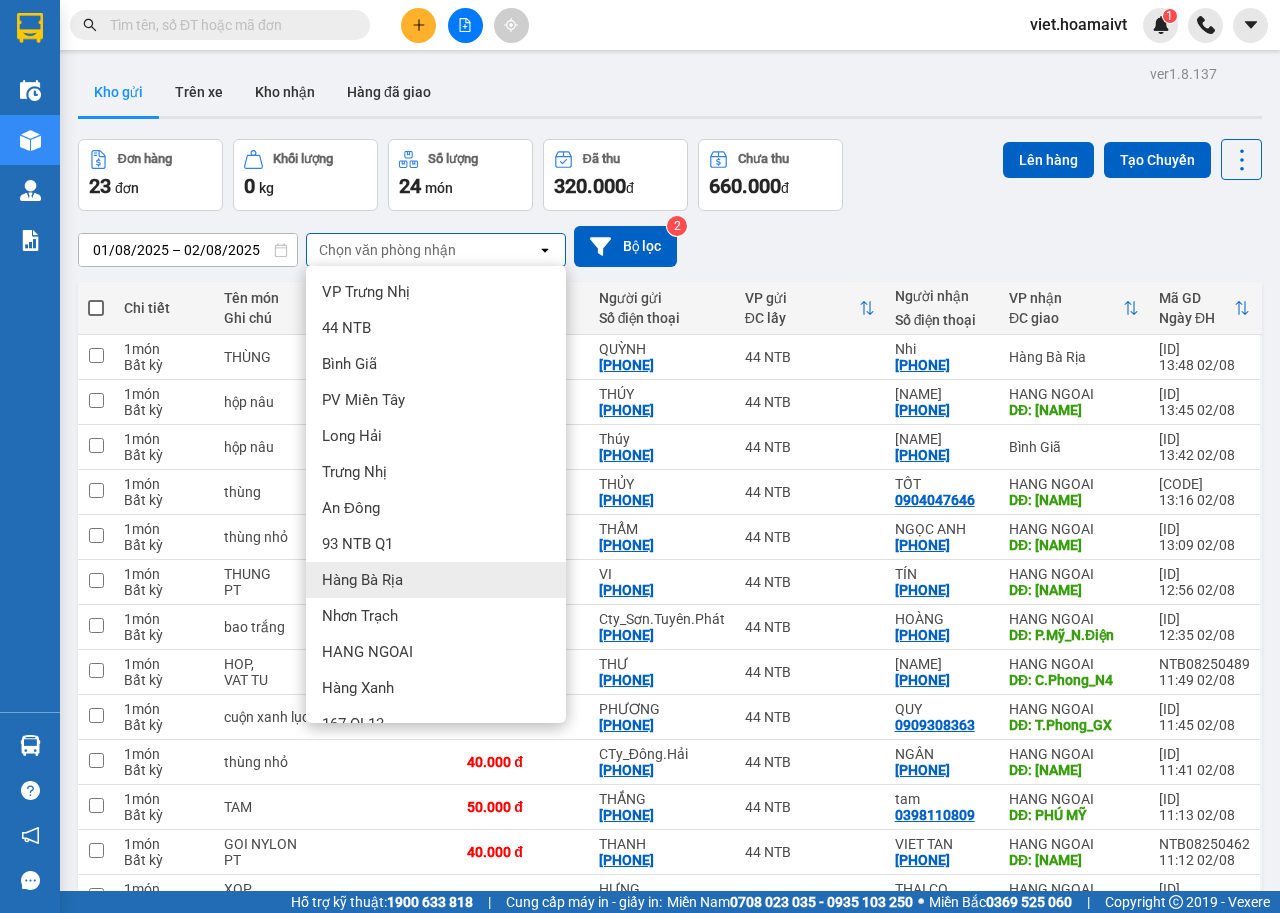 click on "Hàng Bà Rịa" at bounding box center (362, 580) 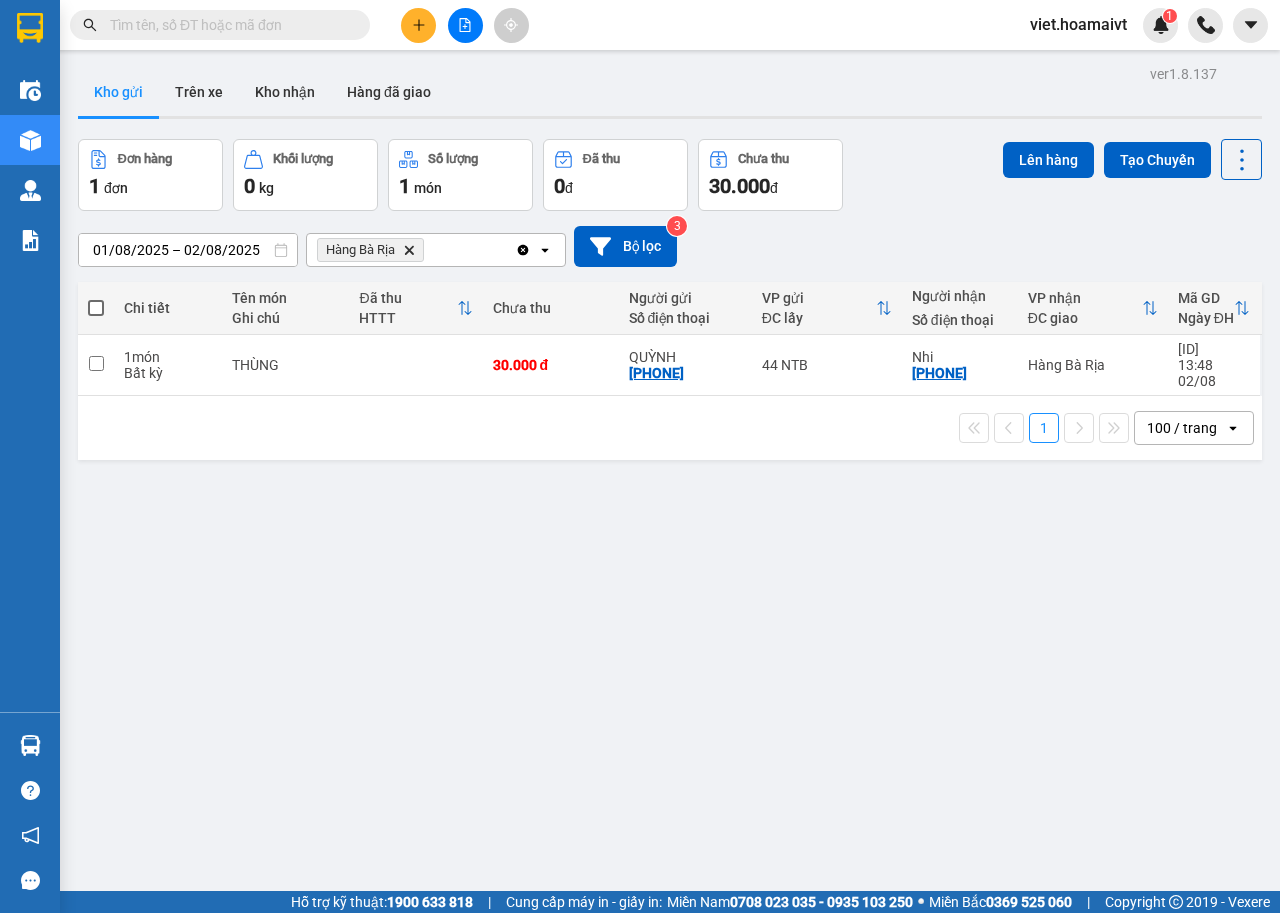 click at bounding box center [96, 308] 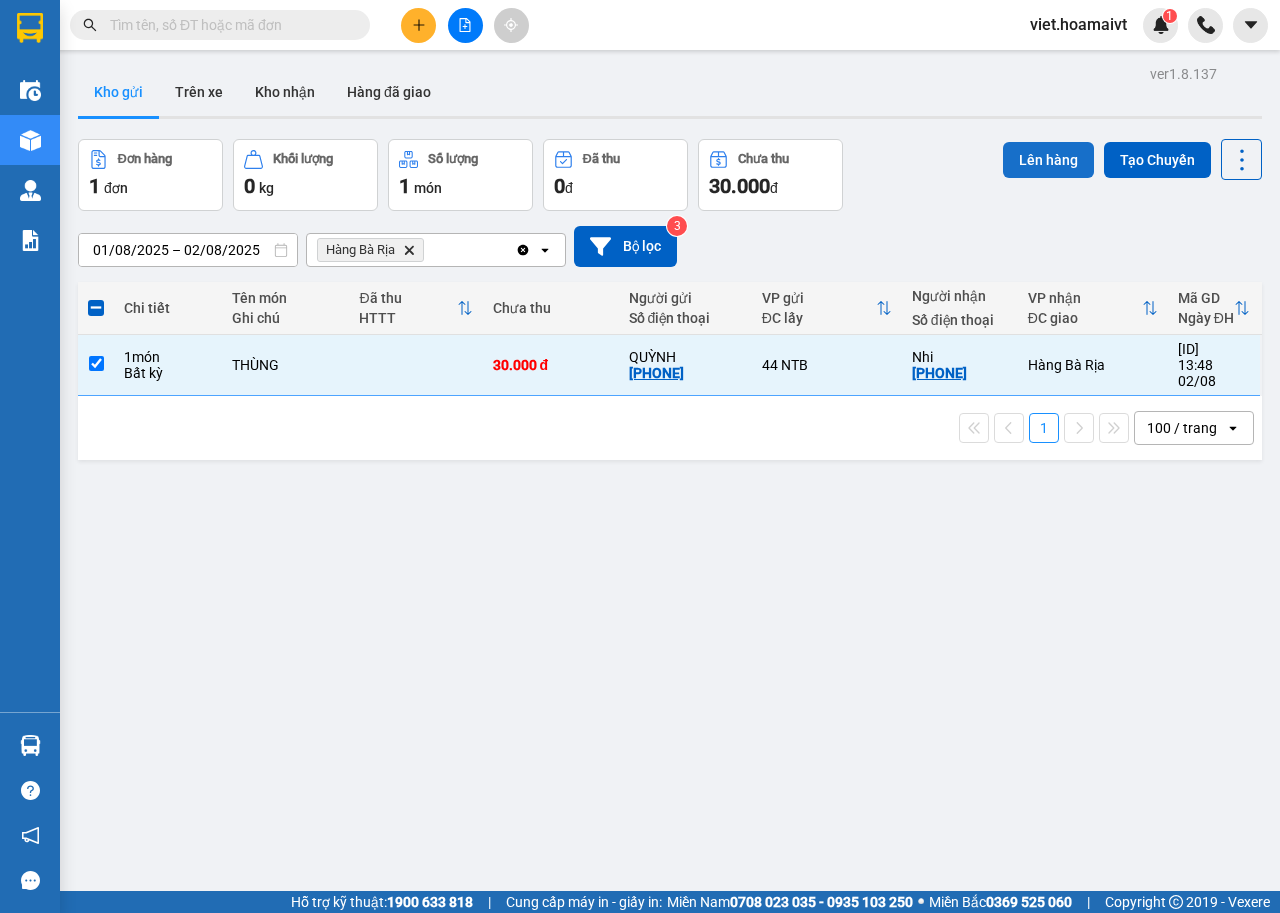 click on "Lên hàng" at bounding box center [1048, 160] 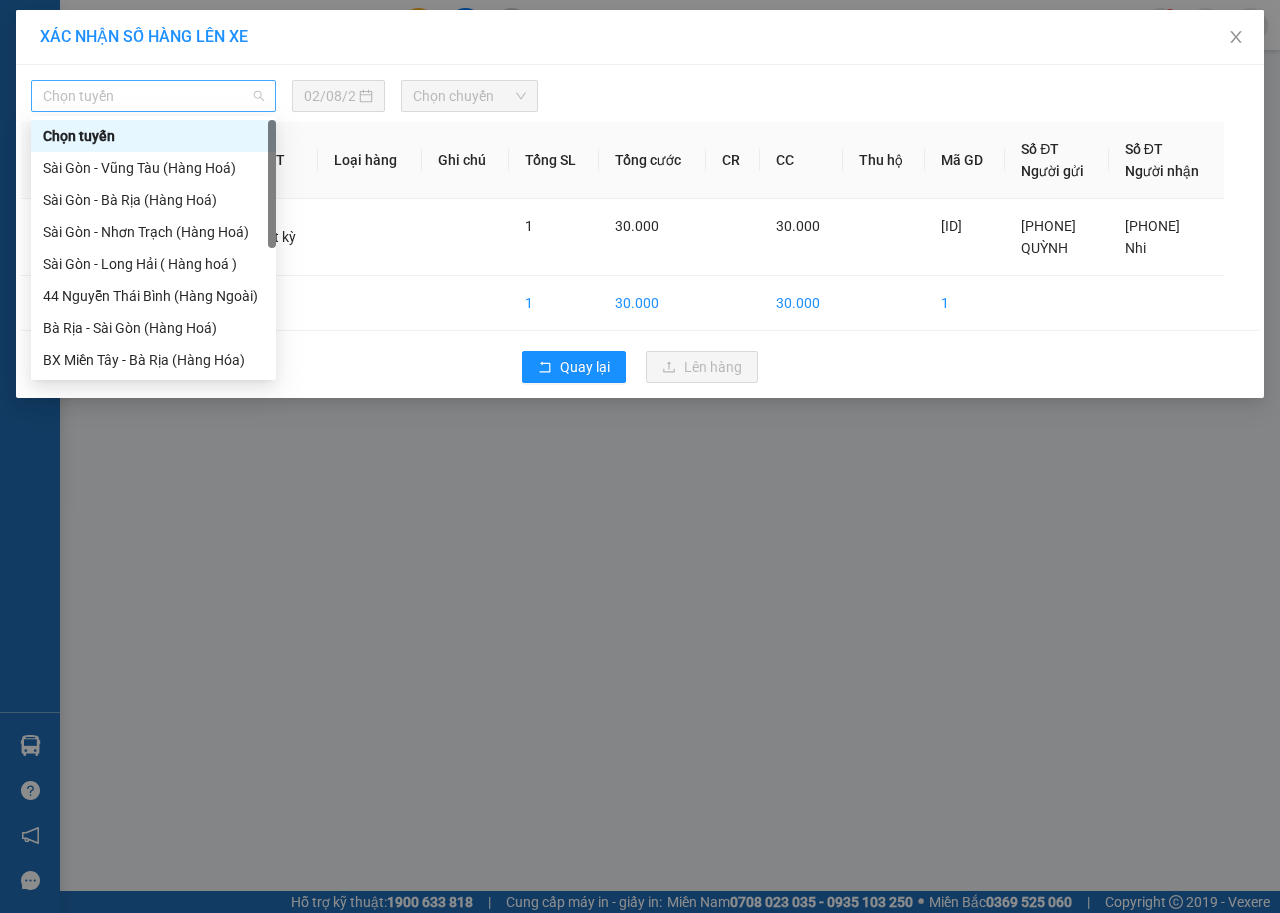 click on "Chọn tuyến" at bounding box center [153, 96] 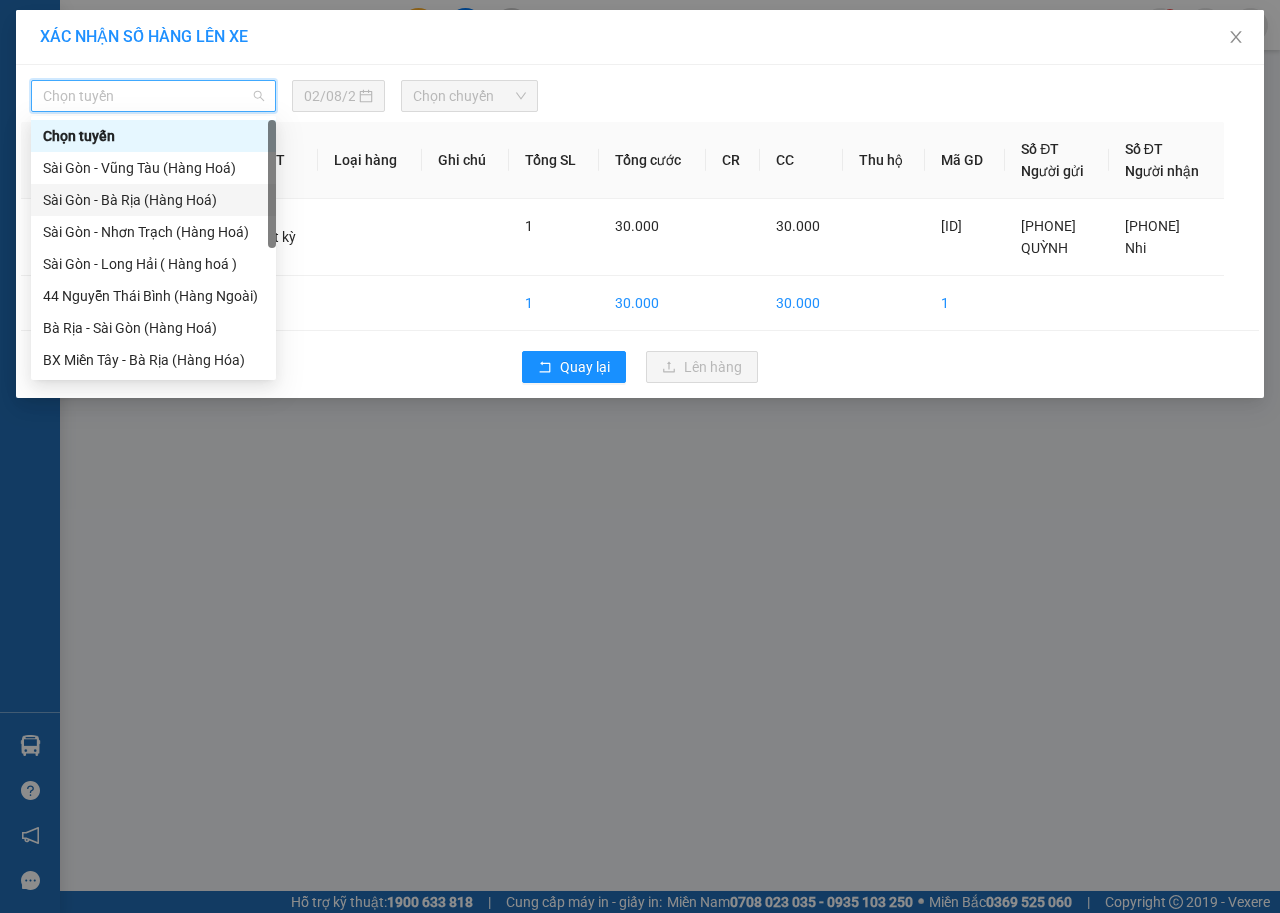click on "Sài Gòn - Bà Rịa (Hàng Hoá)" at bounding box center [153, 200] 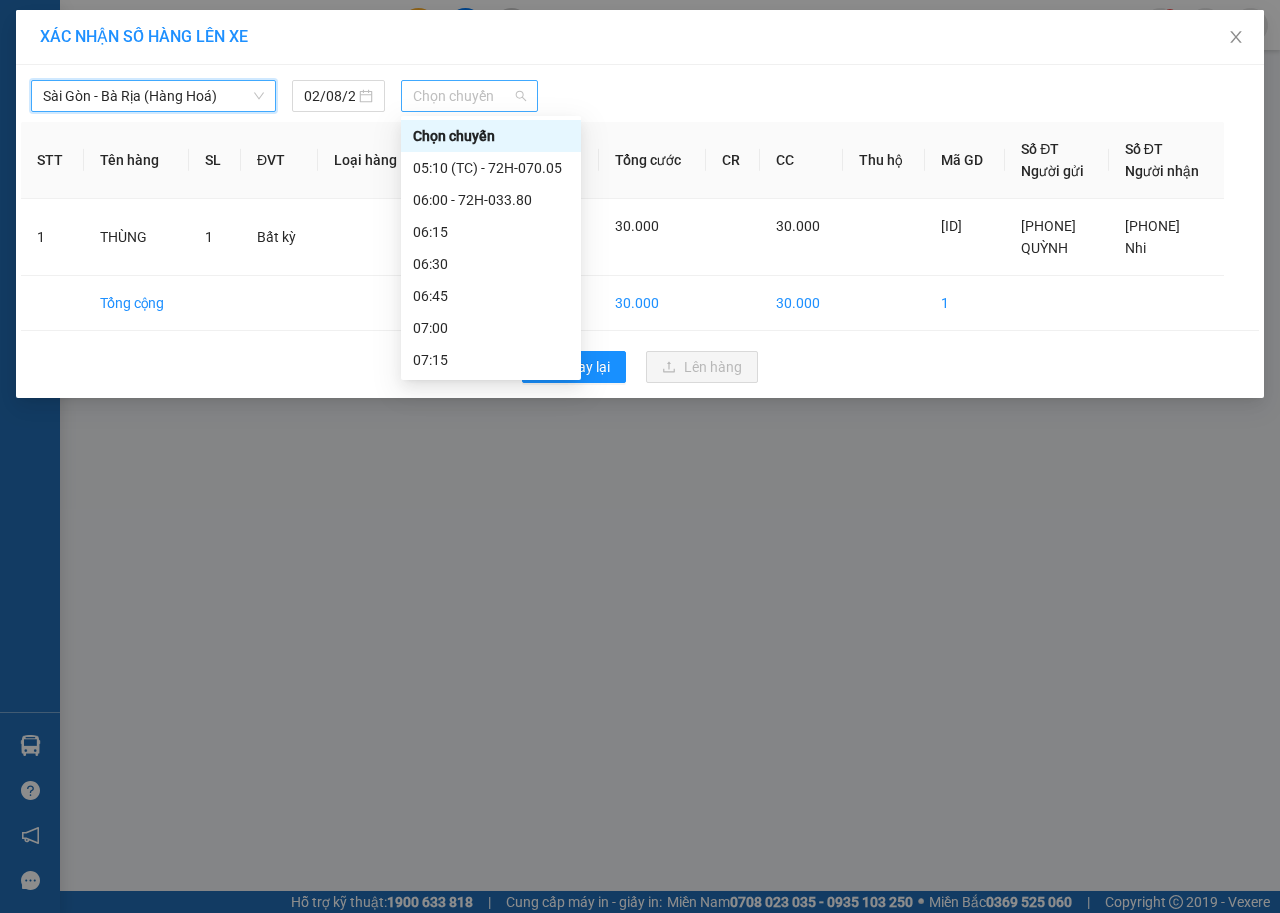 click on "Chọn chuyến" at bounding box center (469, 96) 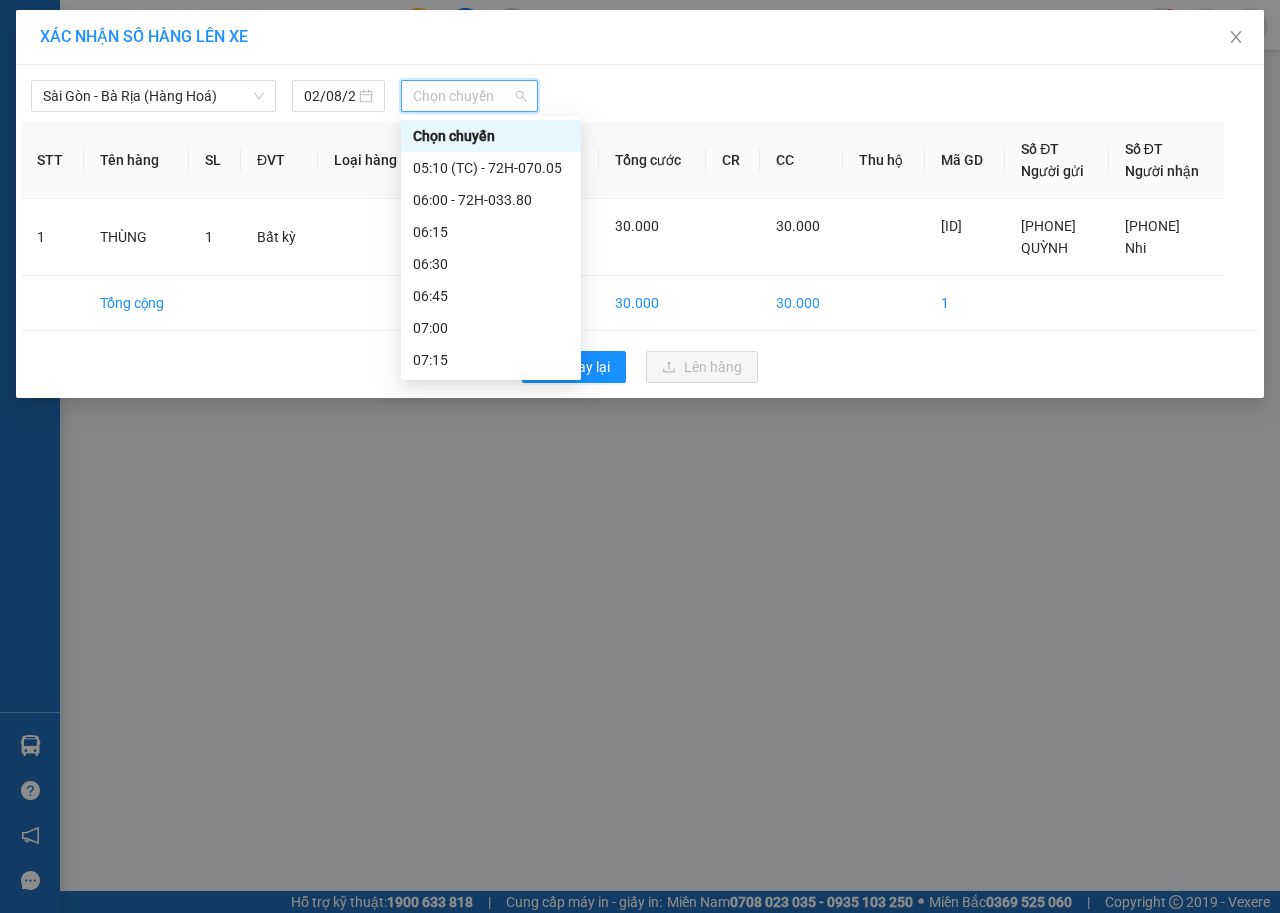 click on "[TIME] - [CODE]" at bounding box center [491, 1320] 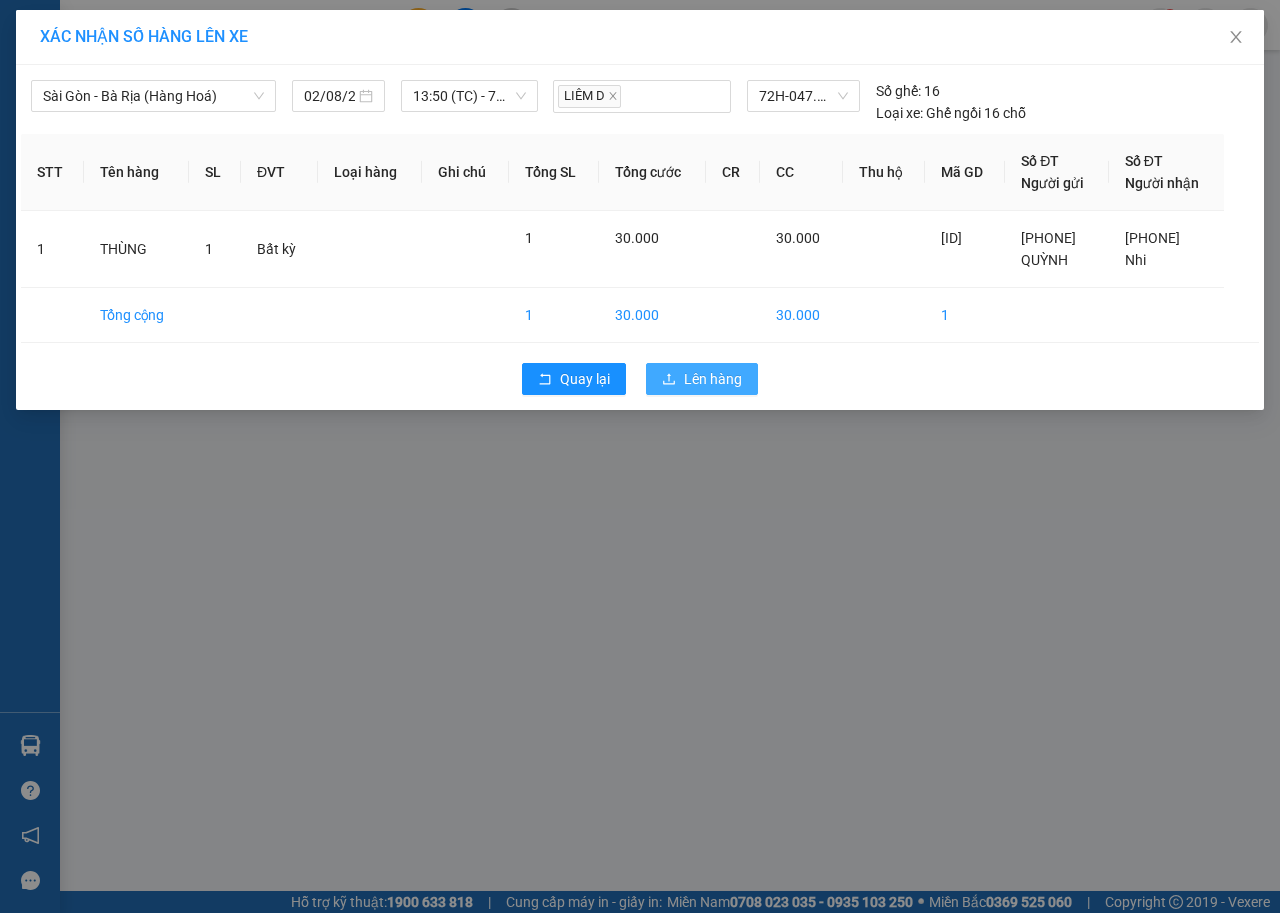 click on "Lên hàng" at bounding box center (713, 379) 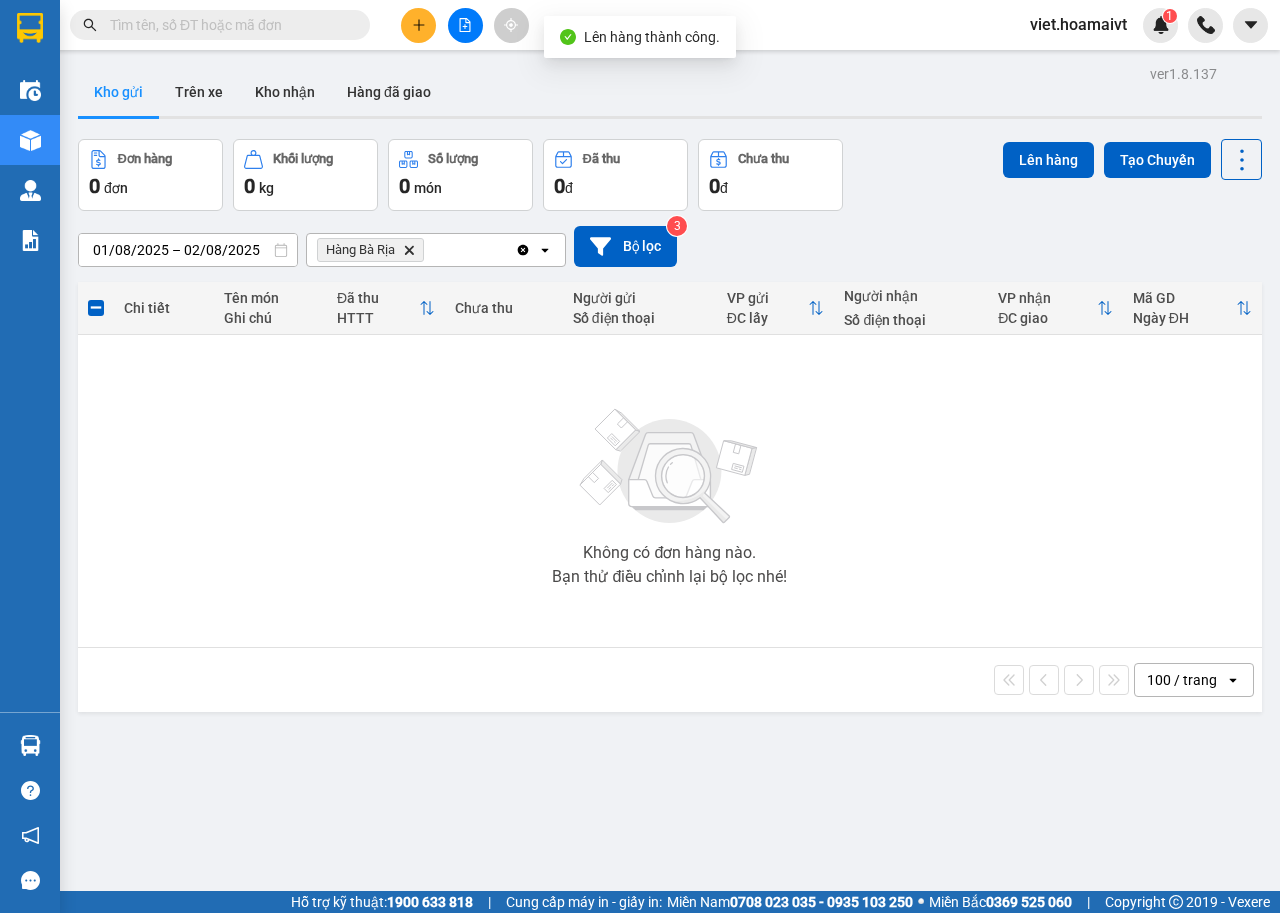 click on "Delete" 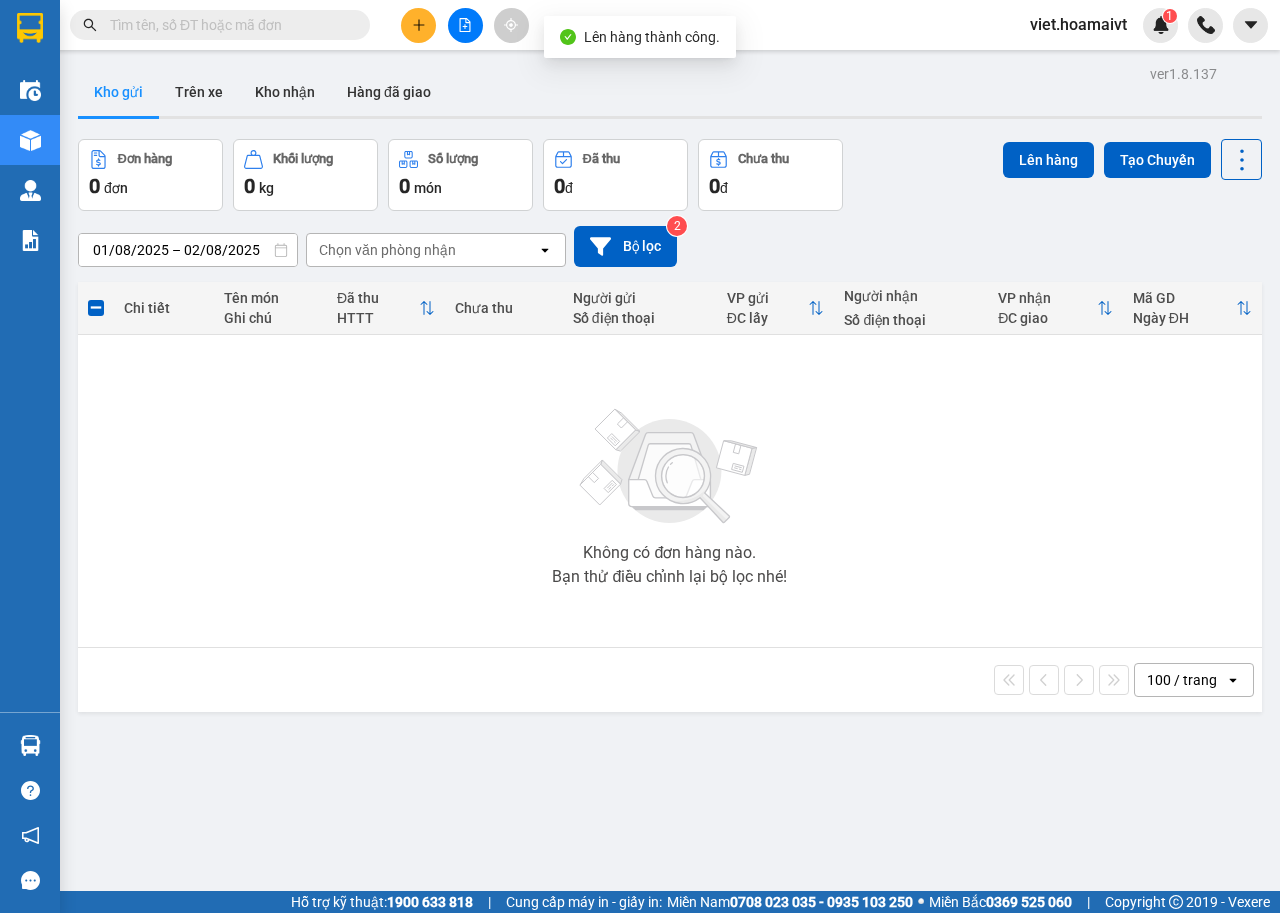 click on "Chọn văn phòng nhận" at bounding box center (387, 250) 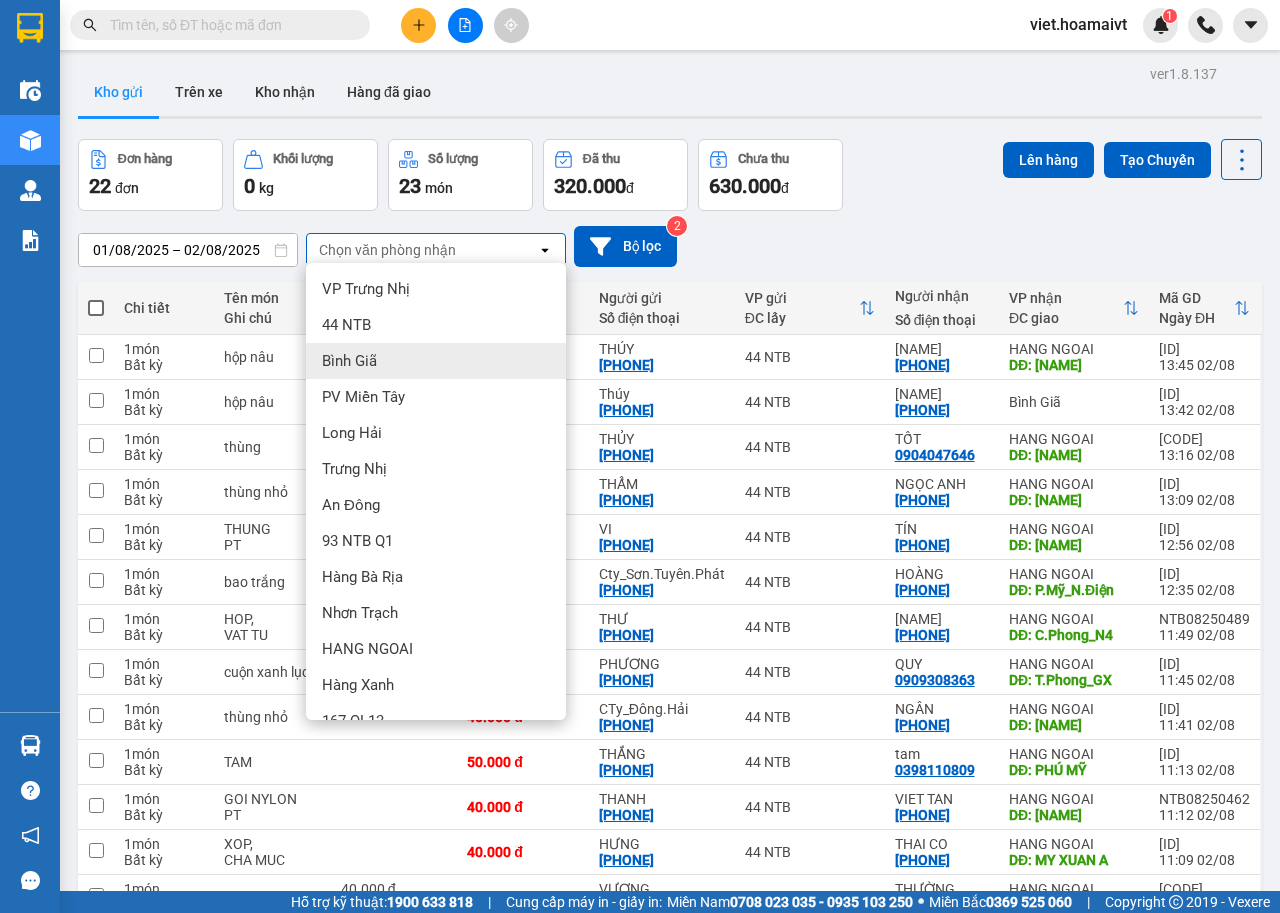 click on "Bình Giã" at bounding box center (349, 361) 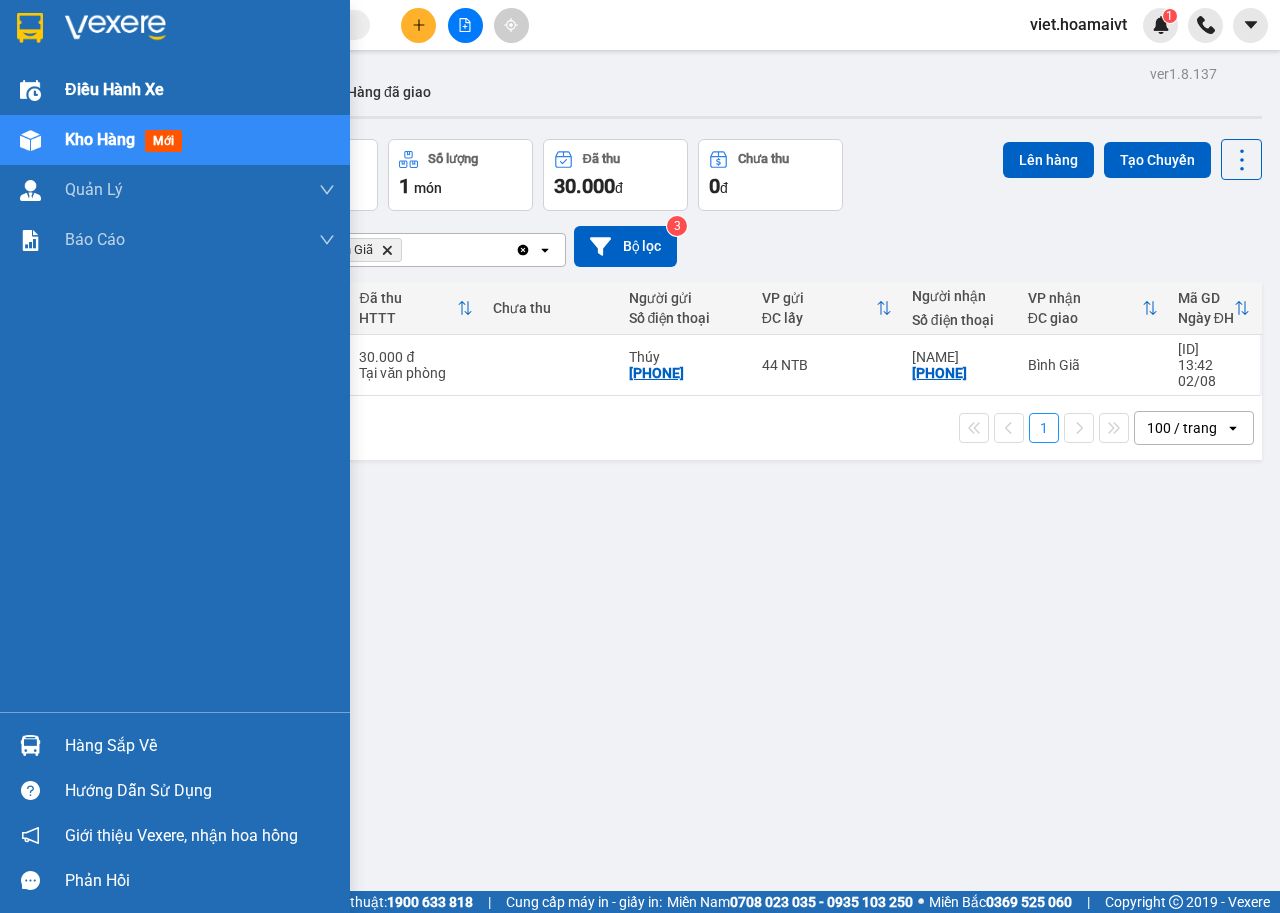 click on "Điều hành xe" at bounding box center [114, 89] 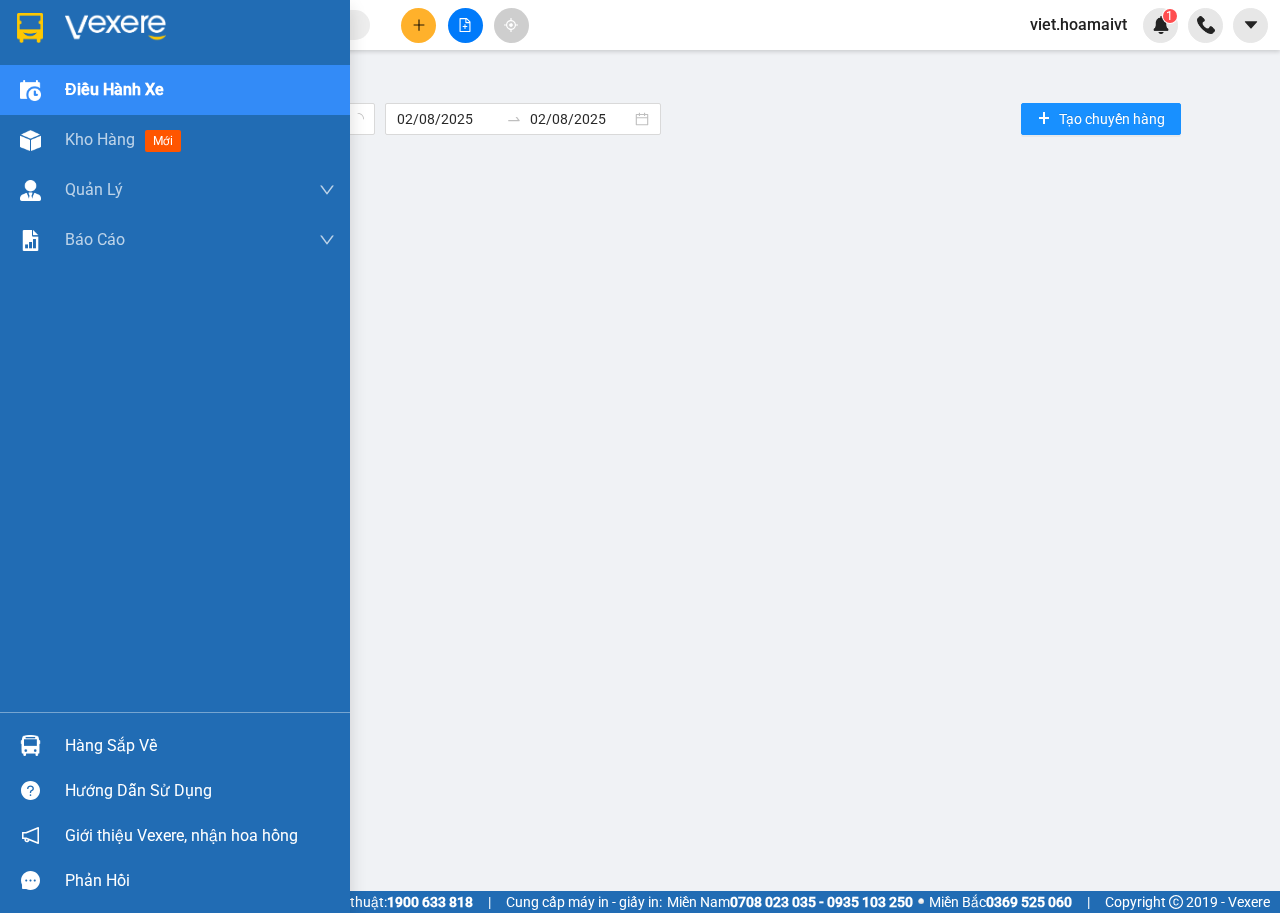 click on "Điều hành xe" at bounding box center (114, 89) 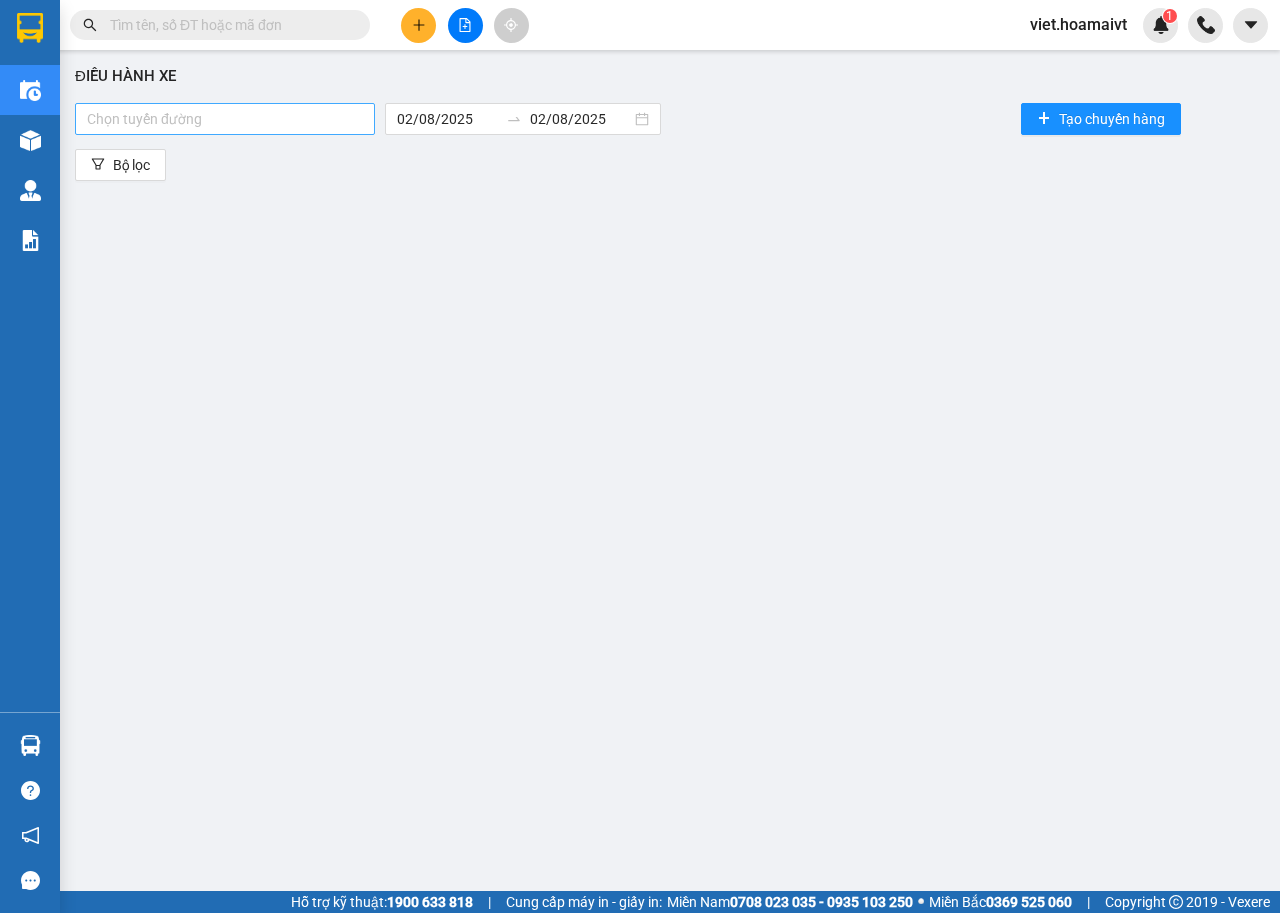 click at bounding box center [225, 119] 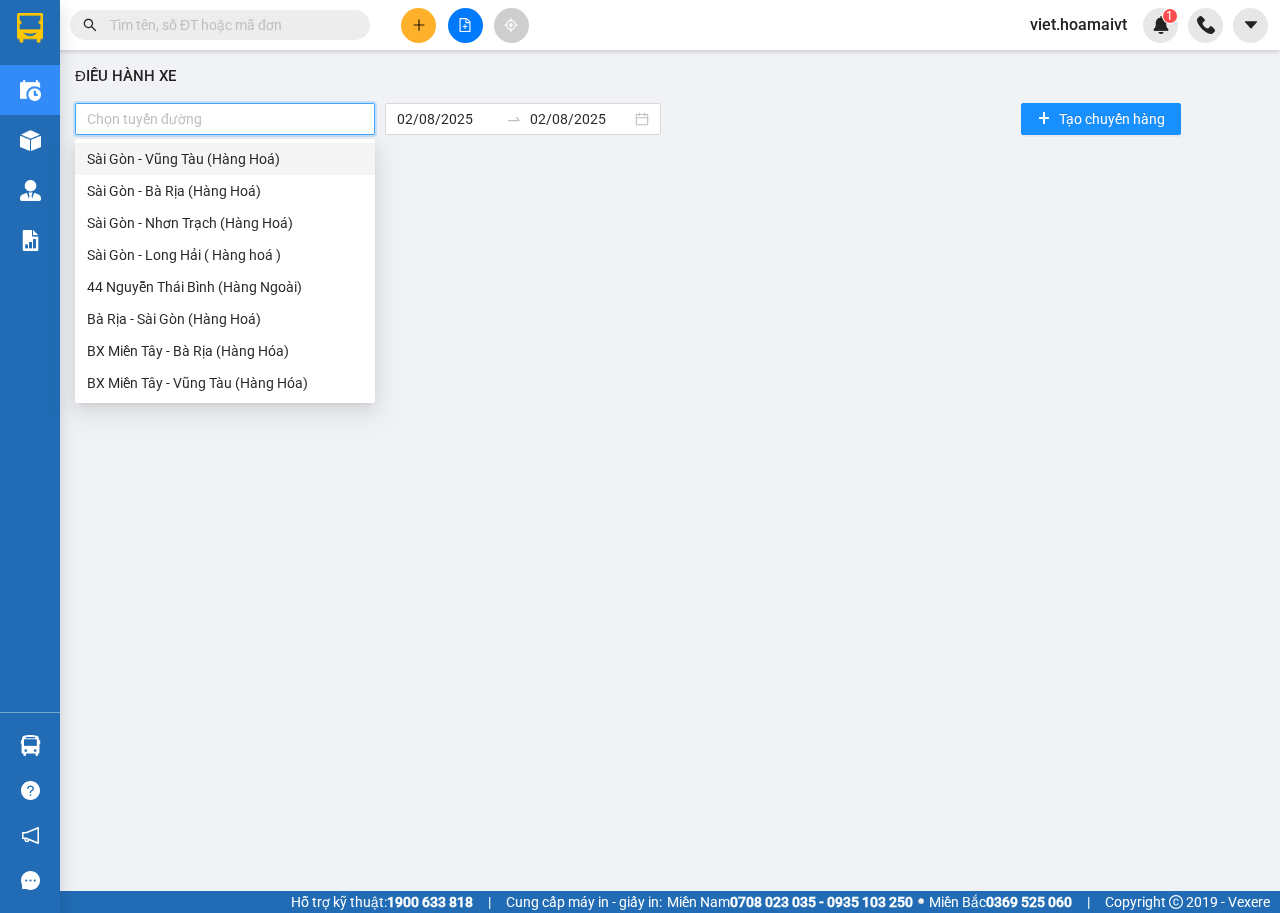 click on "Sài Gòn - Vũng Tàu (Hàng Hoá)" at bounding box center [225, 159] 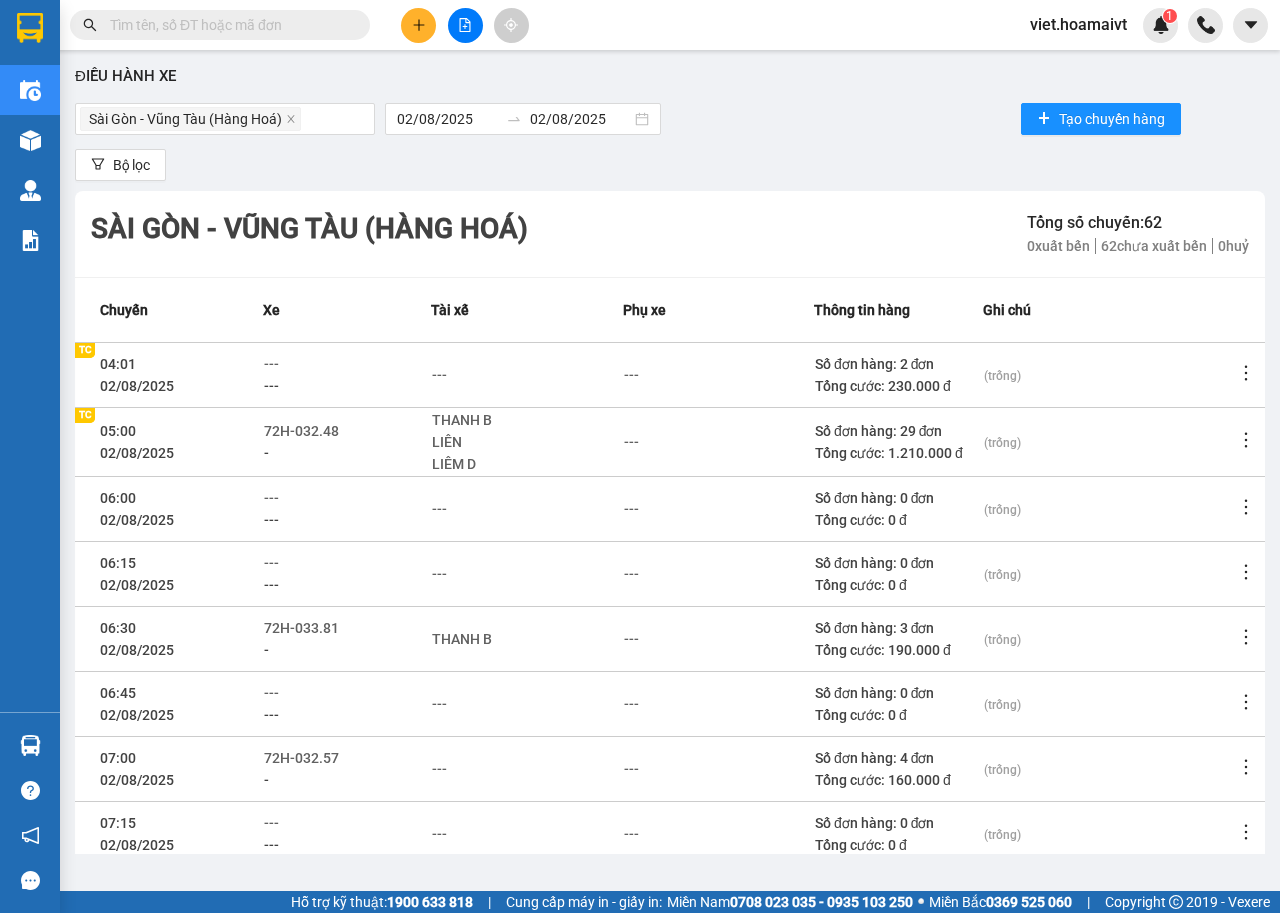 click on "2" at bounding box center (892, 1025) 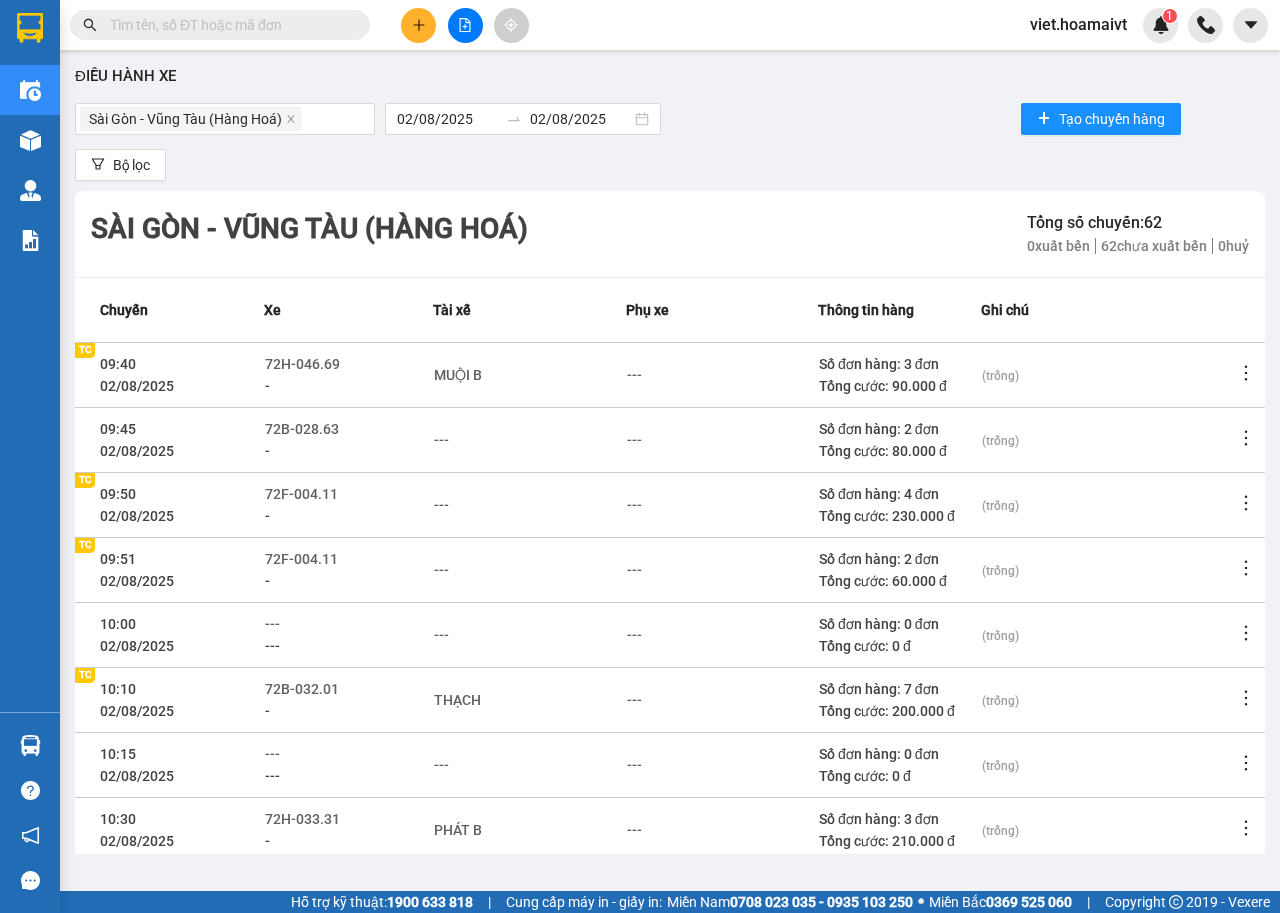 click on "4" at bounding box center [972, 1021] 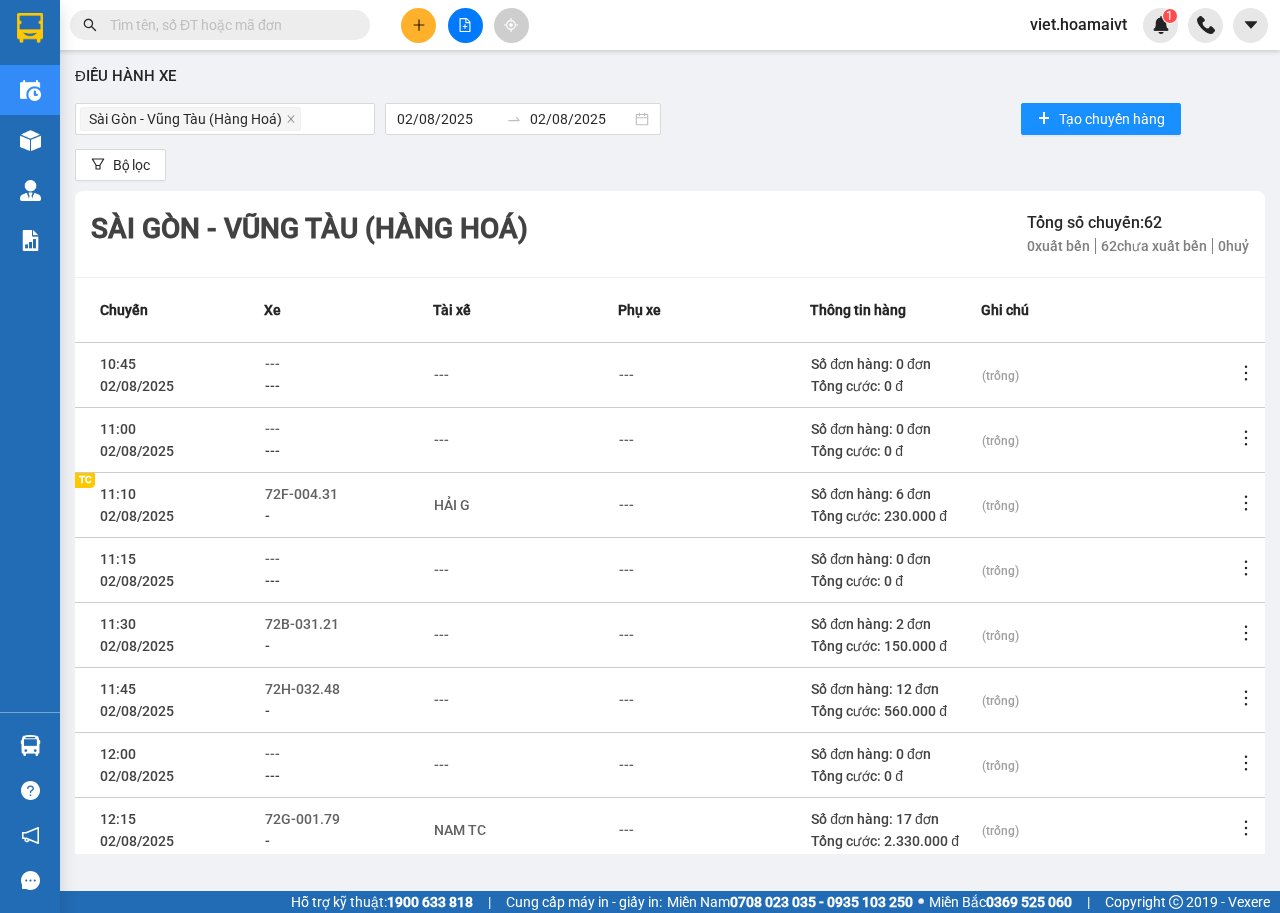 click on "5" at bounding box center [1012, 1021] 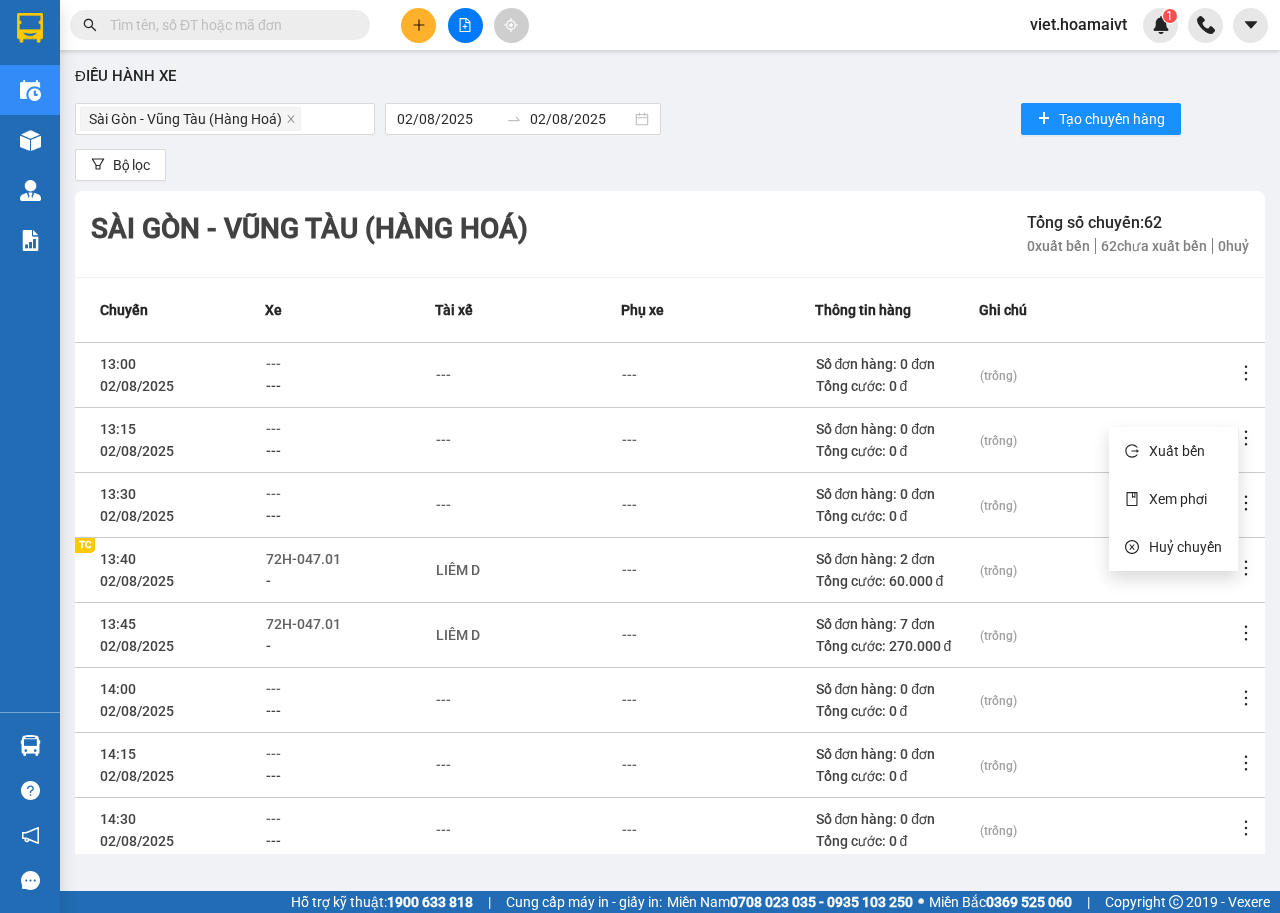click 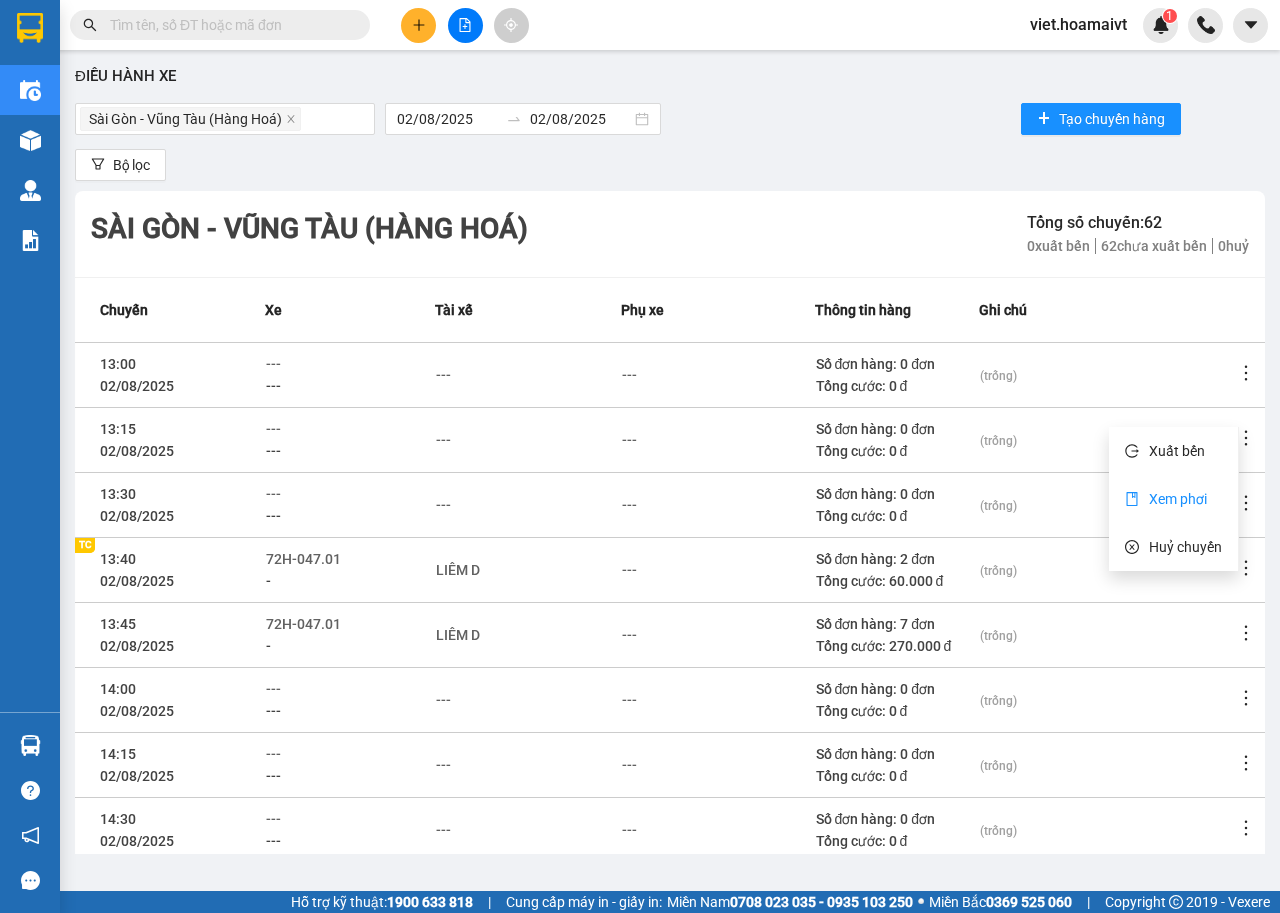 click on "Xem phơi" at bounding box center [1178, 499] 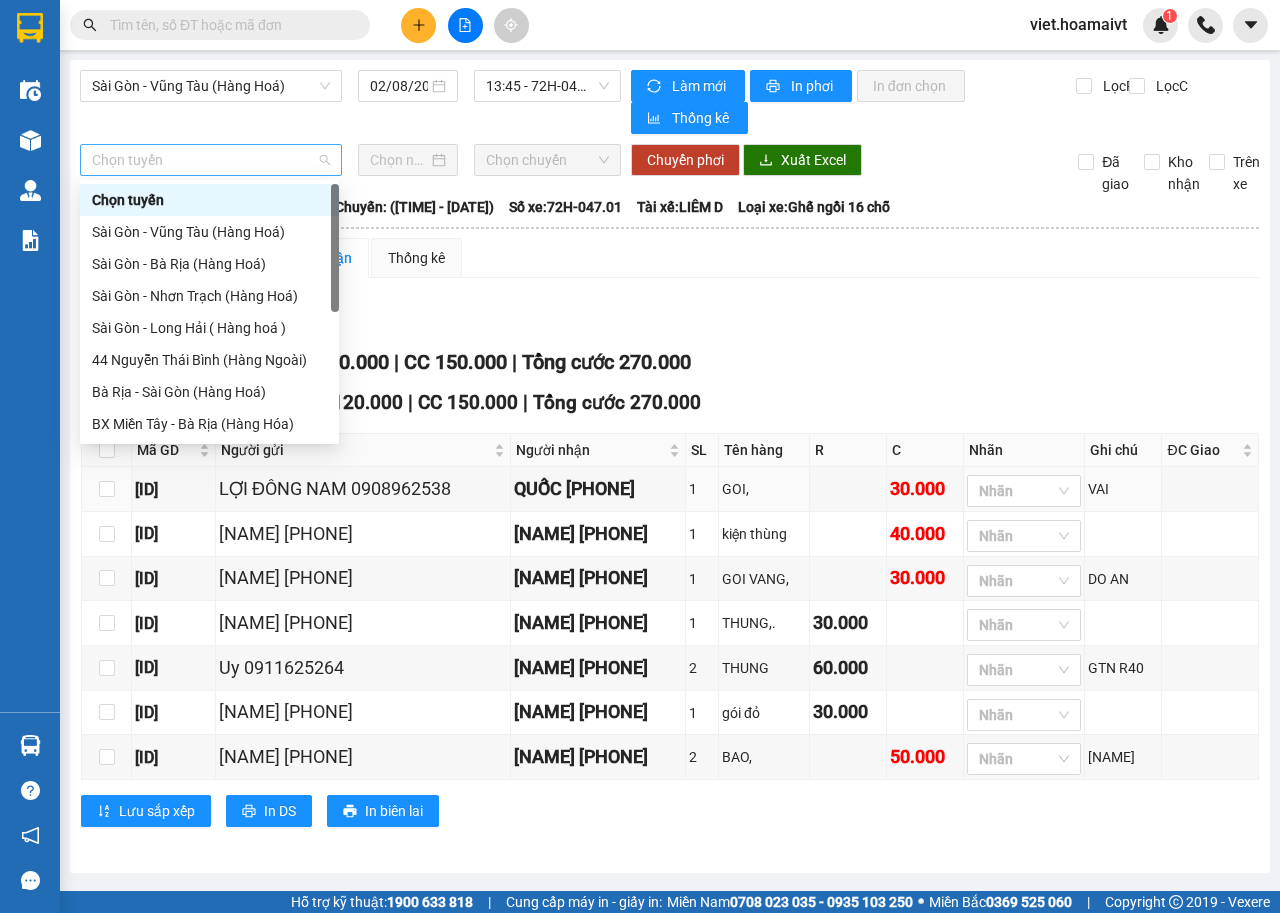 click on "Chọn tuyến" at bounding box center (211, 160) 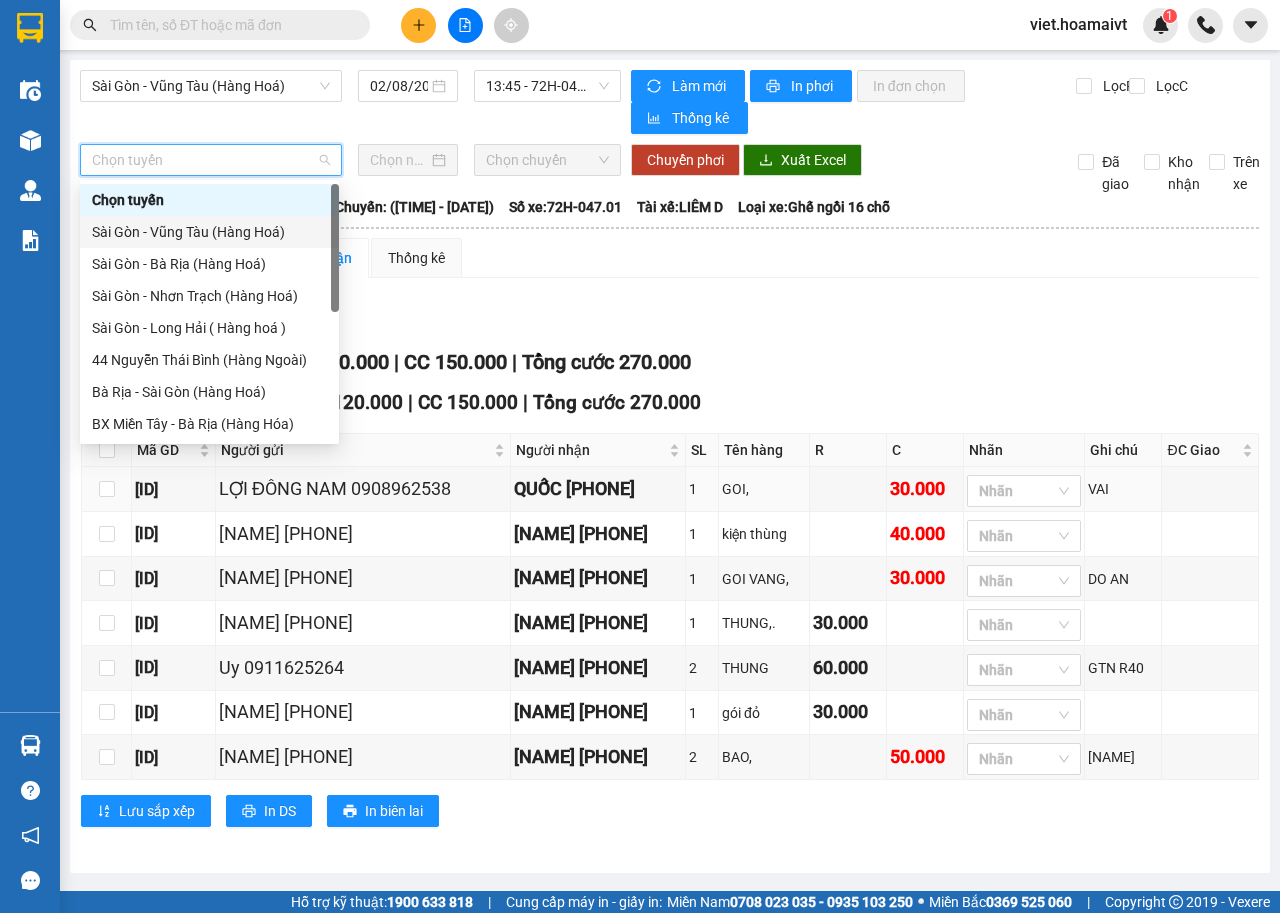 drag, startPoint x: 146, startPoint y: 235, endPoint x: 285, endPoint y: 245, distance: 139.35925 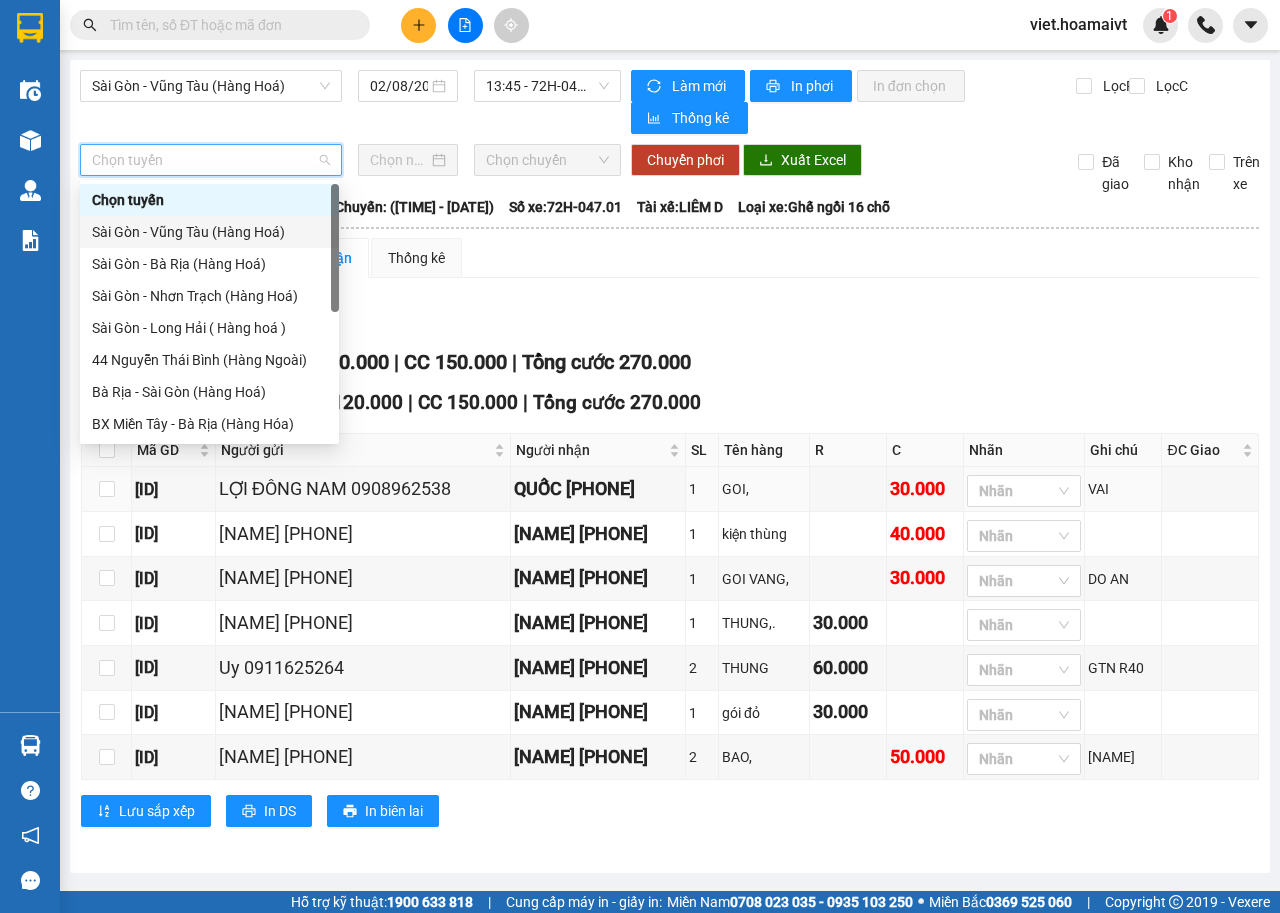 click on "Sài Gòn - Vũng Tàu (Hàng Hoá)" at bounding box center [209, 232] 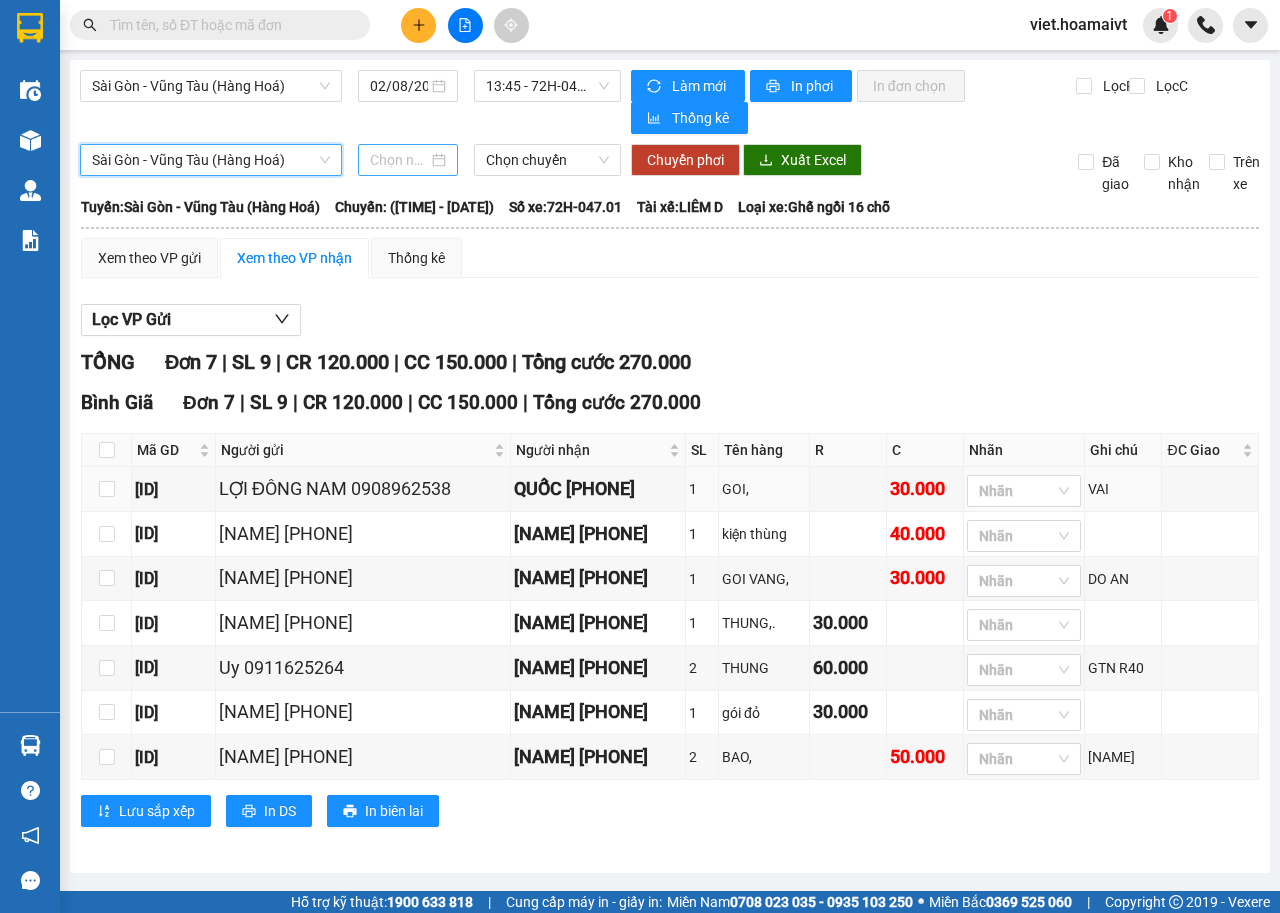 click at bounding box center (399, 160) 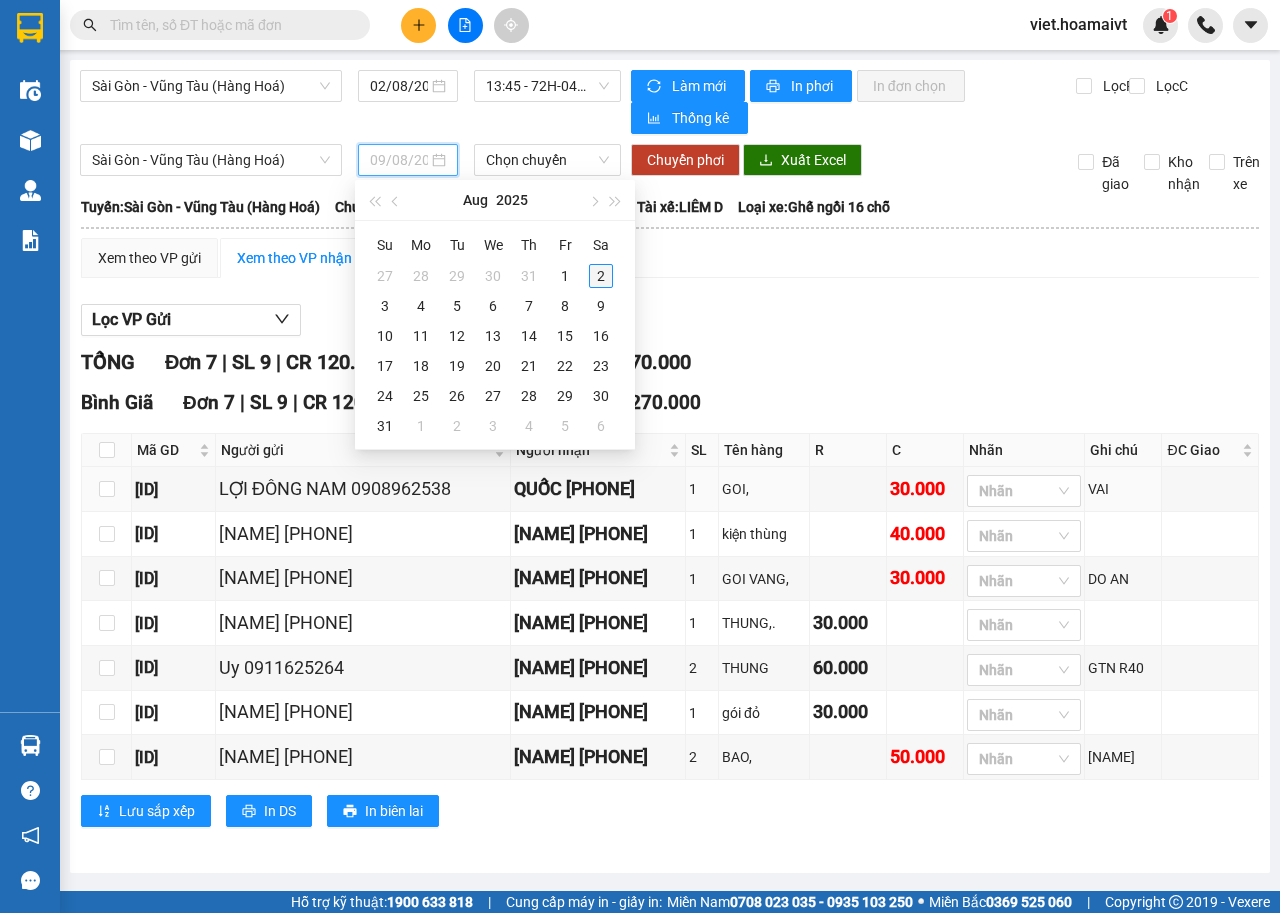 type on "02/08/2025" 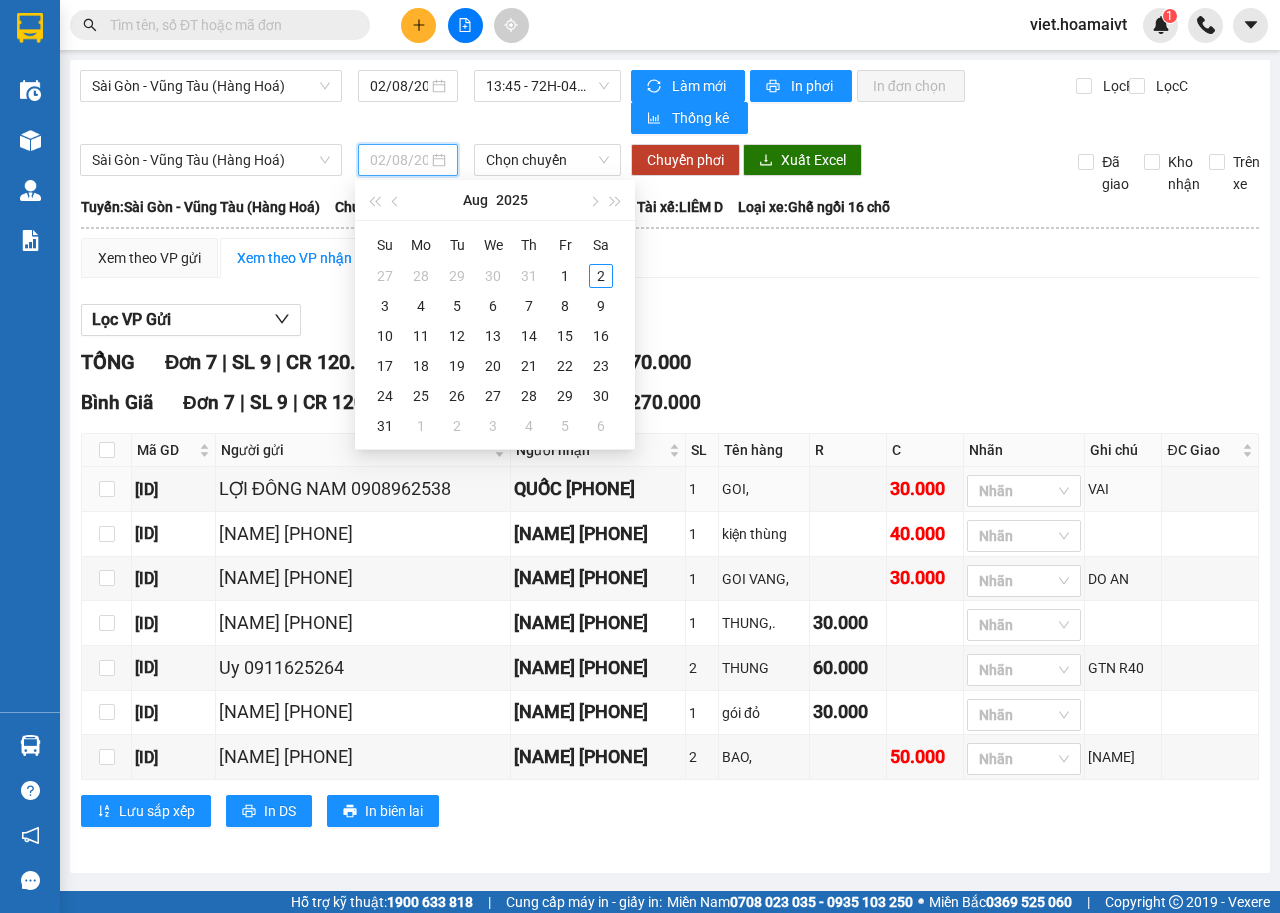 drag, startPoint x: 602, startPoint y: 278, endPoint x: 576, endPoint y: 242, distance: 44.407207 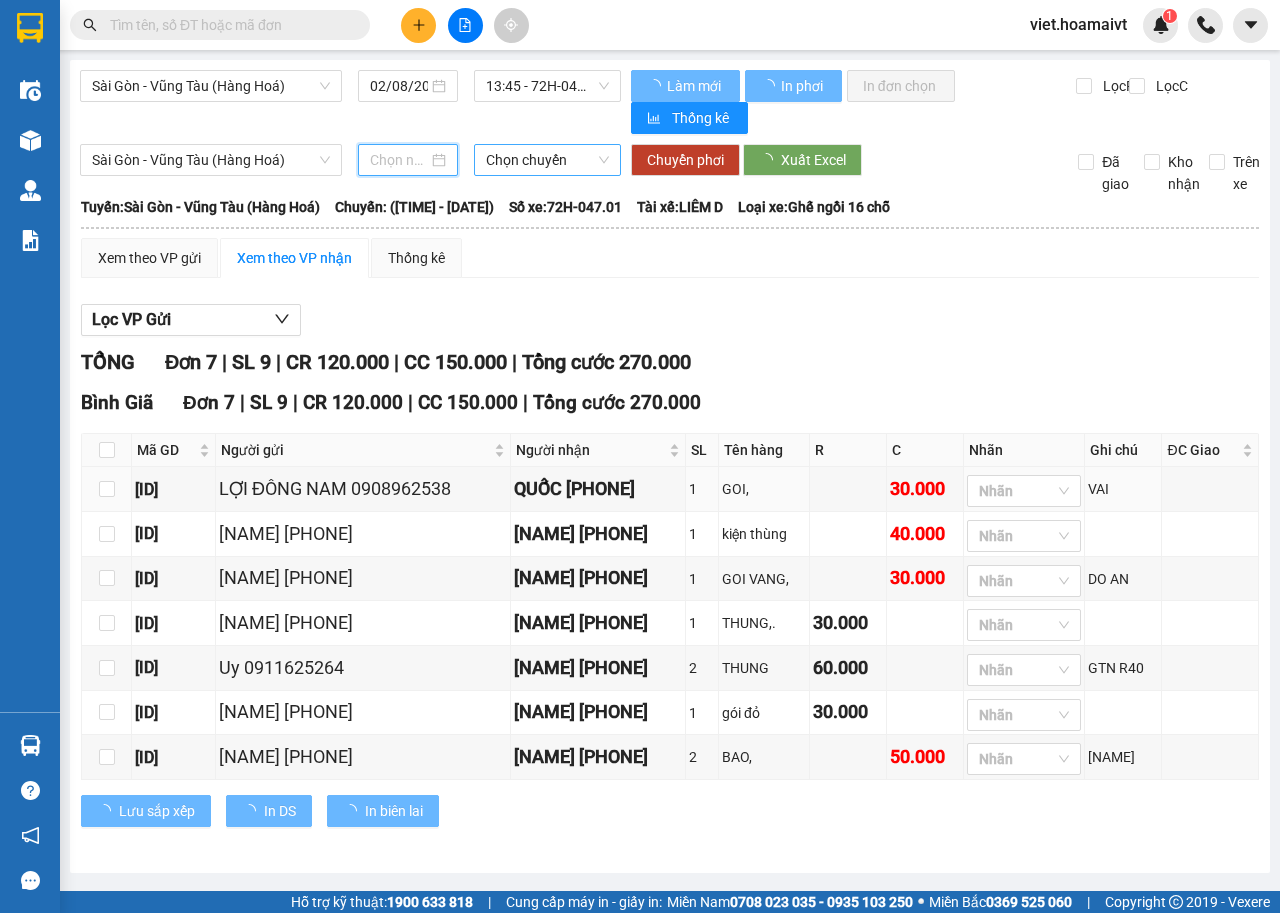 type on "02/08/2025" 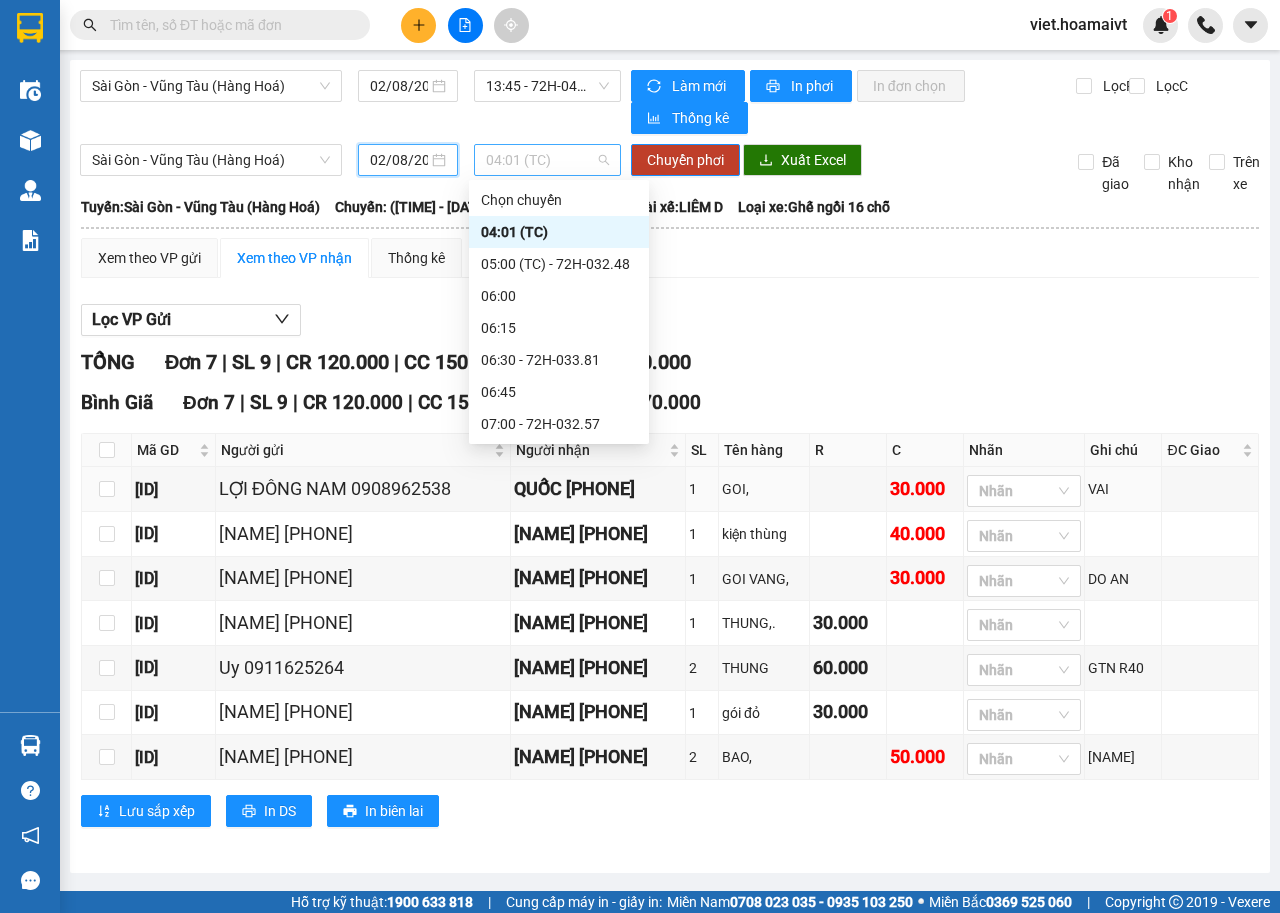 click on "[TIME]   (TC)" at bounding box center (547, 160) 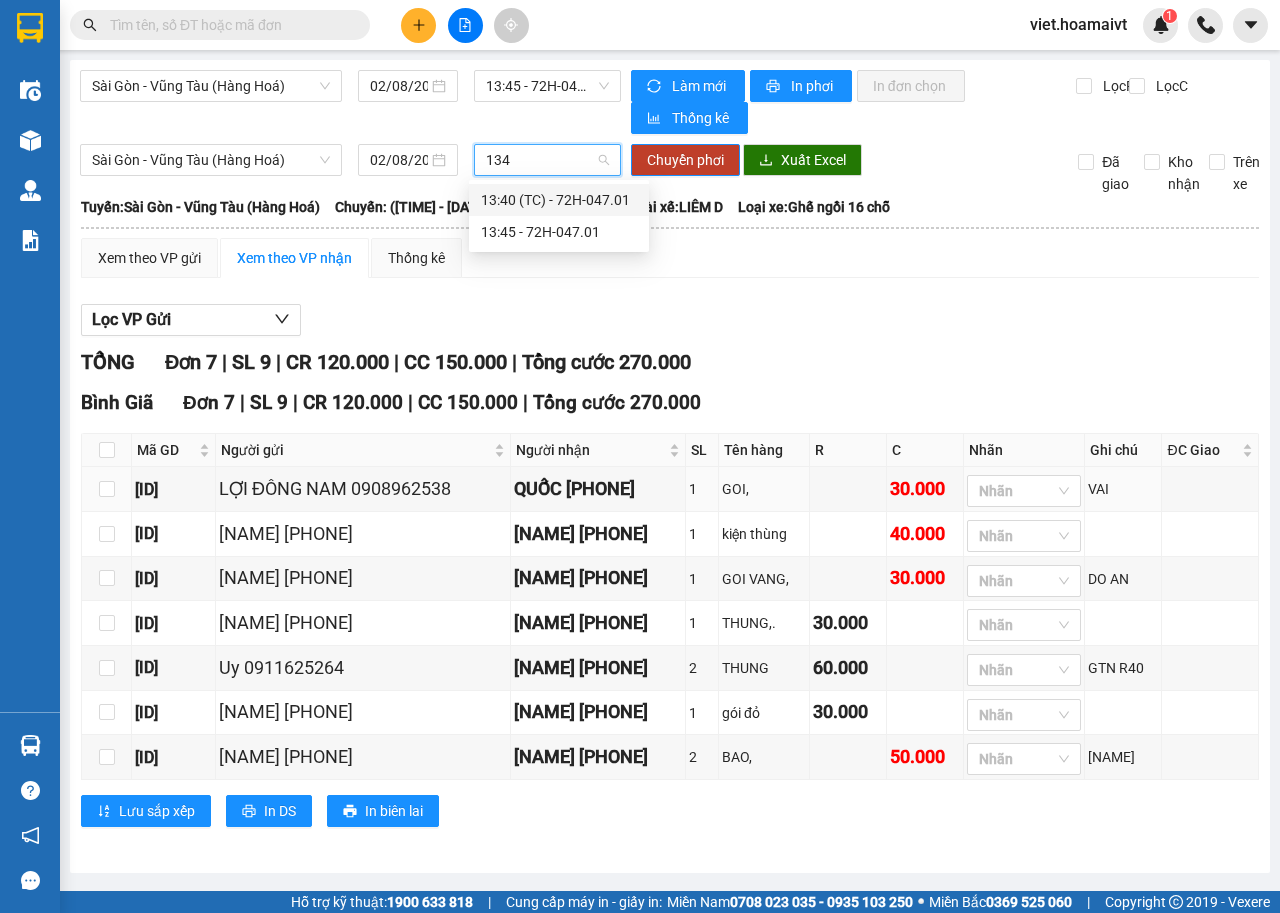 type on "1340" 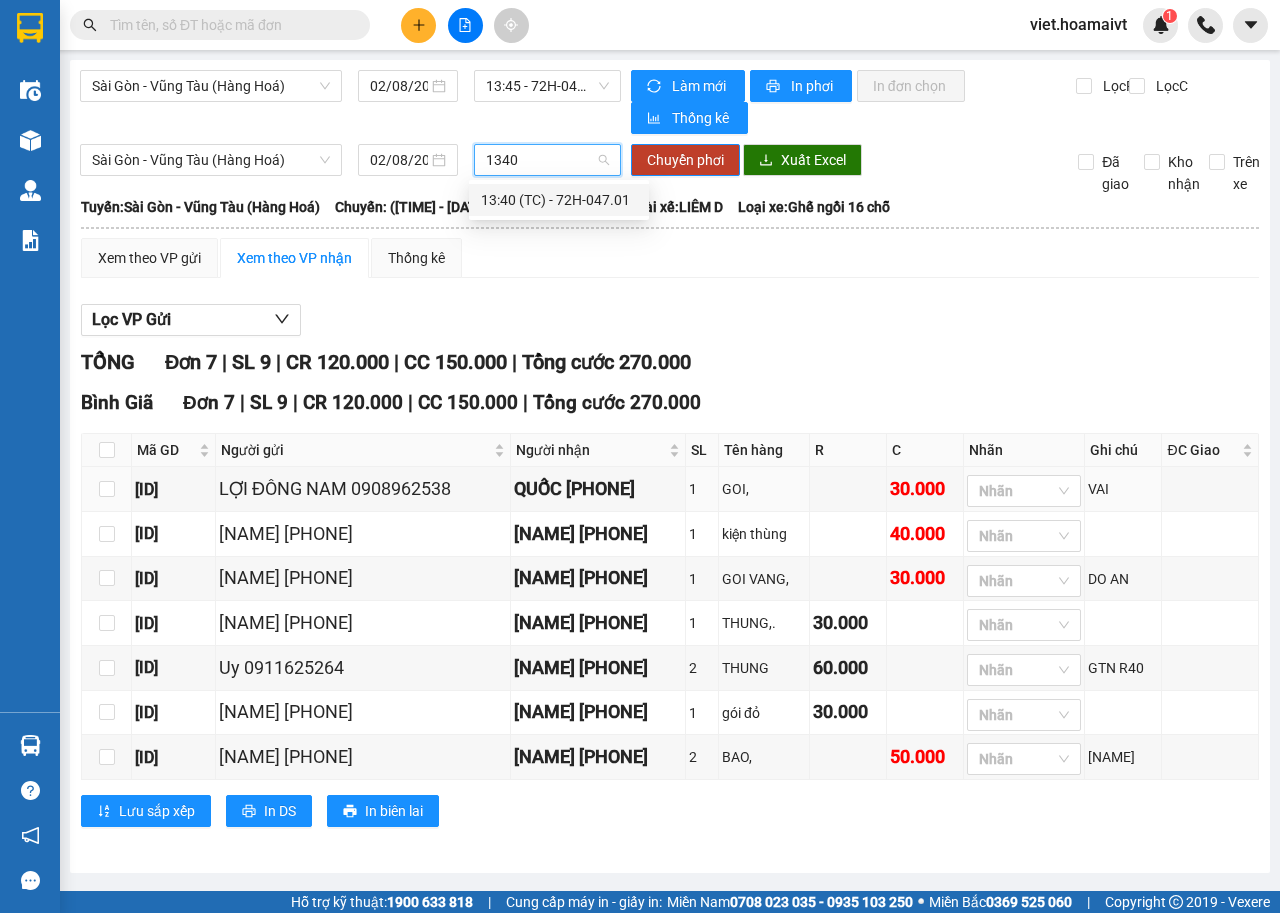 click on "[TIME]   (TC)   - [CODE]" at bounding box center (559, 200) 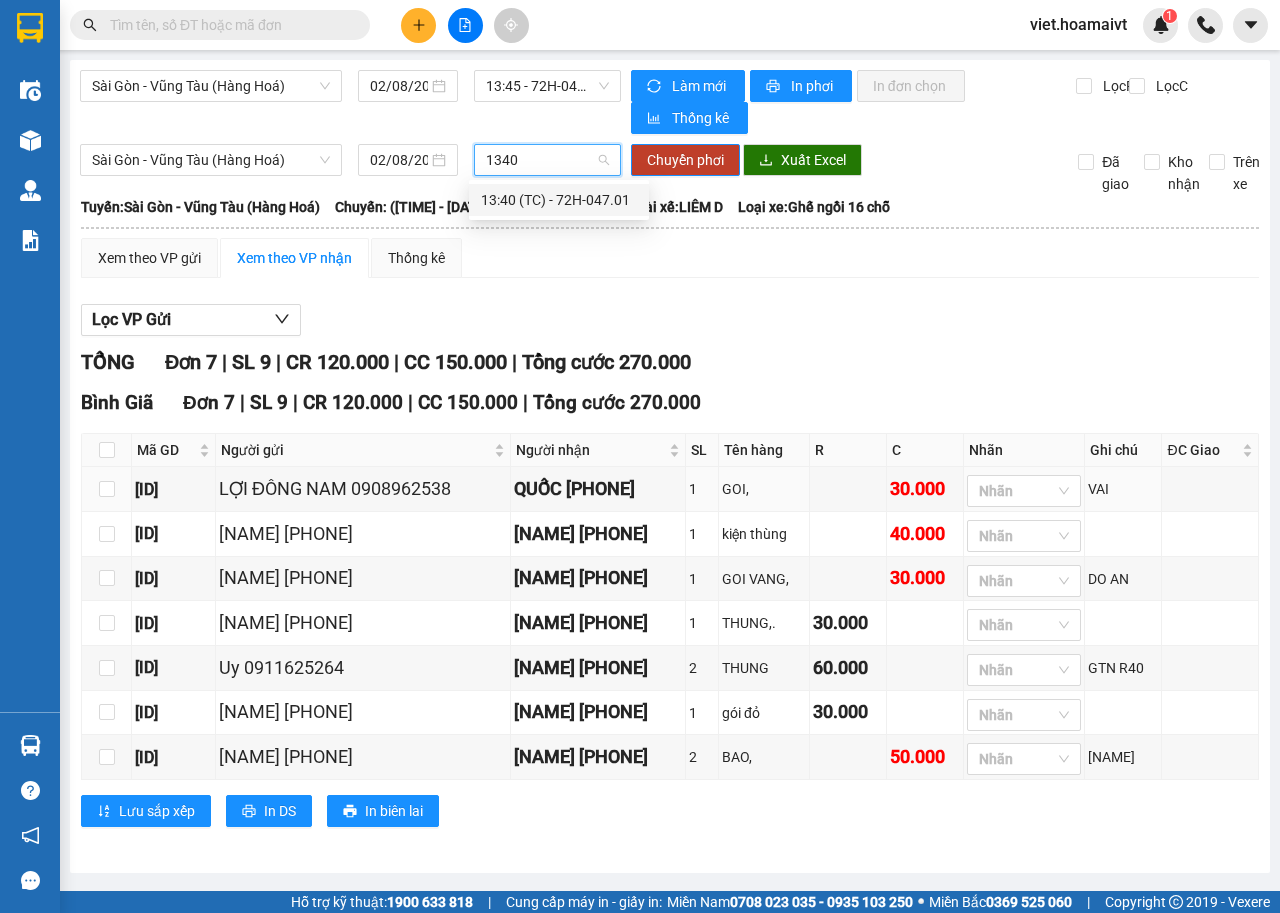 type 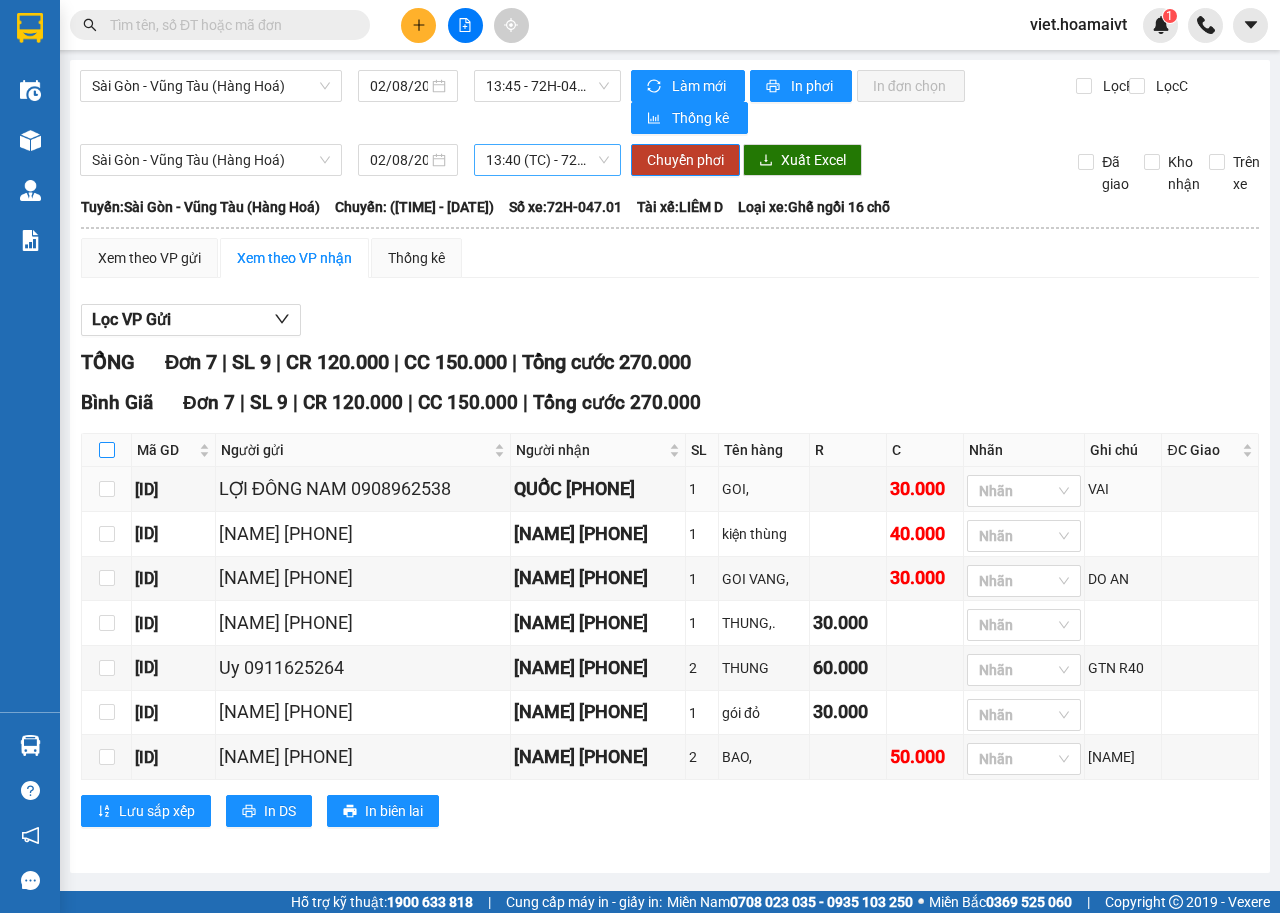 click at bounding box center (107, 450) 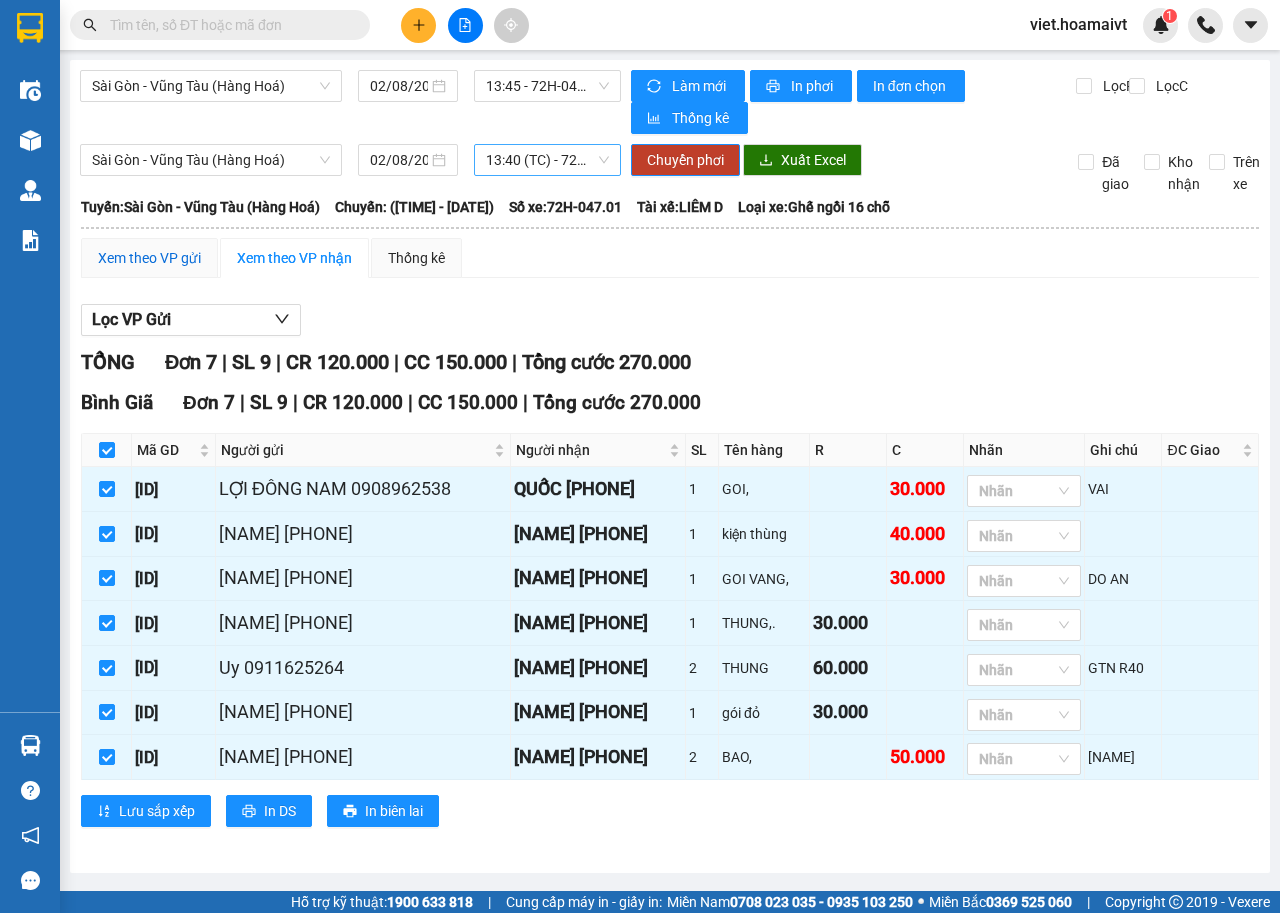 click on "Xem theo VP gửi" at bounding box center (149, 258) 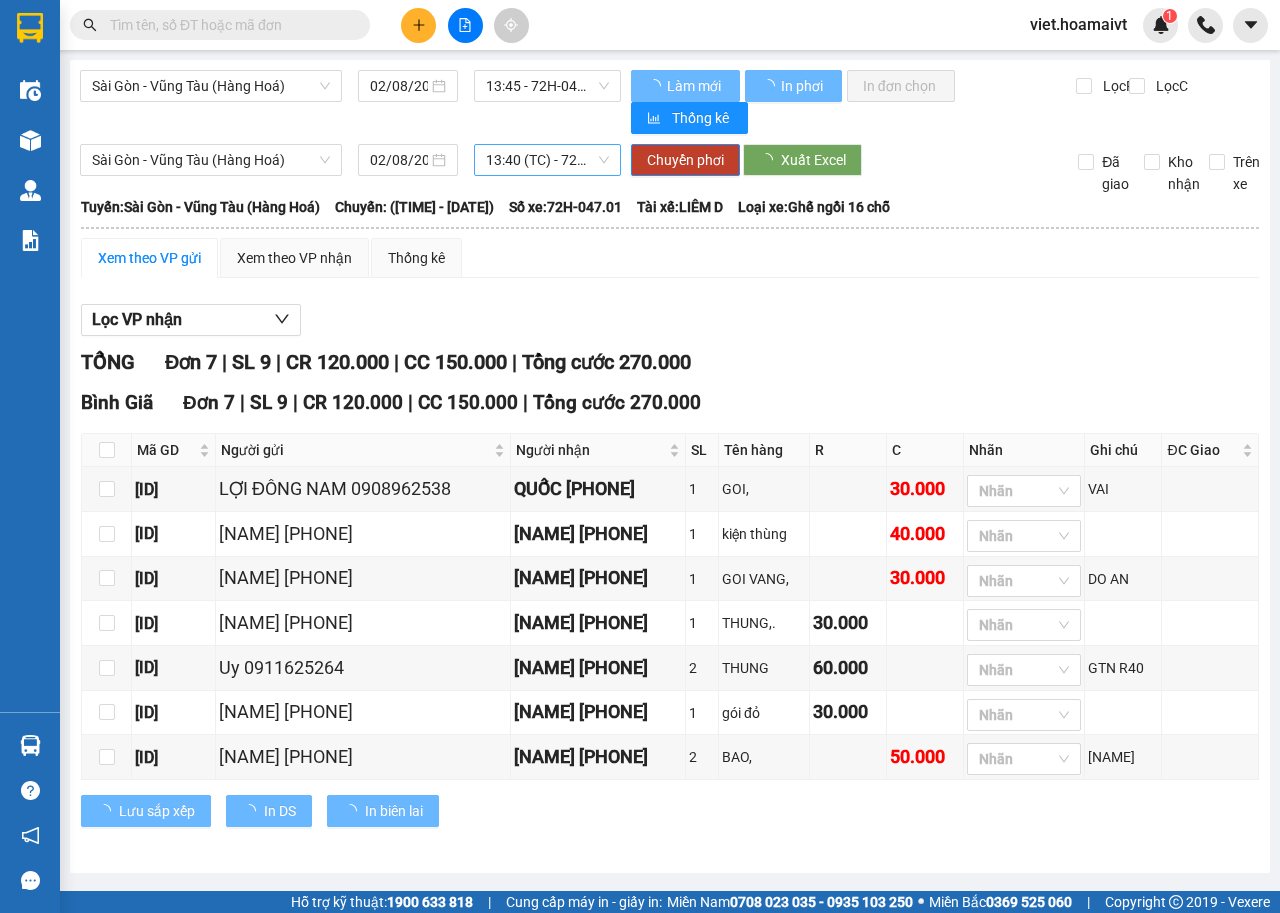 click on "Xem theo VP gửi" at bounding box center [149, 258] 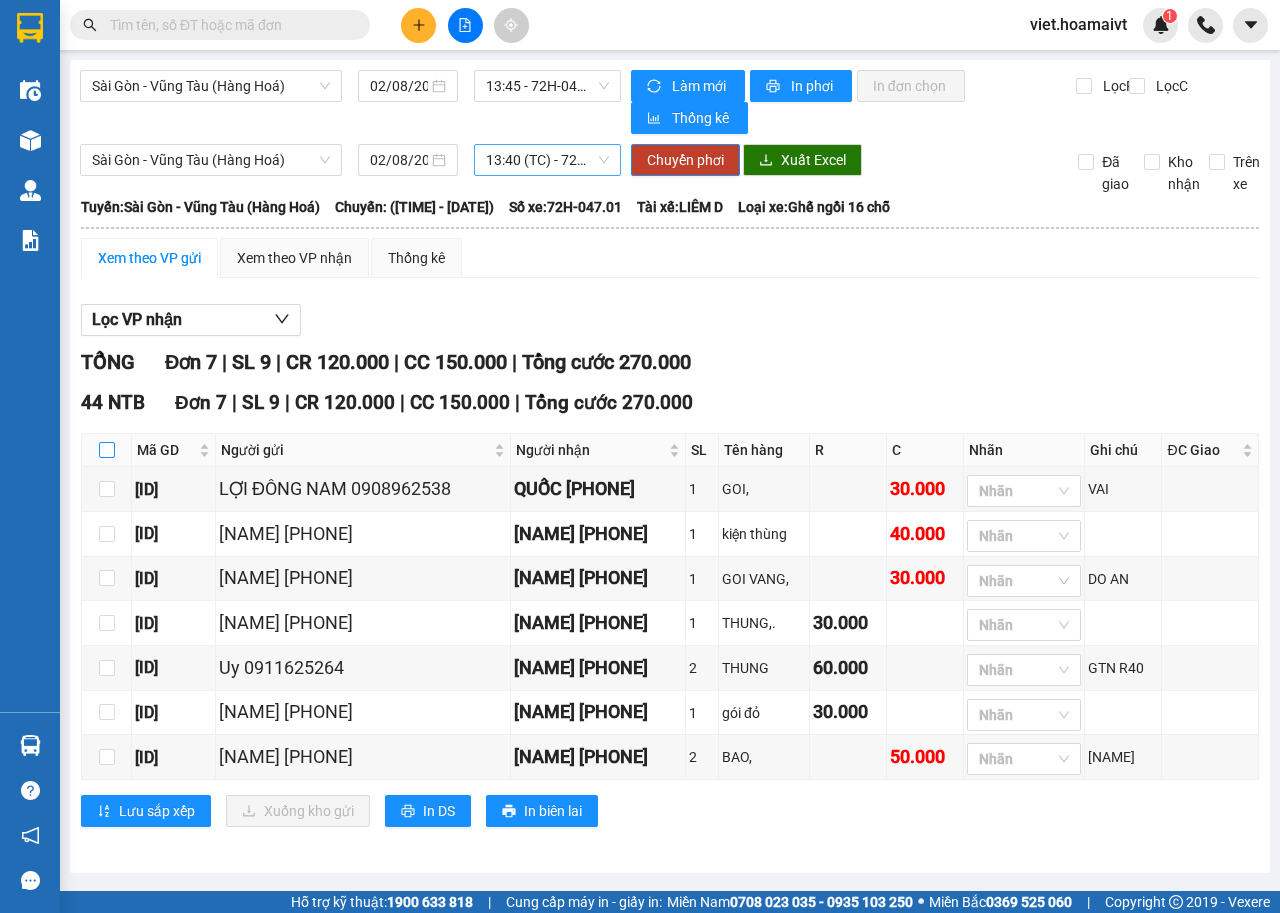 click at bounding box center (107, 450) 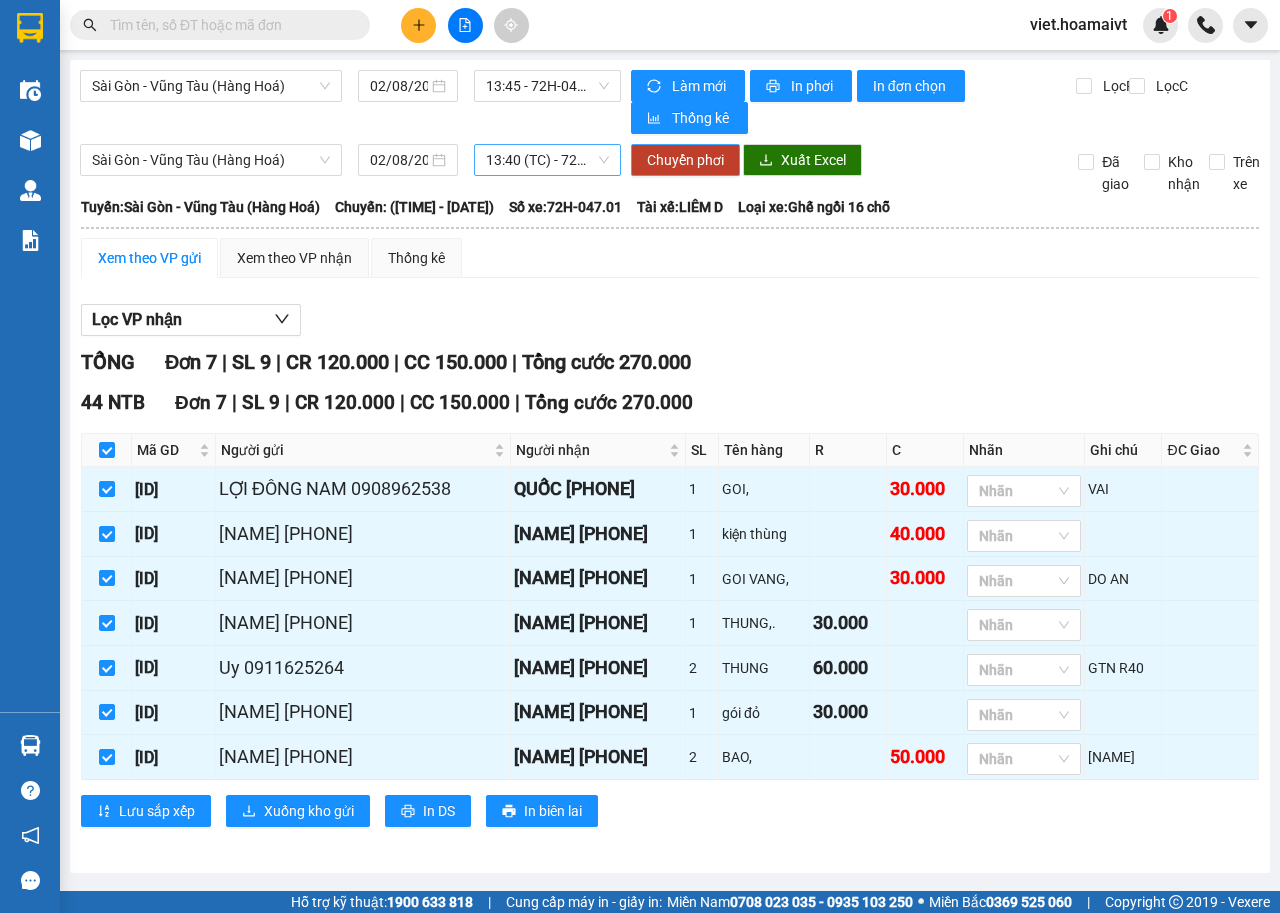 click on "Chuyển phơi" at bounding box center (685, 160) 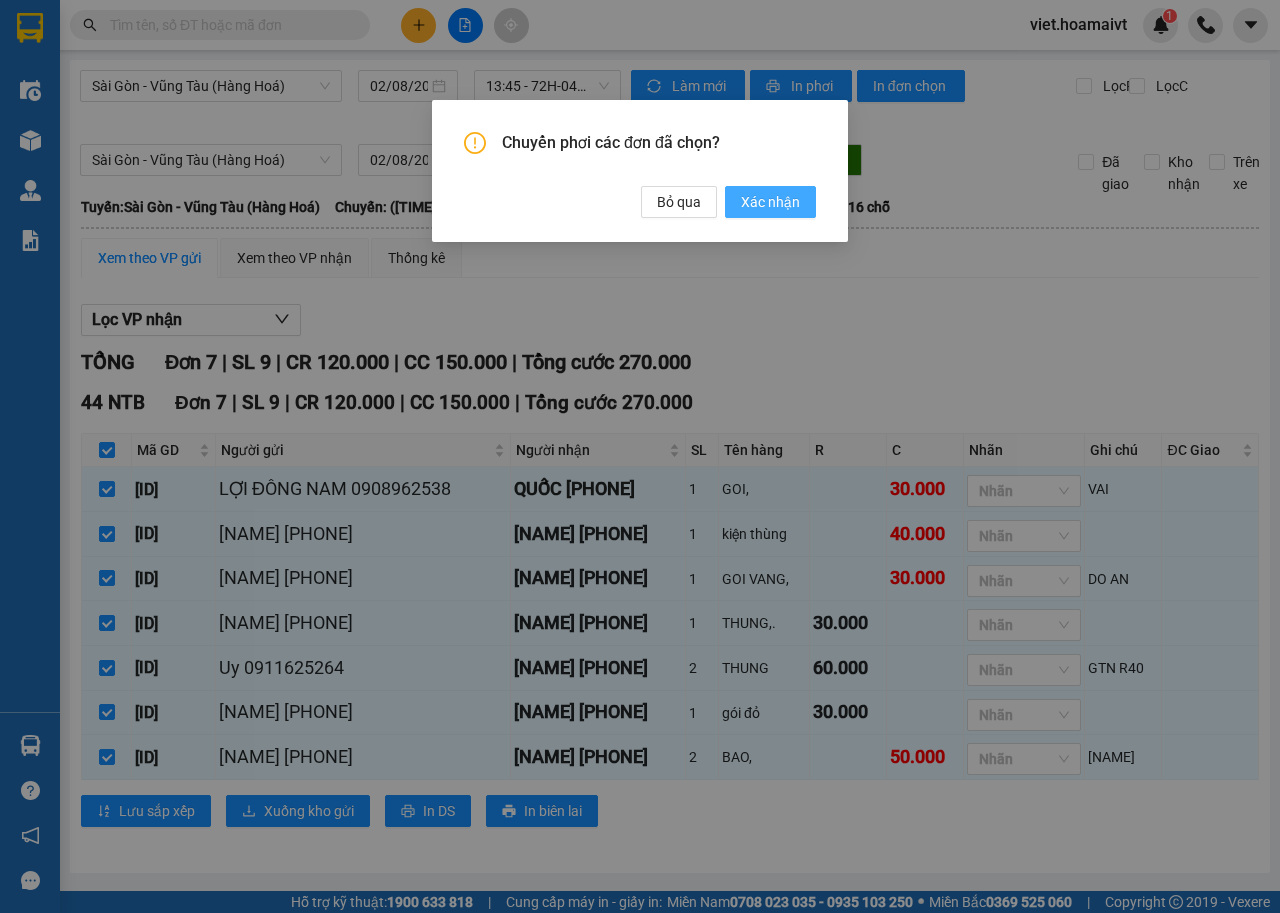 click on "Xác nhận" at bounding box center [770, 202] 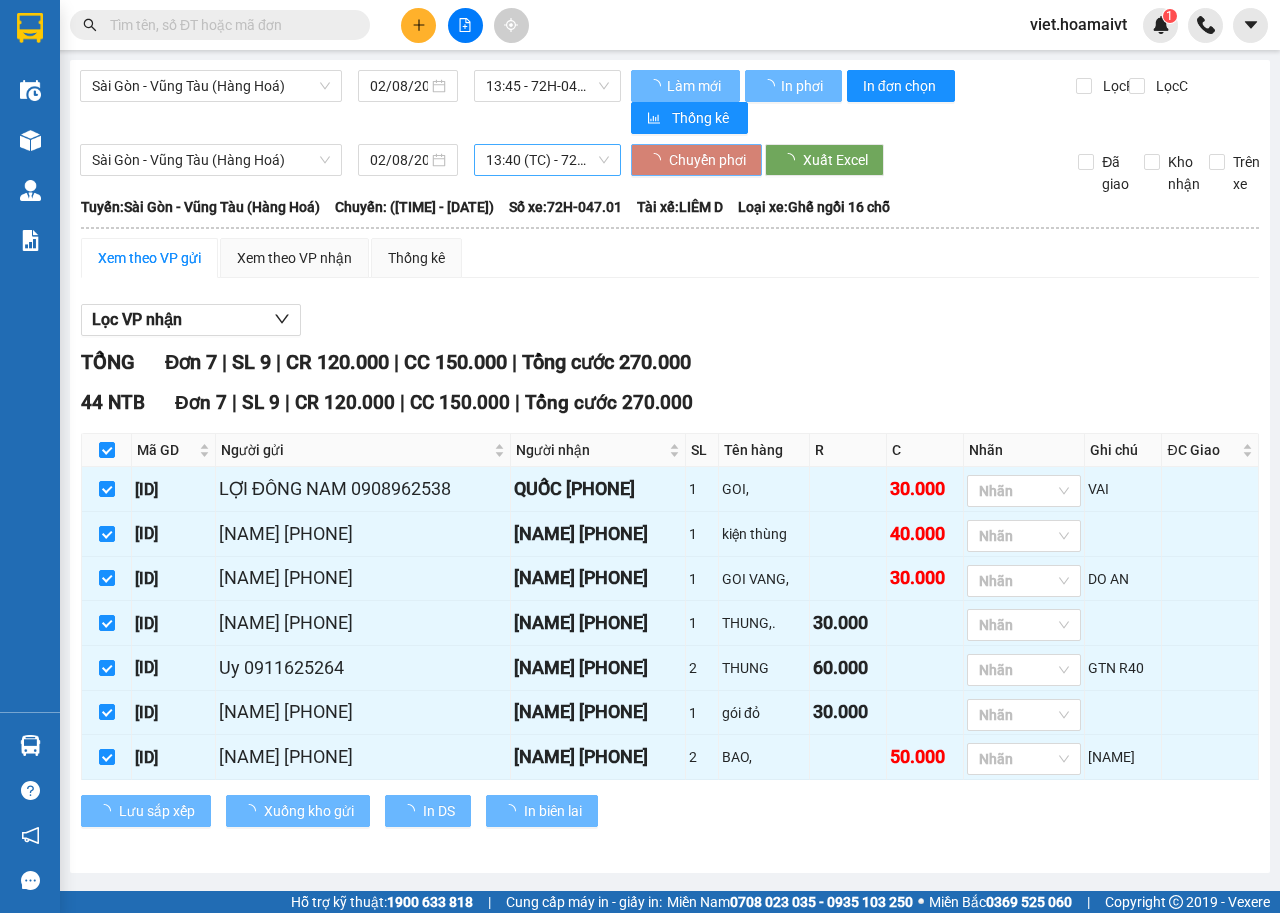 type 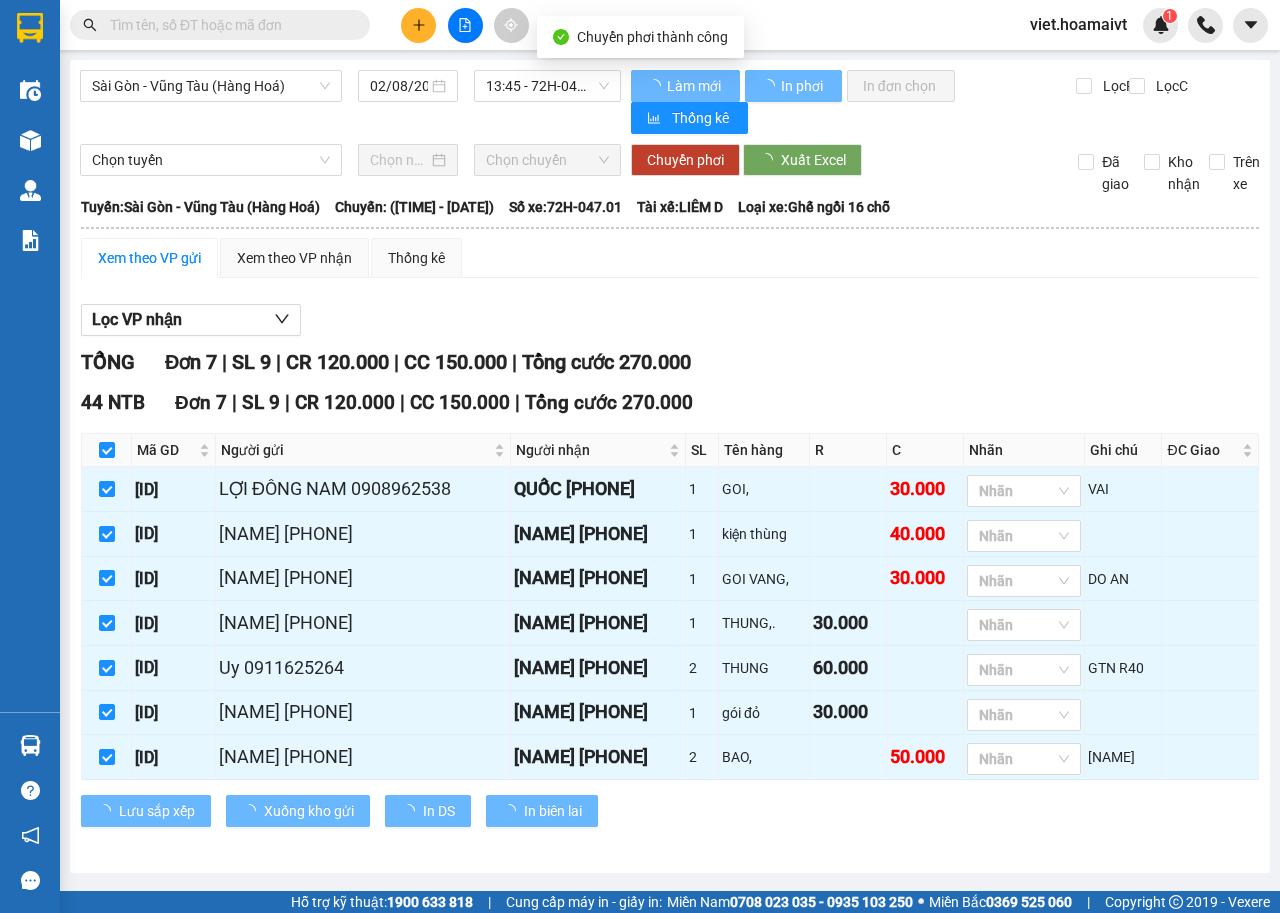 checkbox on "false" 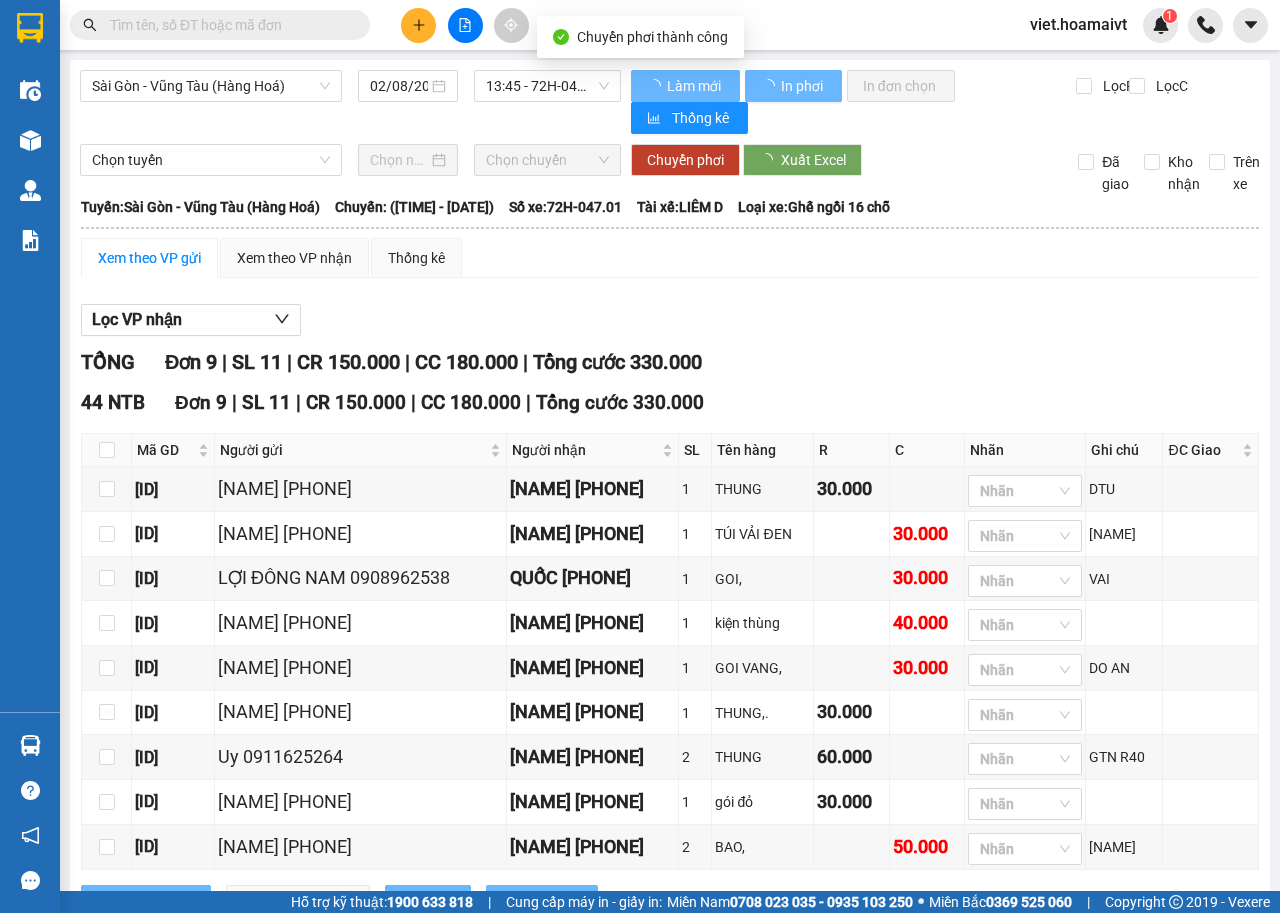 checkbox on "false" 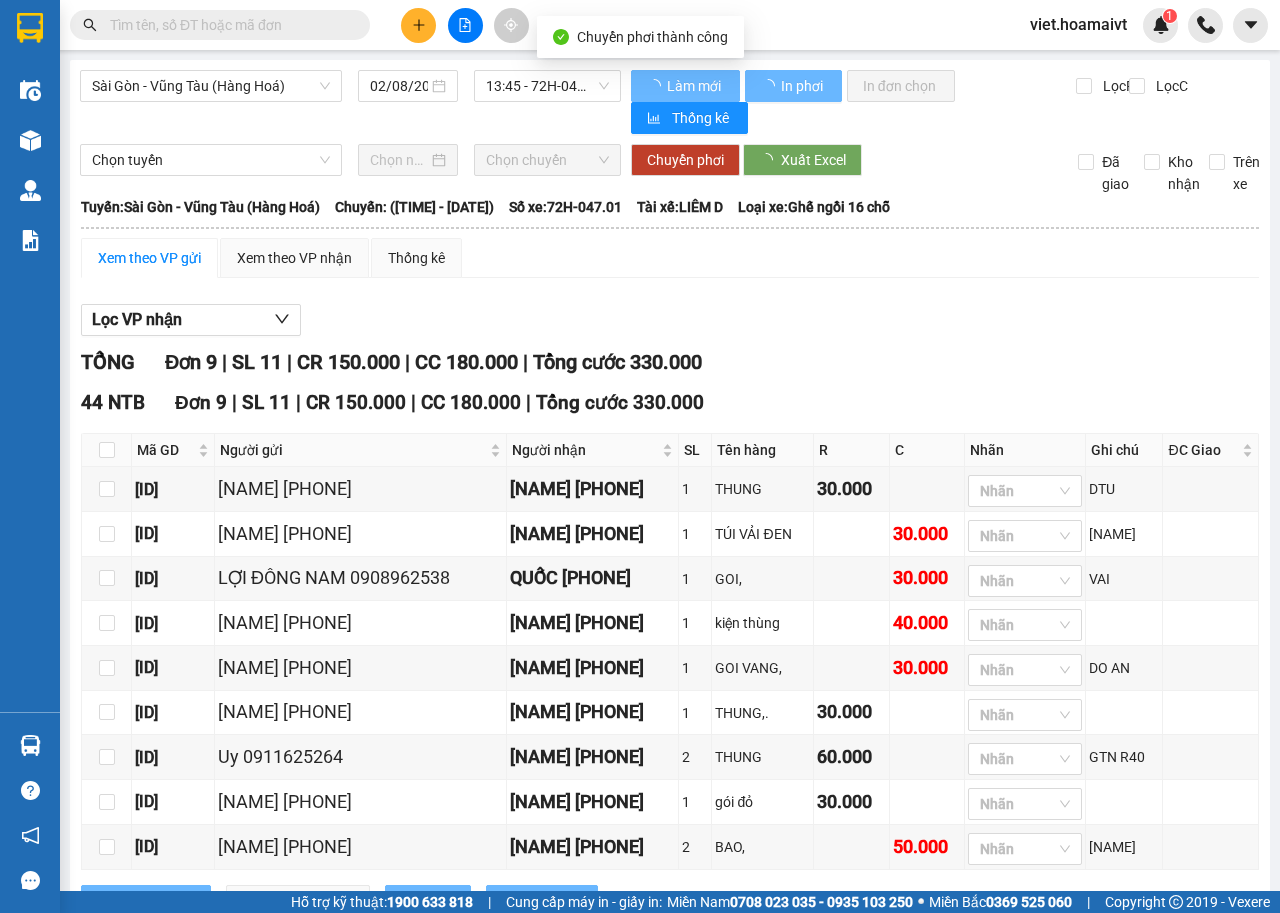 checkbox on "false" 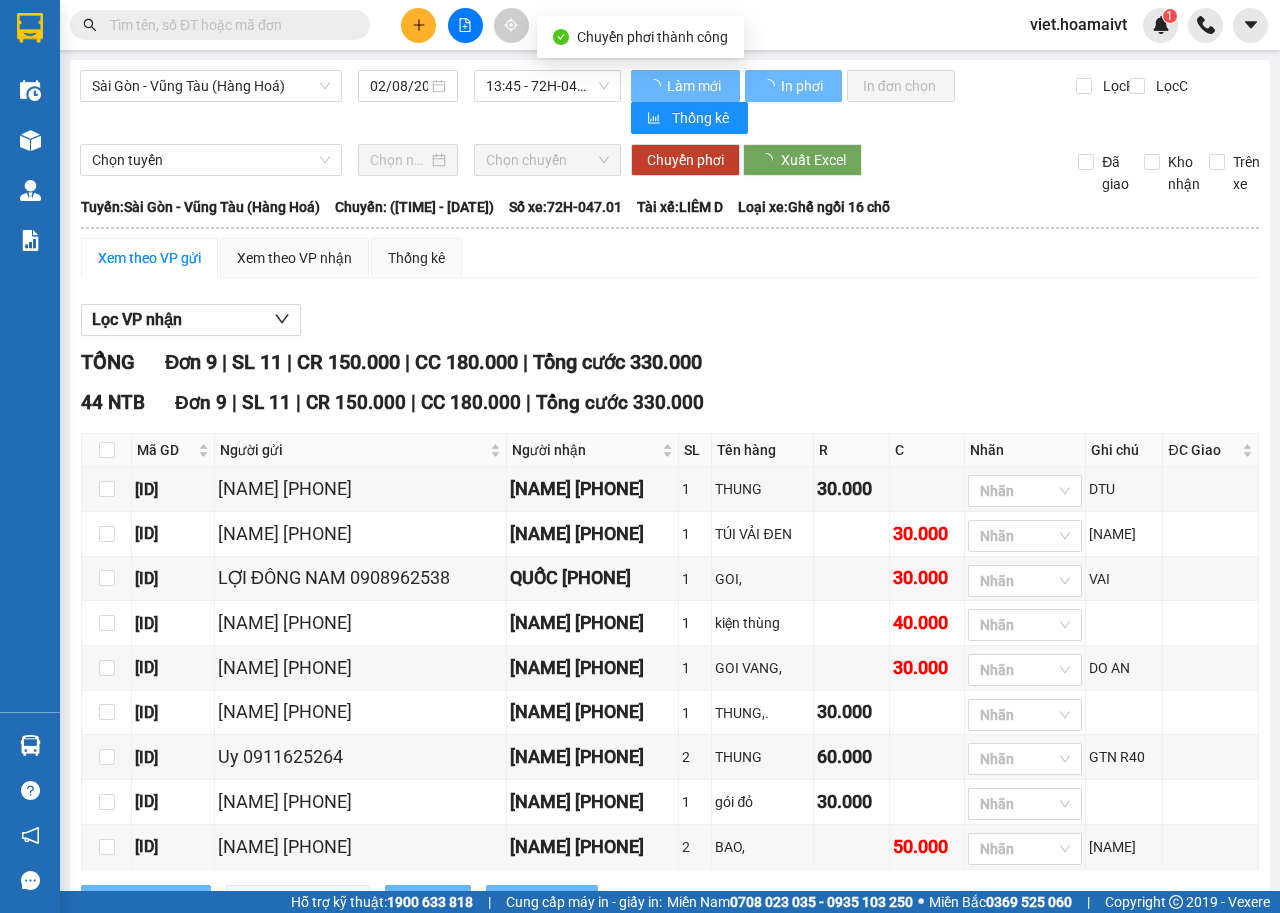 checkbox on "false" 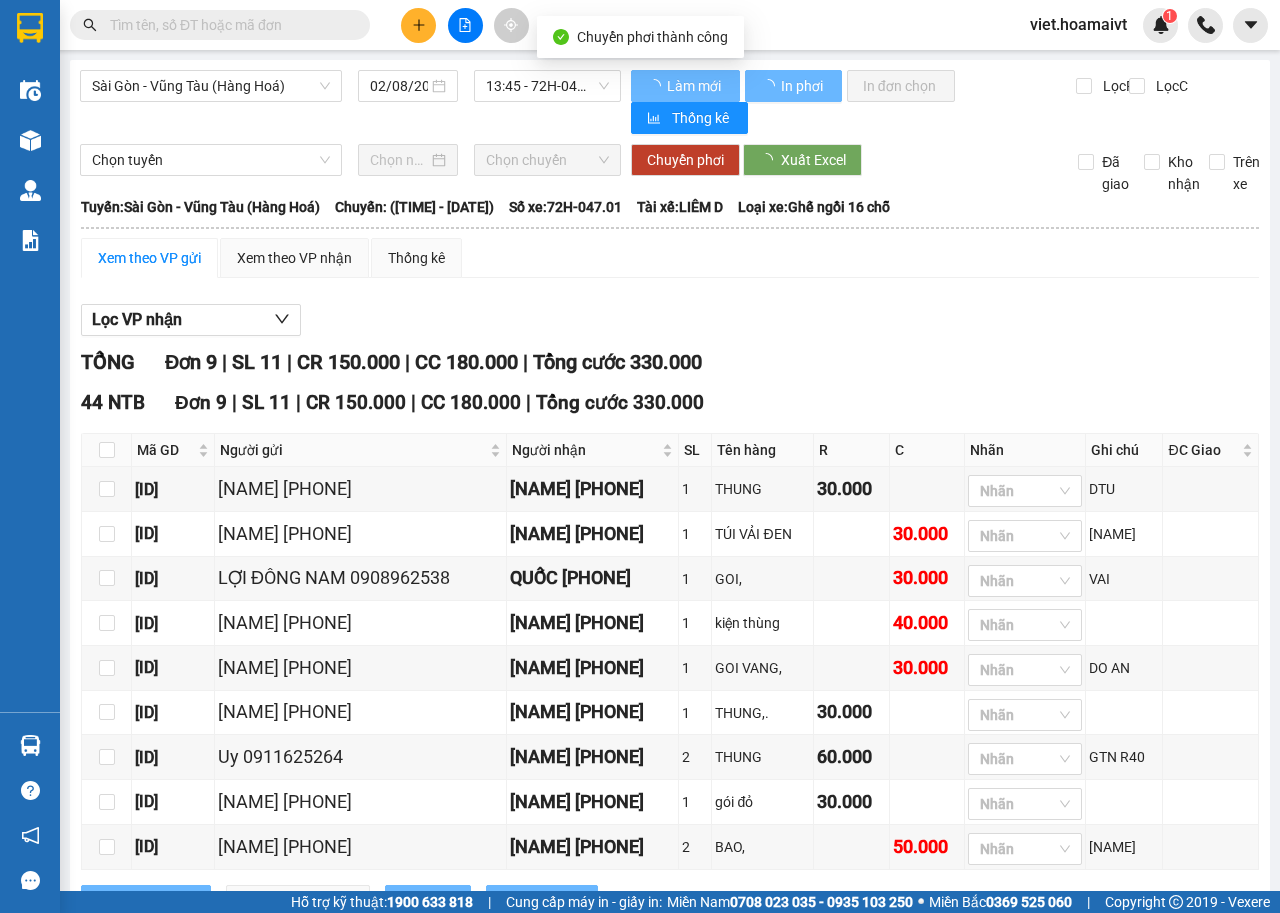 checkbox on "false" 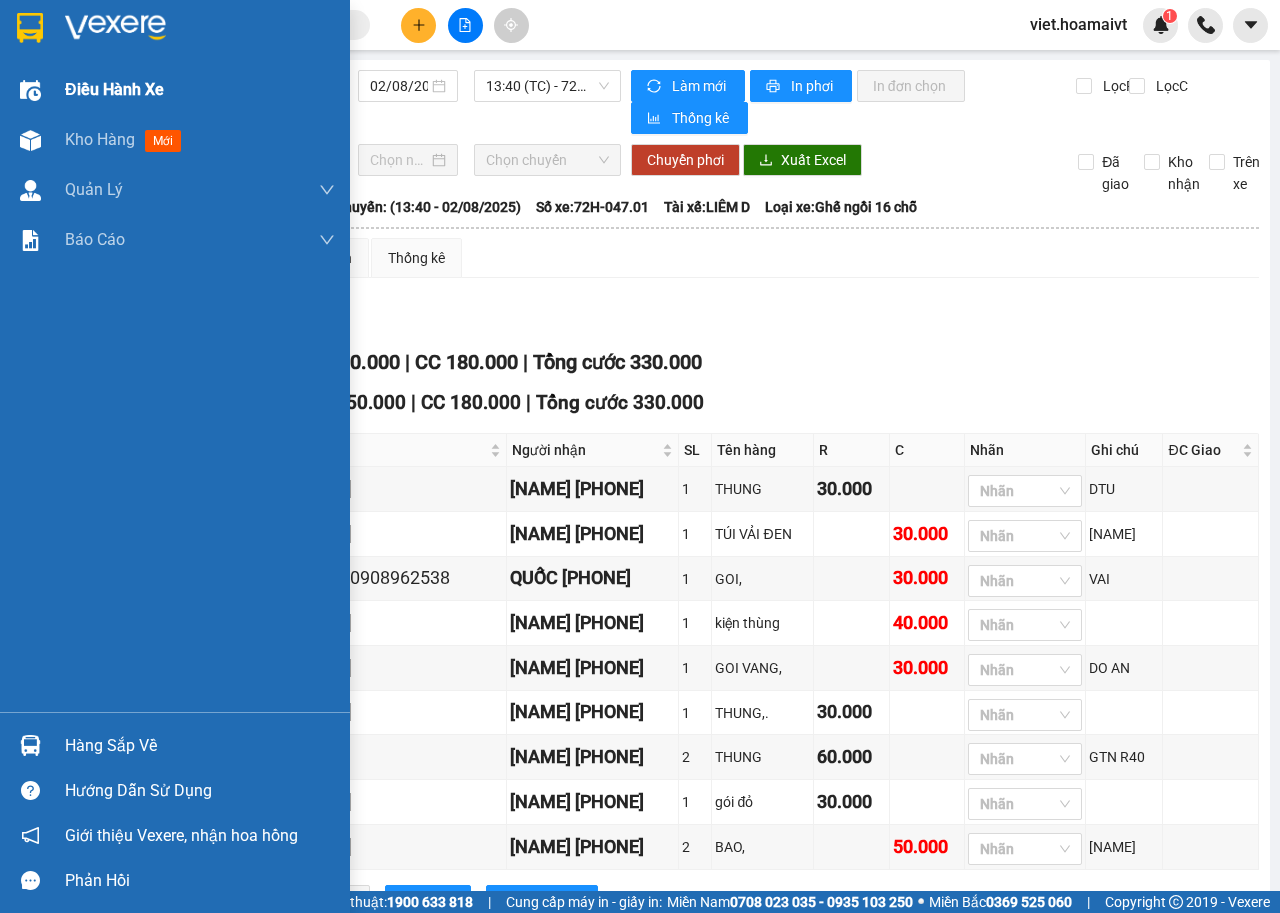 click on "Điều hành xe" at bounding box center [114, 89] 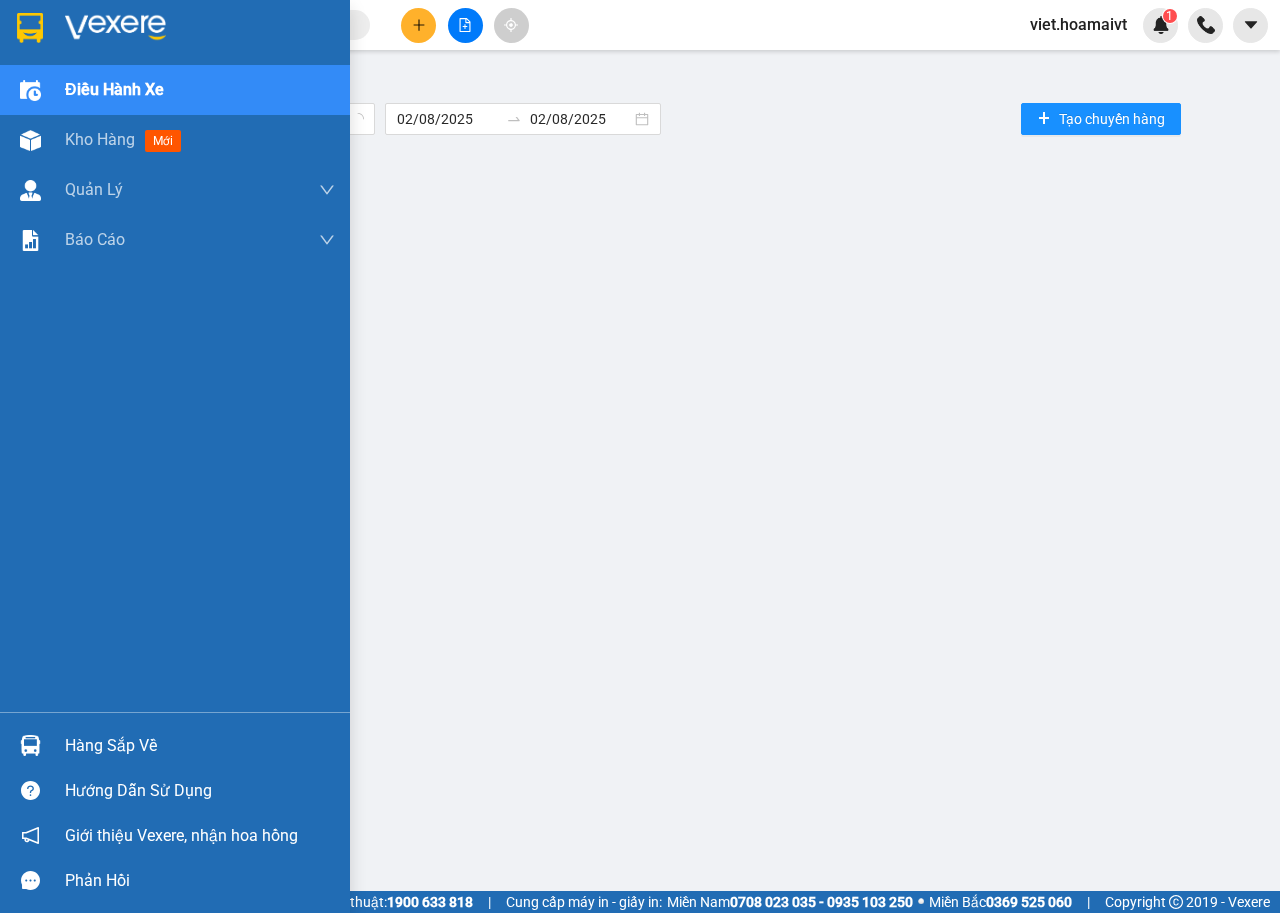 click on "Điều hành xe" at bounding box center (114, 89) 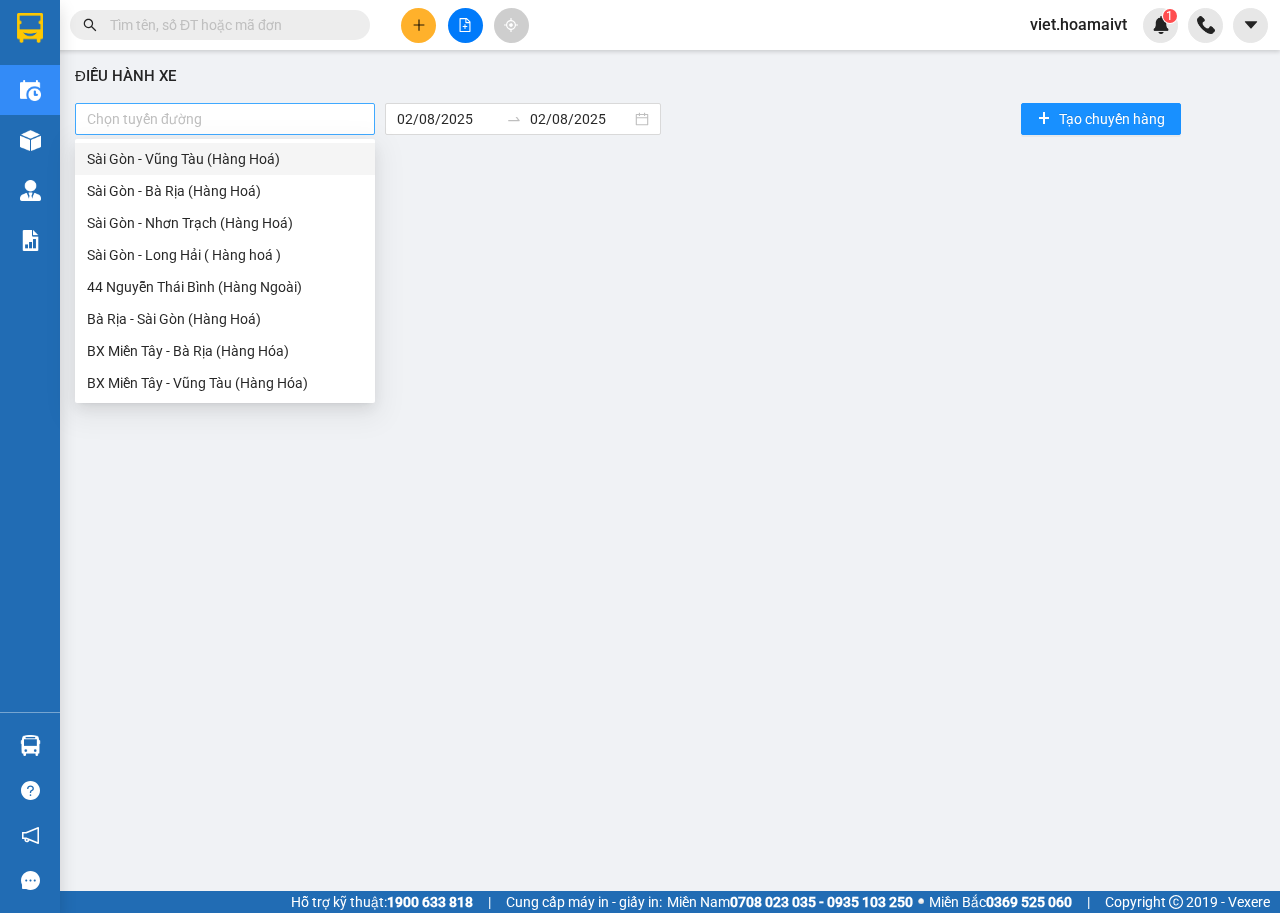click at bounding box center [225, 119] 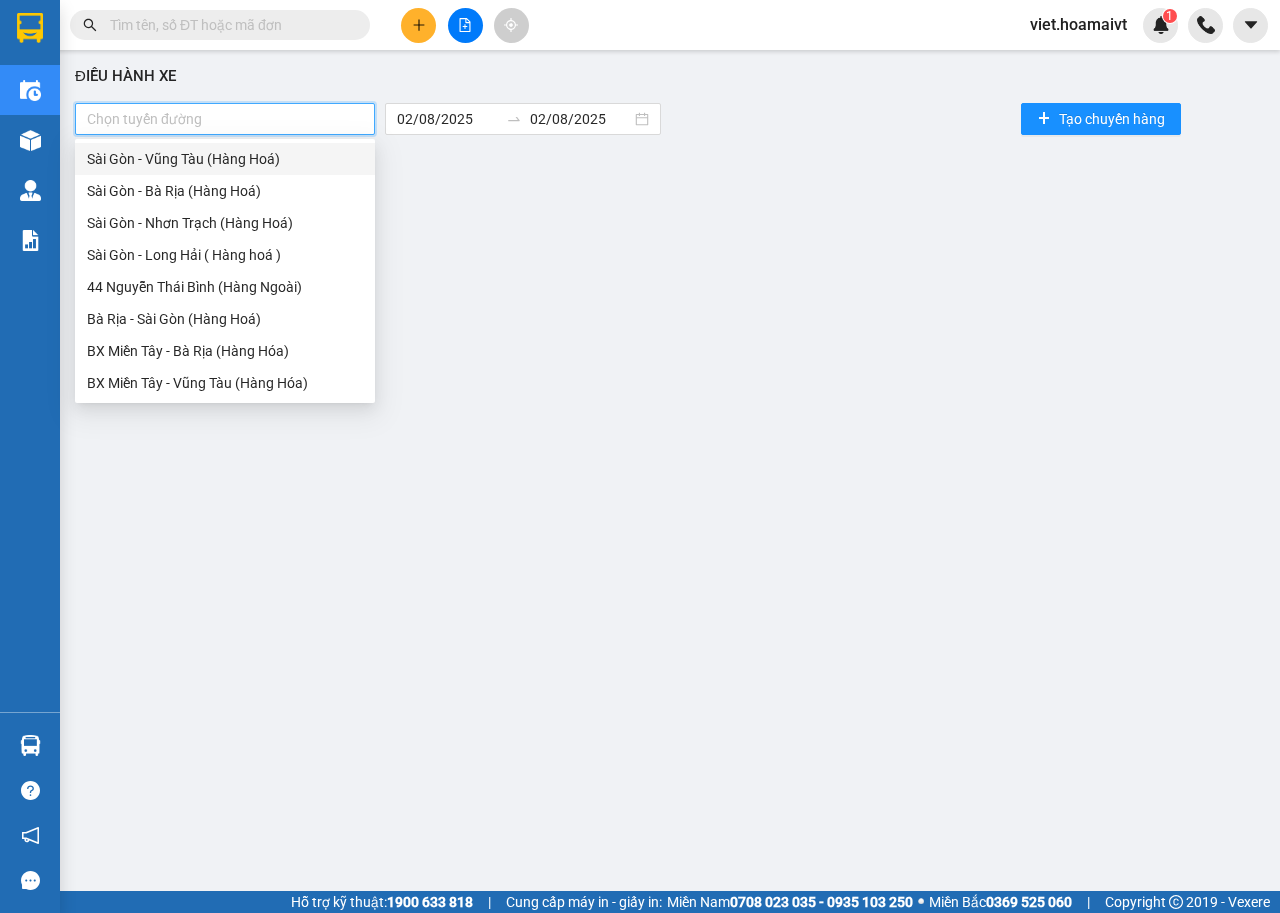 click on "Sài Gòn - Vũng Tàu (Hàng Hoá)" at bounding box center (225, 159) 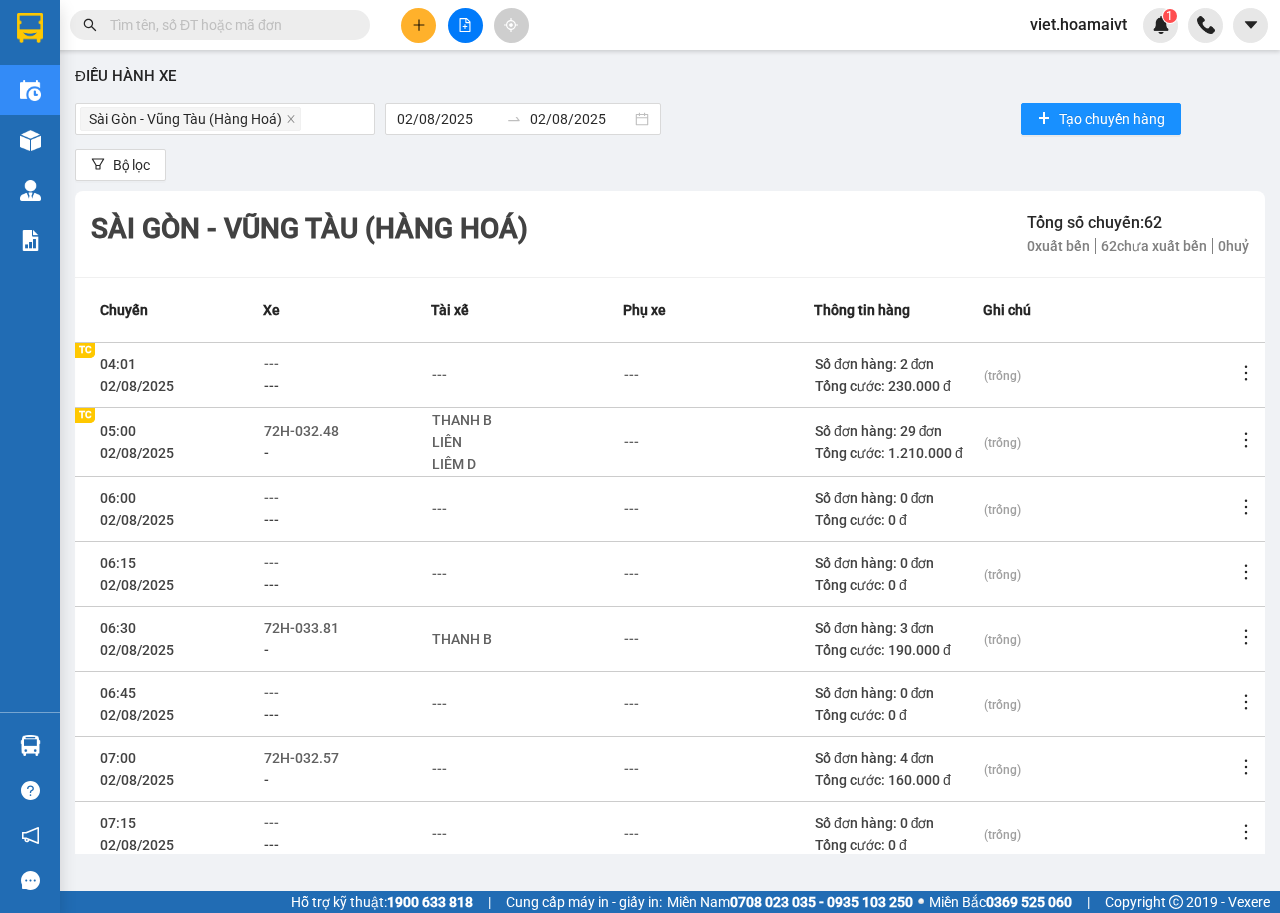 click on "2" at bounding box center (892, 1025) 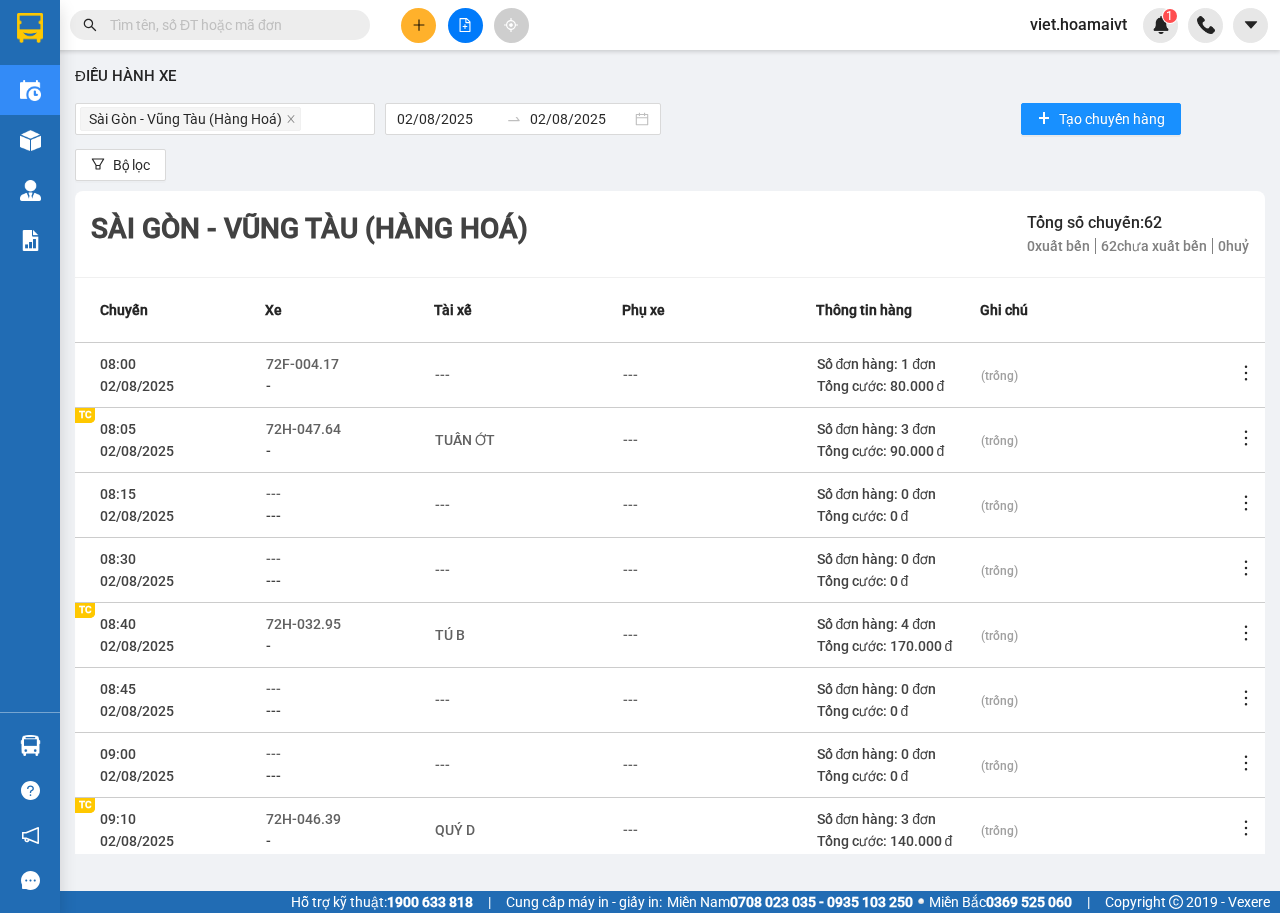 click on "3" at bounding box center (932, 1021) 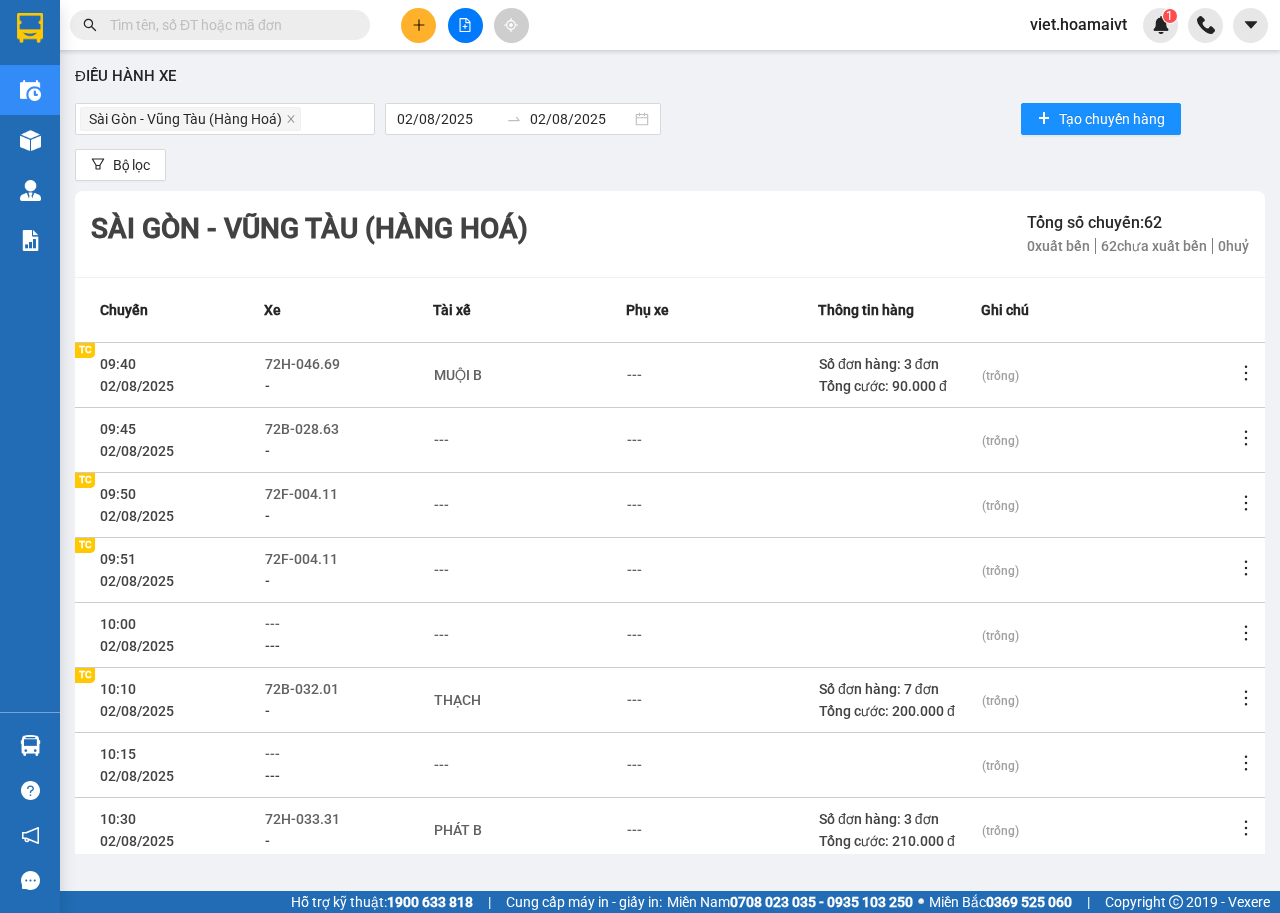 click on "4" at bounding box center (972, 1021) 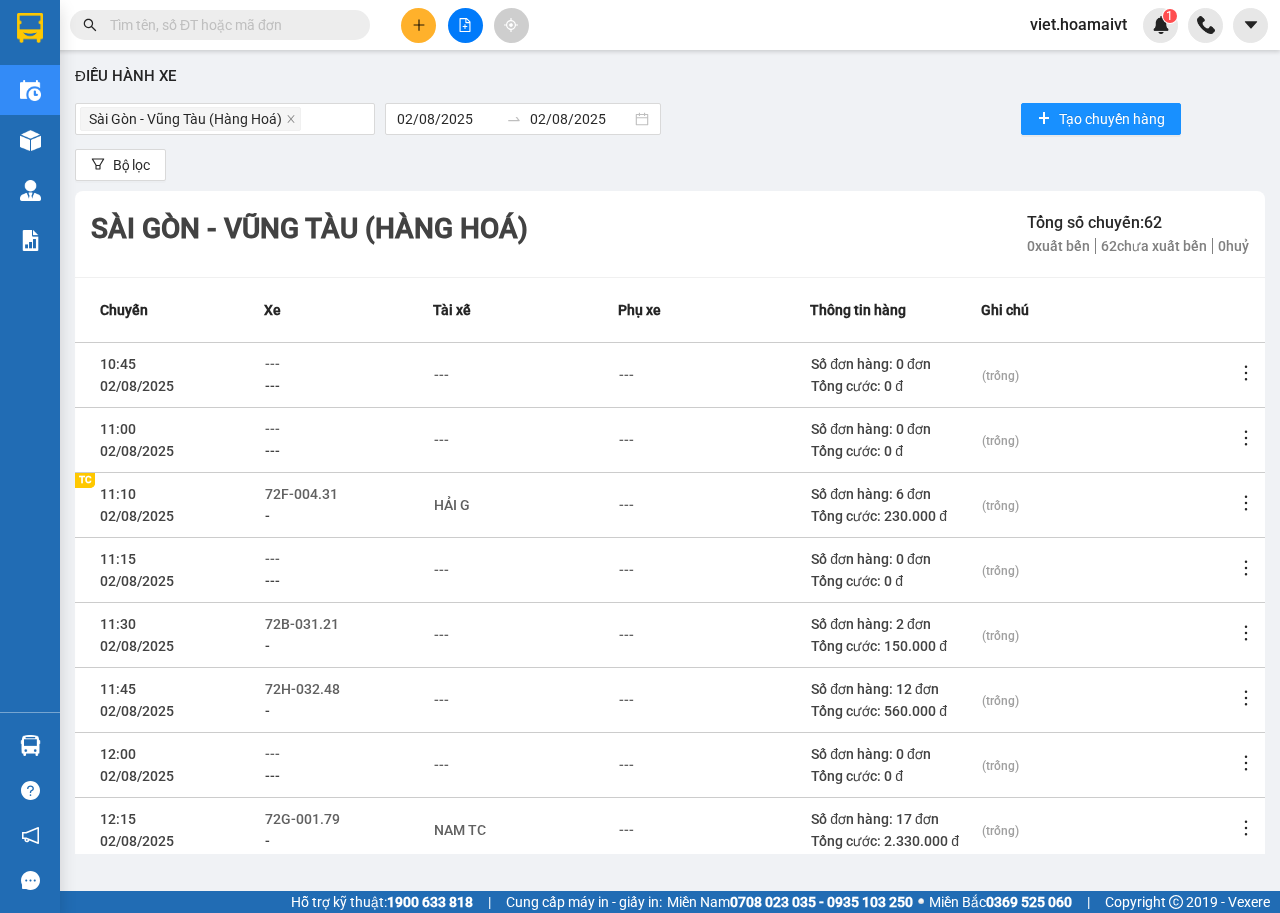 click on "5" at bounding box center [1012, 1021] 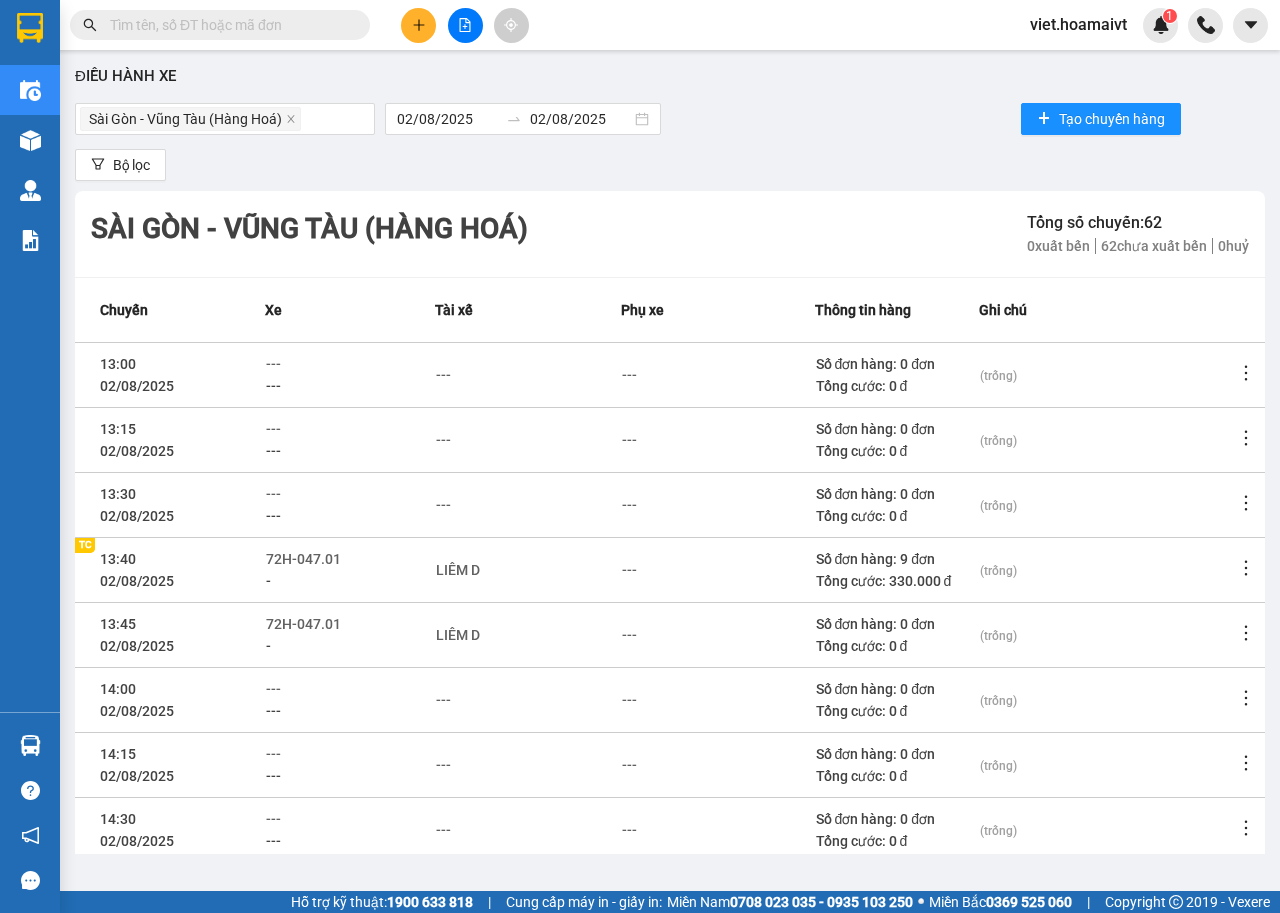 drag, startPoint x: 1051, startPoint y: 812, endPoint x: 478, endPoint y: 576, distance: 619.6975 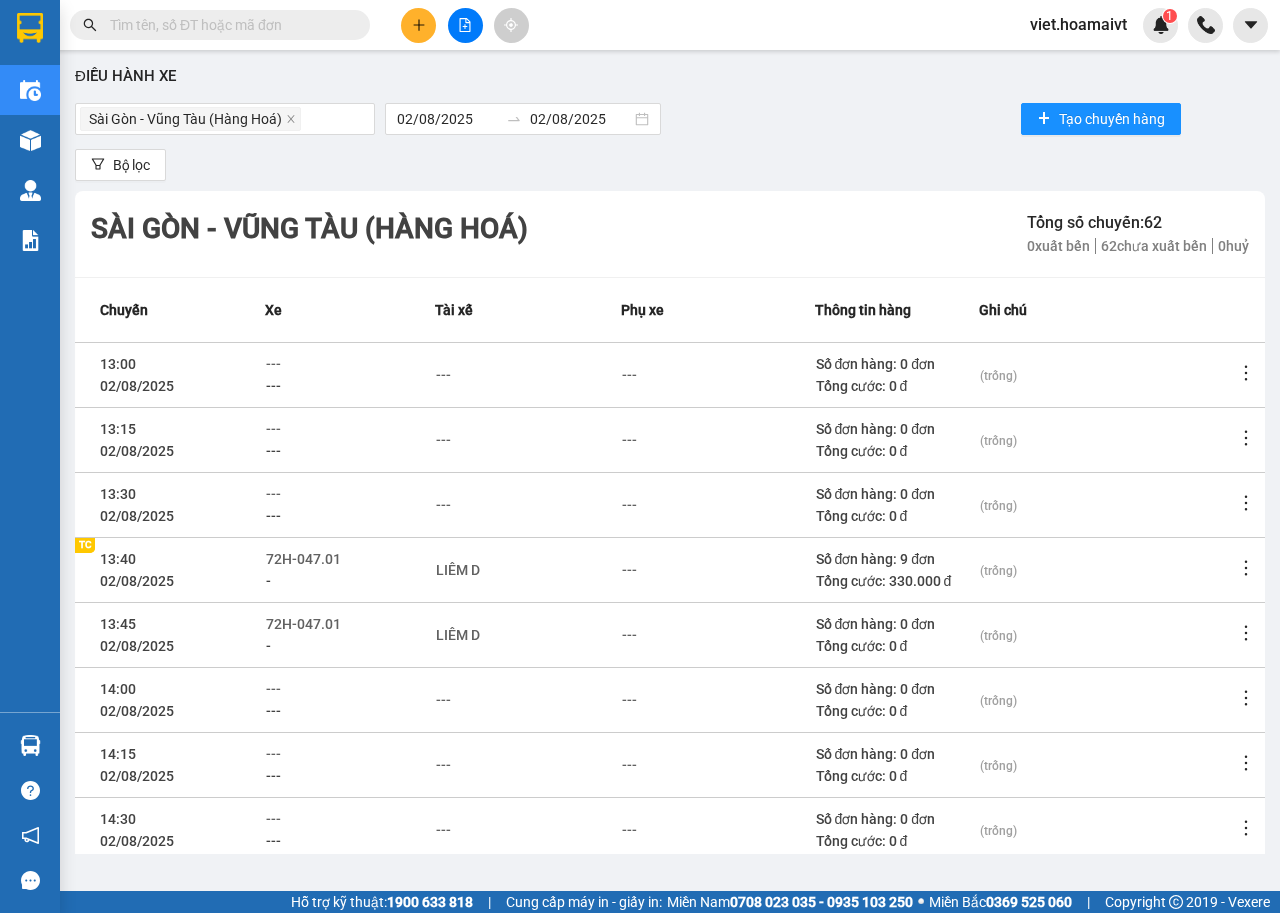 click on "Sài Gòn - Vũng Tàu (Hàng Hoá) Tổng số chuyến:  62   0  xuất bến 62  chưa xuất bến 0  huỷ Chuyến Xe Tài xế Phụ xe Thông tin hàng Ghi chú 13:00 [DATE] --- --- --- --- Số đơn hàng: 0 đơn Tổng cước: 0 đ (trống) 13:15 [DATE] --- --- --- --- Số đơn hàng: 0 đơn Tổng cước: 0 đ (trống) 13:30 [DATE] --- --- --- --- Số đơn hàng: 0 đơn Tổng cước: 0 đ (trống) 13:40 [DATE] TC TC [CODE]  -    [NAME] --- Số đơn hàng: 9 đơn Tổng cước: 330.000 đ (trống) 13:45 [DATE] [CODE]  -    [NAME] --- Số đơn hàng: 0 đơn Tổng cước: 0 đ (trống) 14:00 [DATE] --- --- --- --- Số đơn hàng: 0 đơn Tổng cước: 0 đ (trống) 14:15 [DATE] --- --- --- --- Số đơn hàng: 0 đơn Tổng cước: 0 đ (trống) 14:30 [DATE] --- --- --- --- Số đơn hàng: 0 đơn Tổng cước: 0 đ (trống) 14:45 [DATE] --- --- --- --- Số đơn hàng: 0 đơn Tổng cước: 0 đ (trống) 15:00" at bounding box center (670, 620) 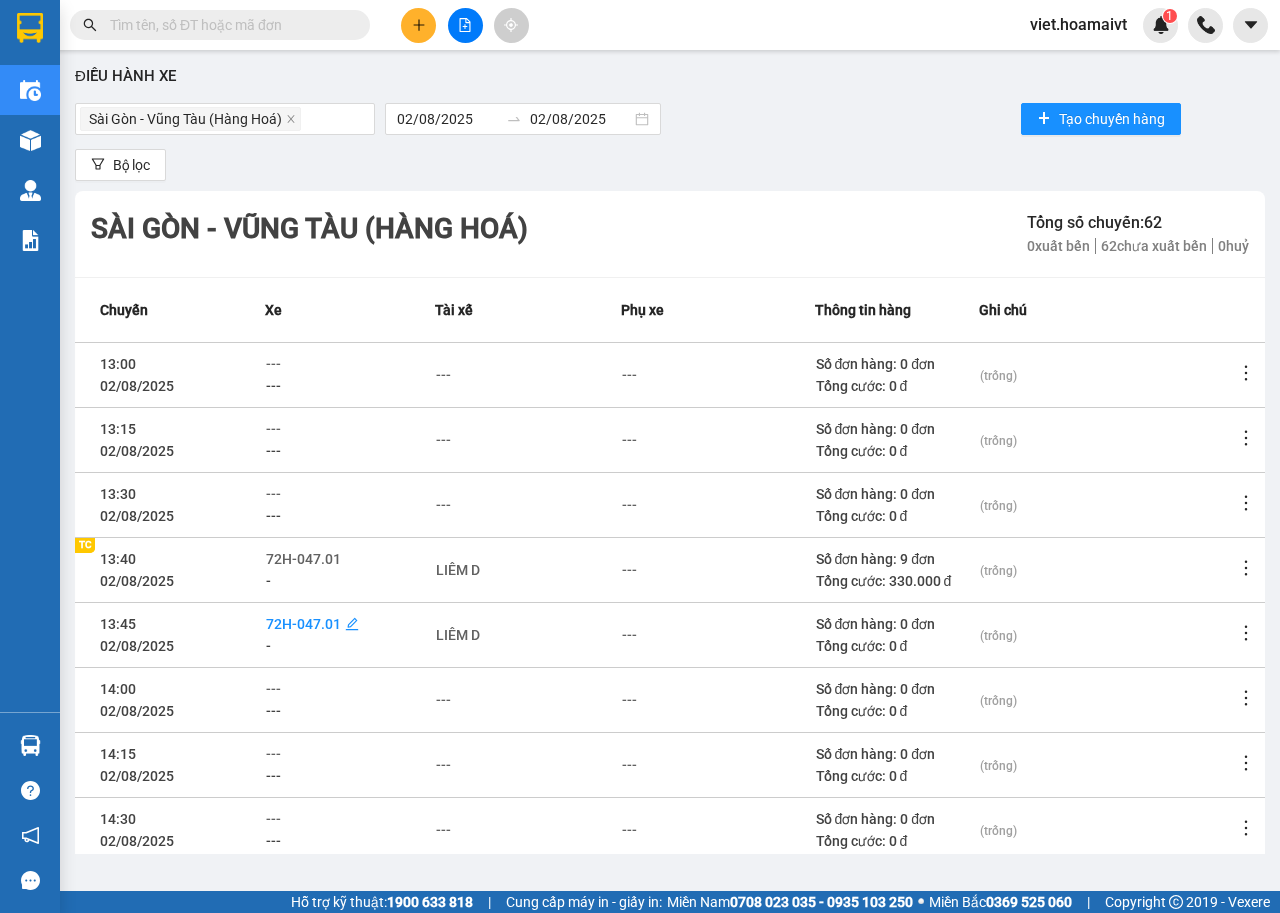 click on "72H-047.01" at bounding box center [303, 624] 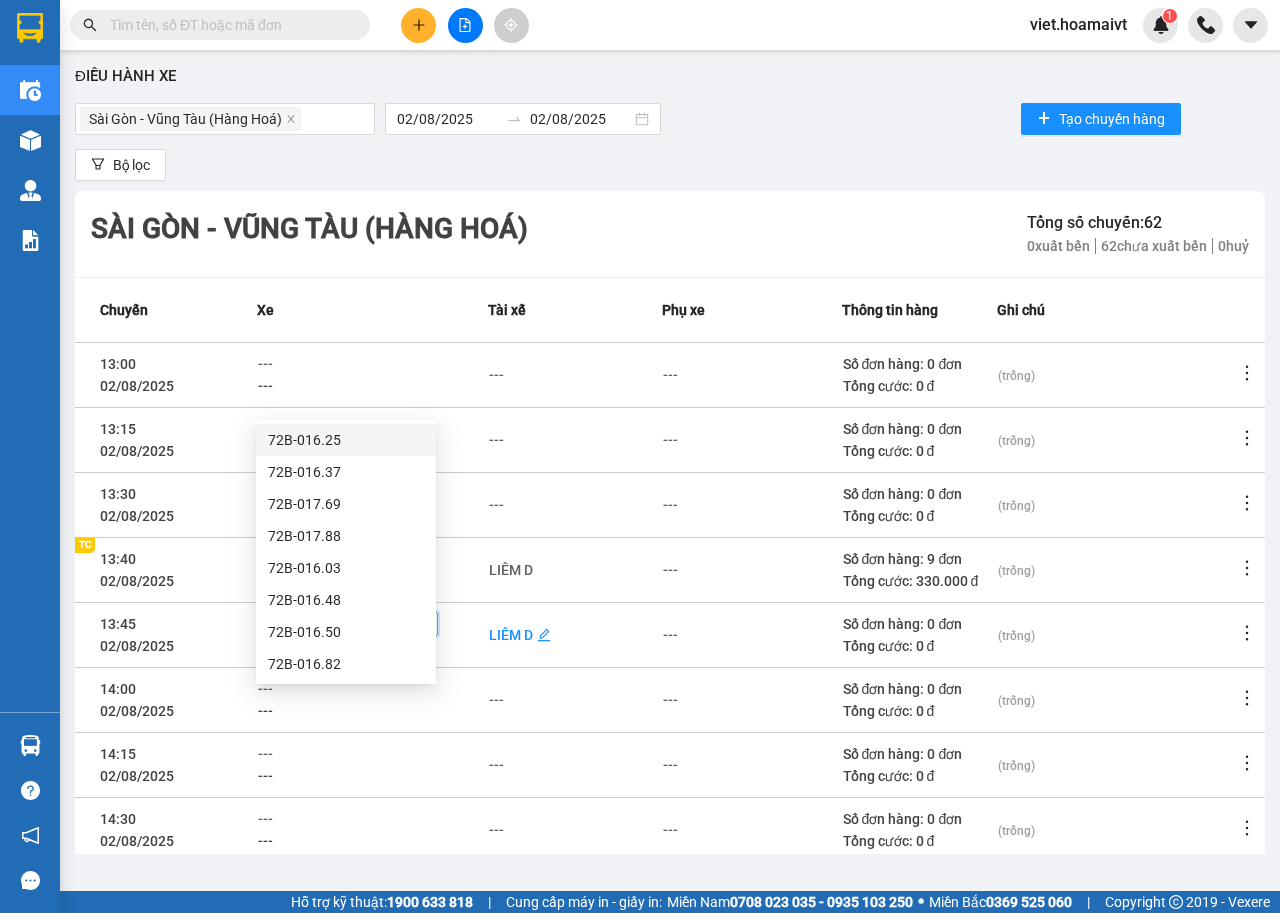 click on "LIÊM D" at bounding box center [511, 635] 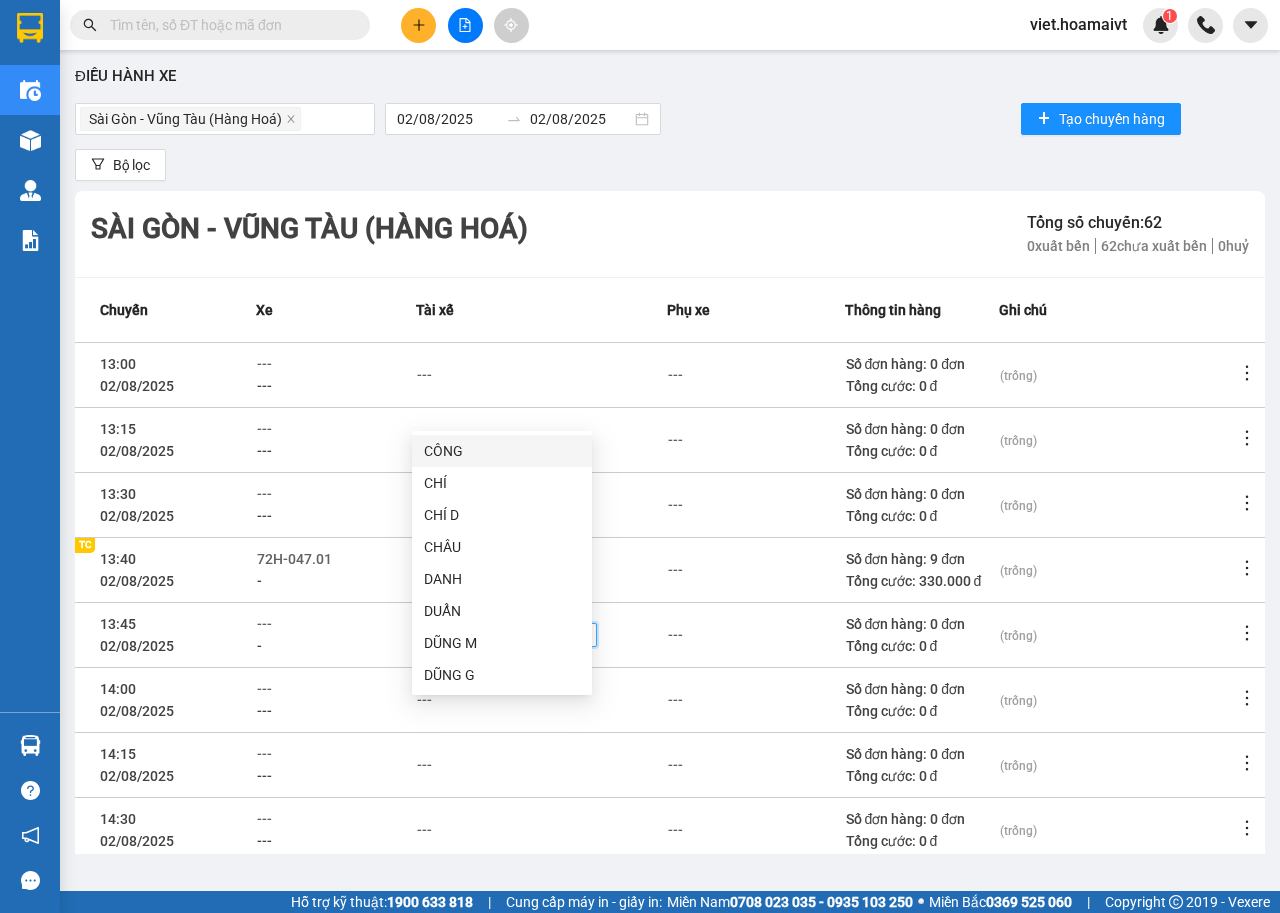 click on "(trống)" at bounding box center [1117, 699] 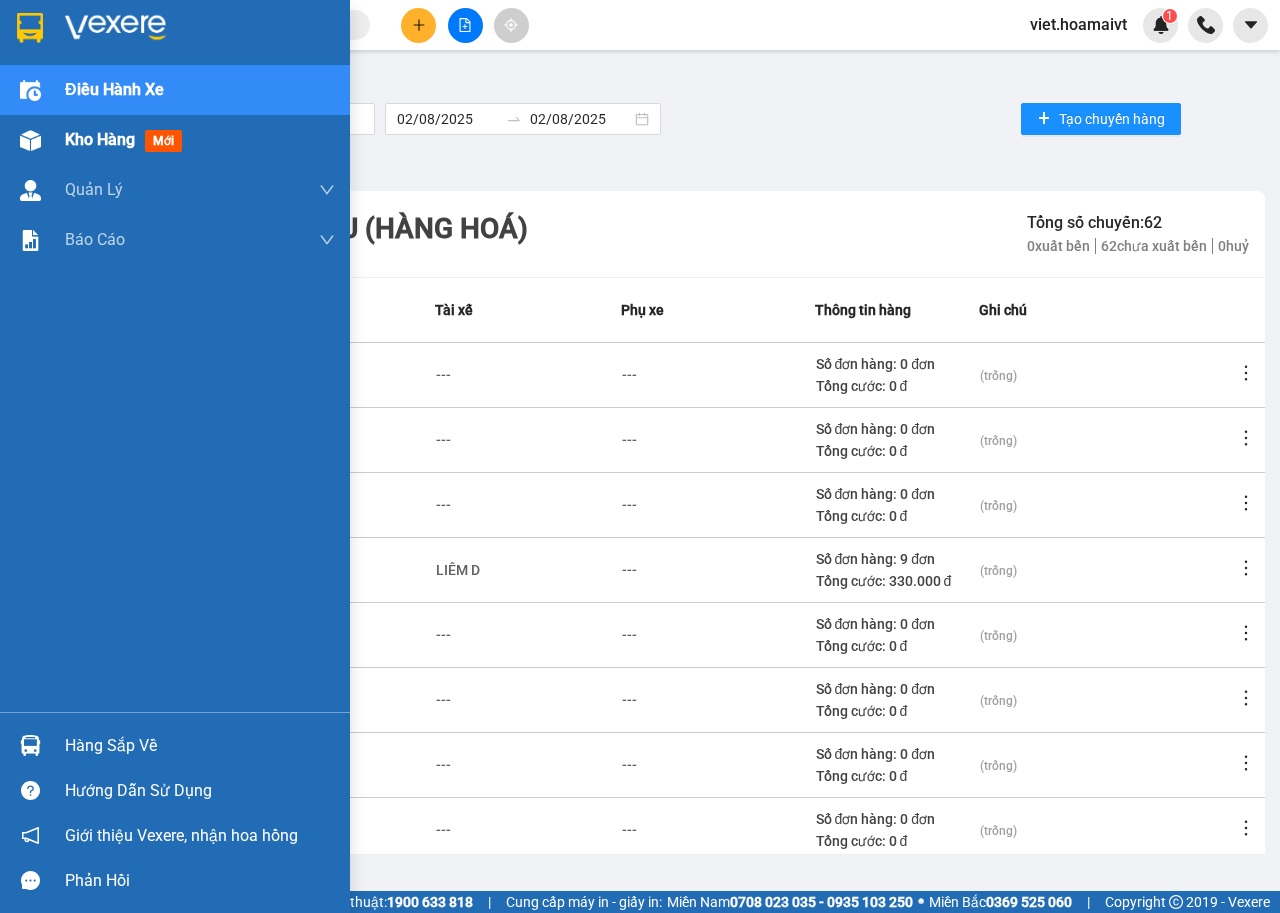 click on "Kho hàng" at bounding box center [100, 139] 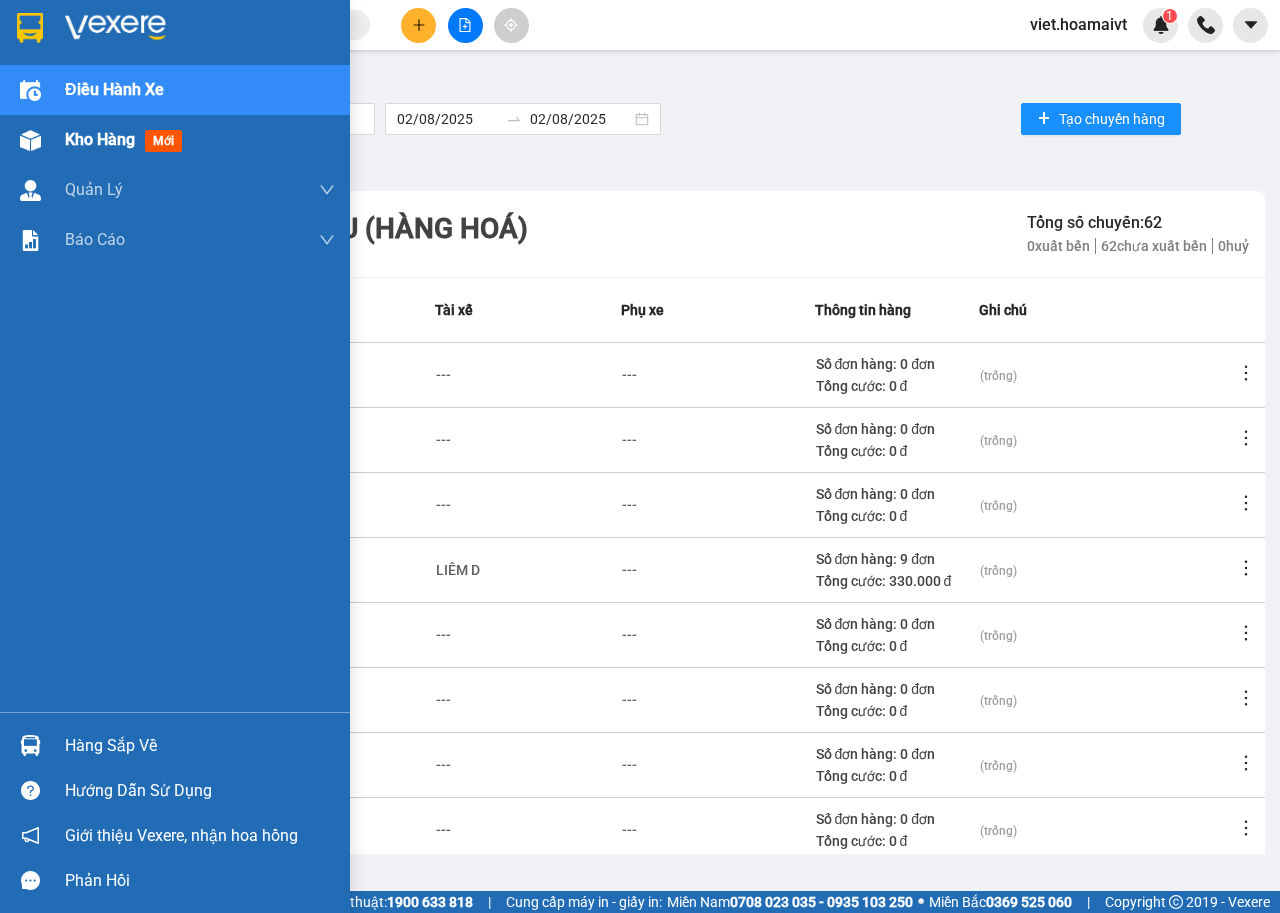 click on "Kho hàng" at bounding box center (100, 139) 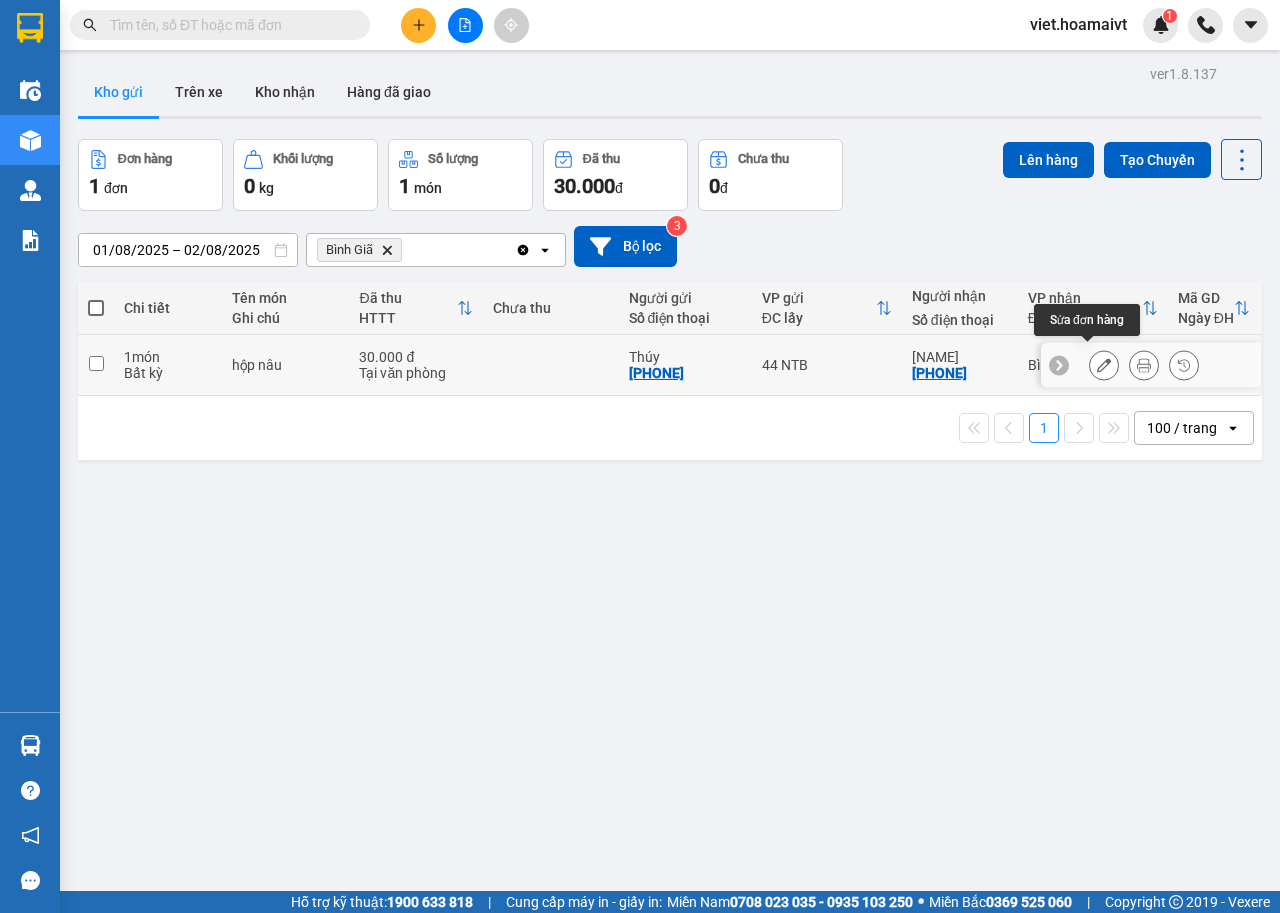 click 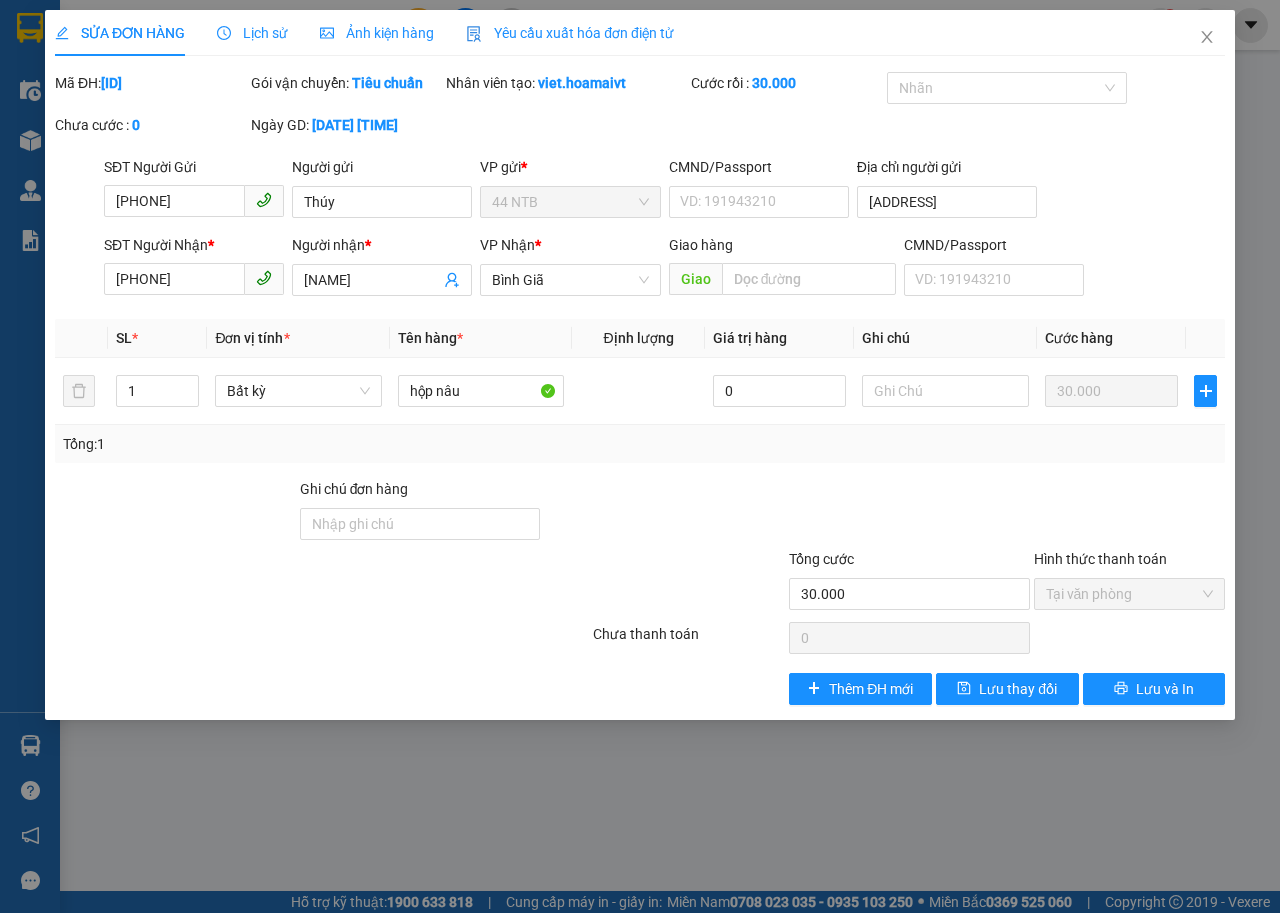 type on "[PHONE]" 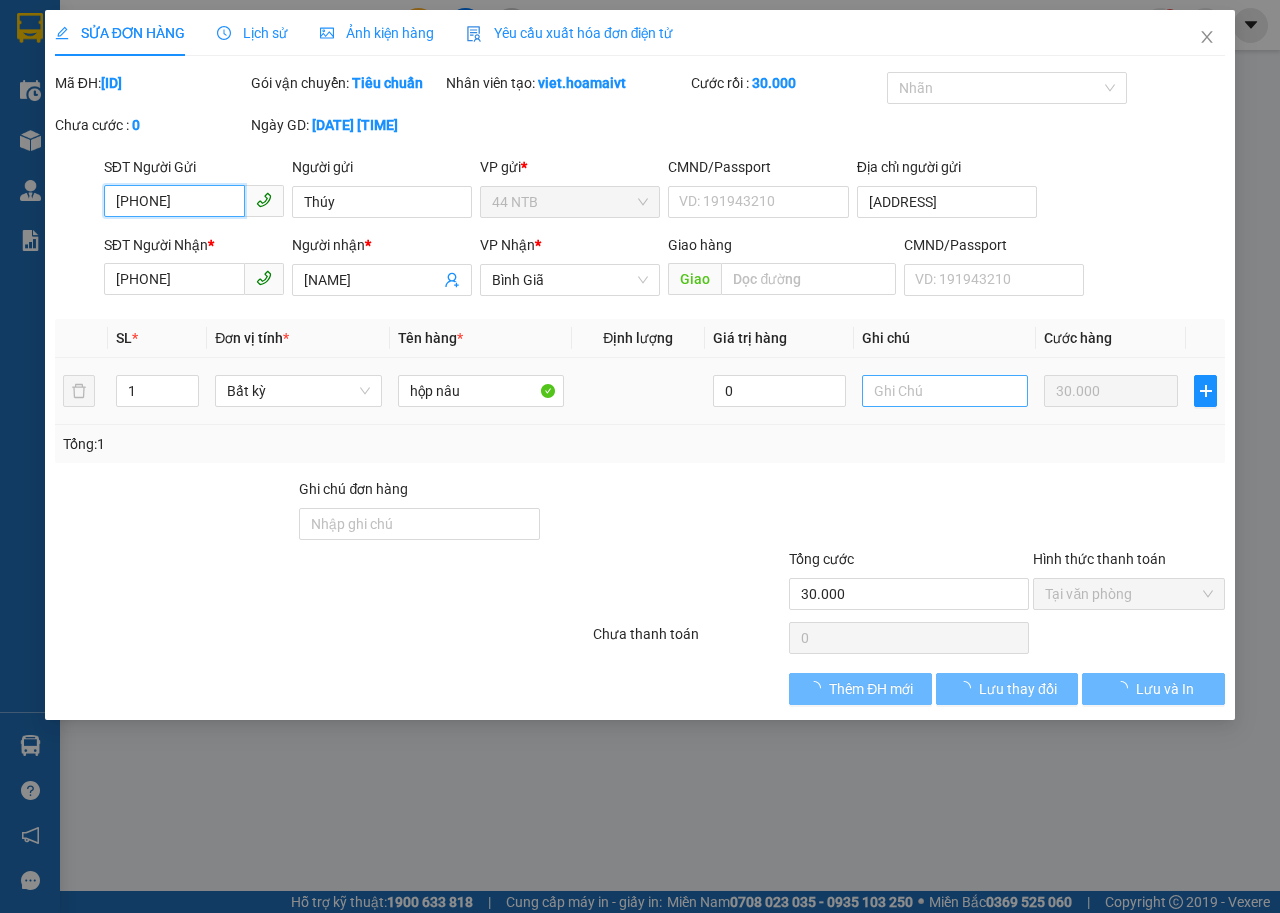click at bounding box center (945, 391) 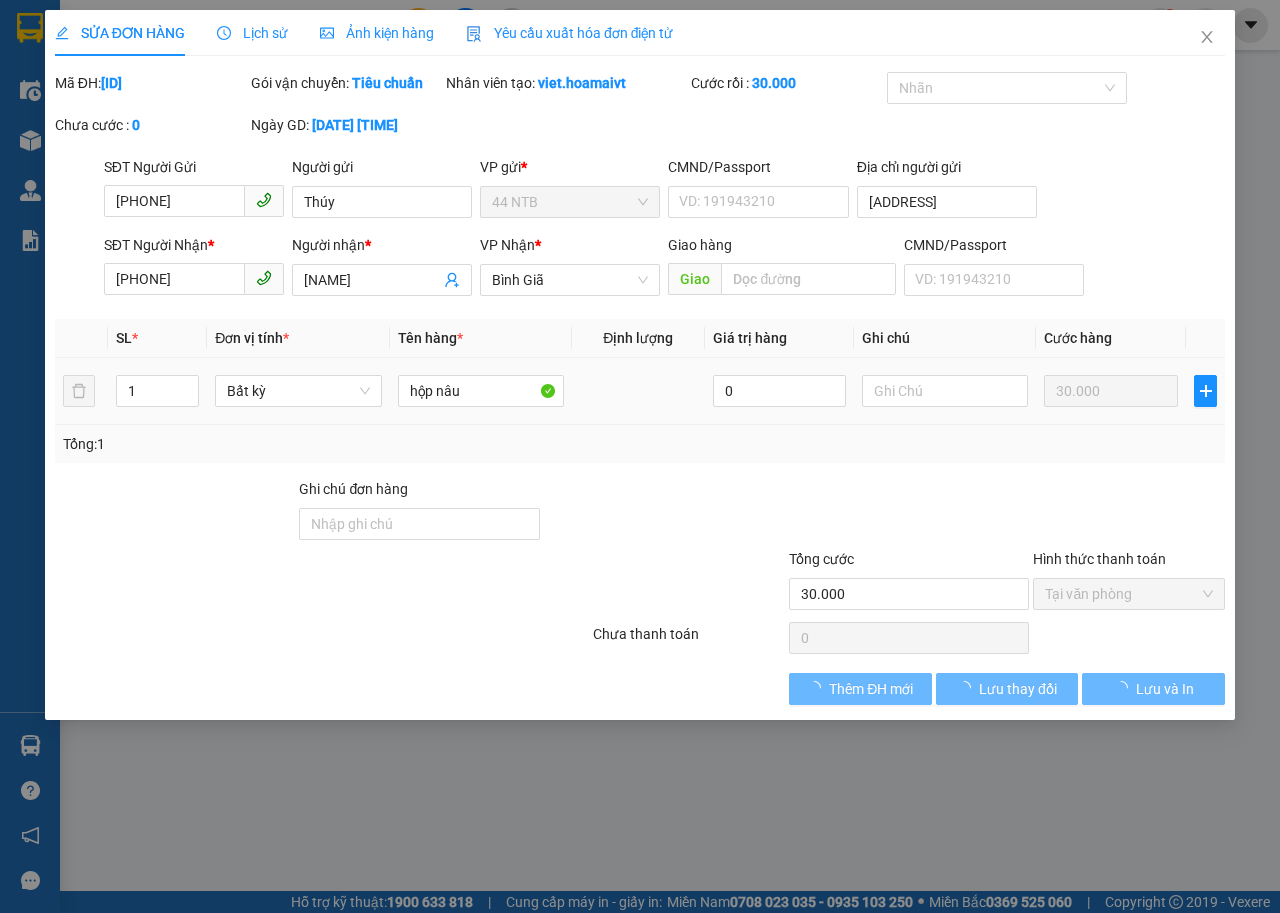 click at bounding box center (945, 391) 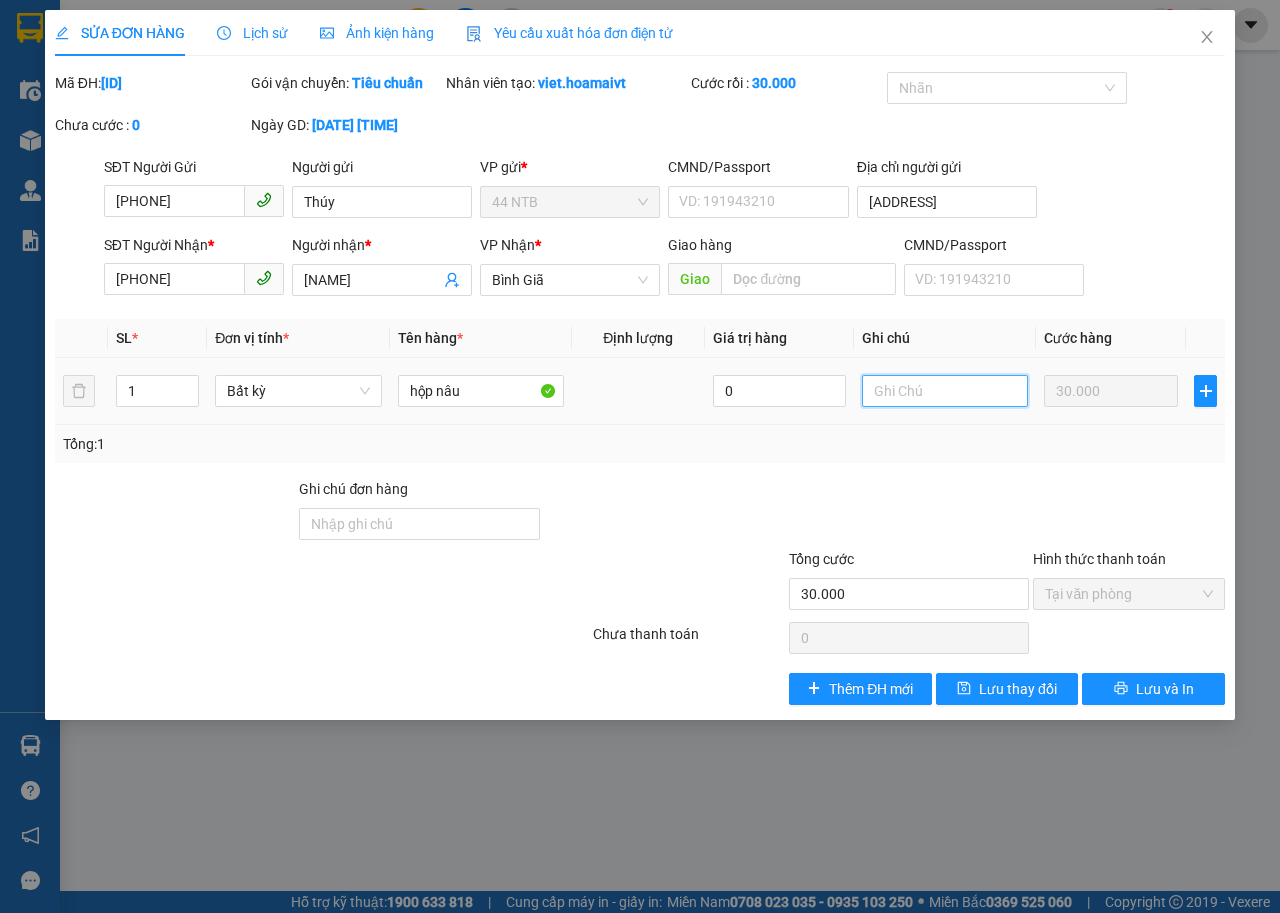 click at bounding box center (945, 391) 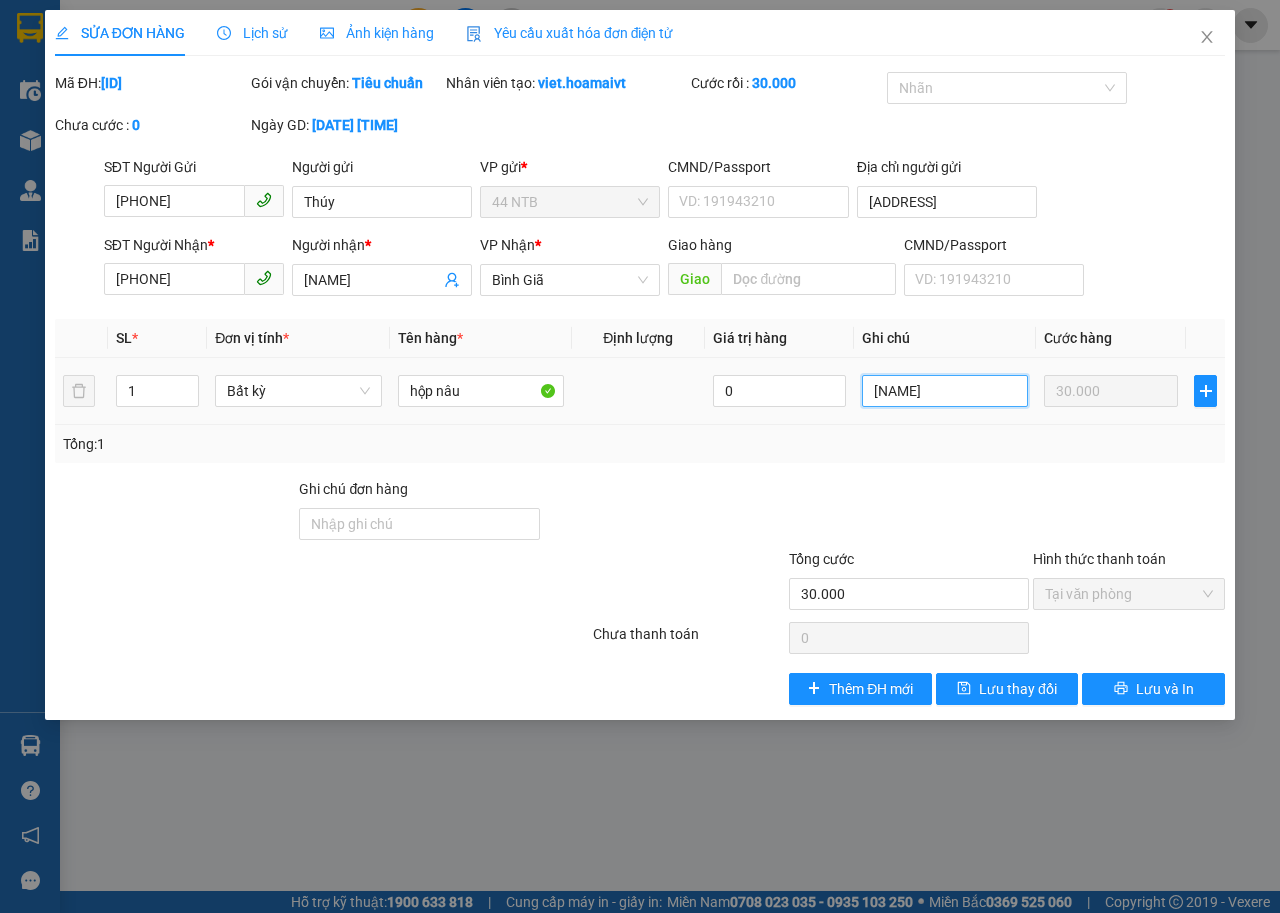 type on "XOA DON" 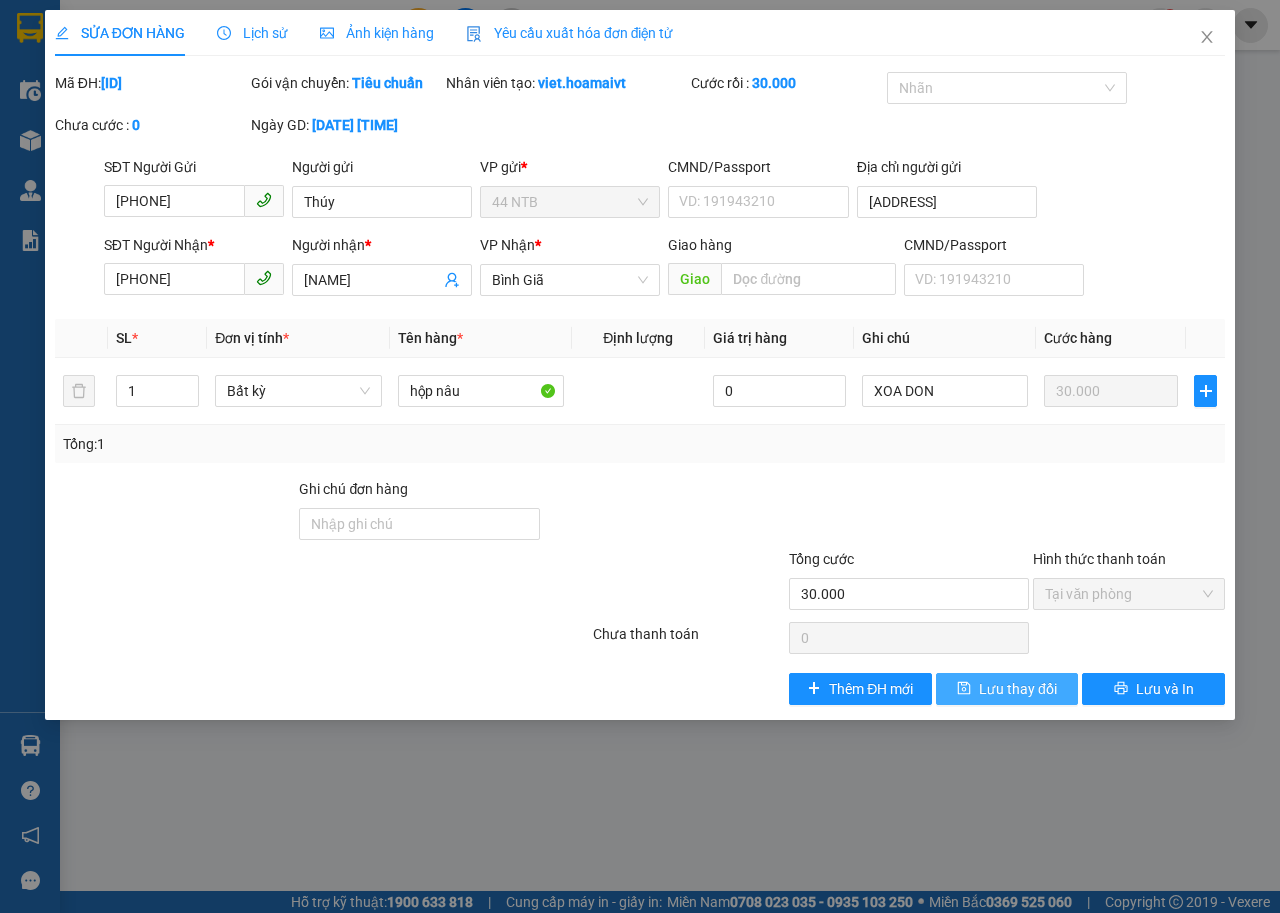 click on "Lưu thay đổi" at bounding box center [1018, 689] 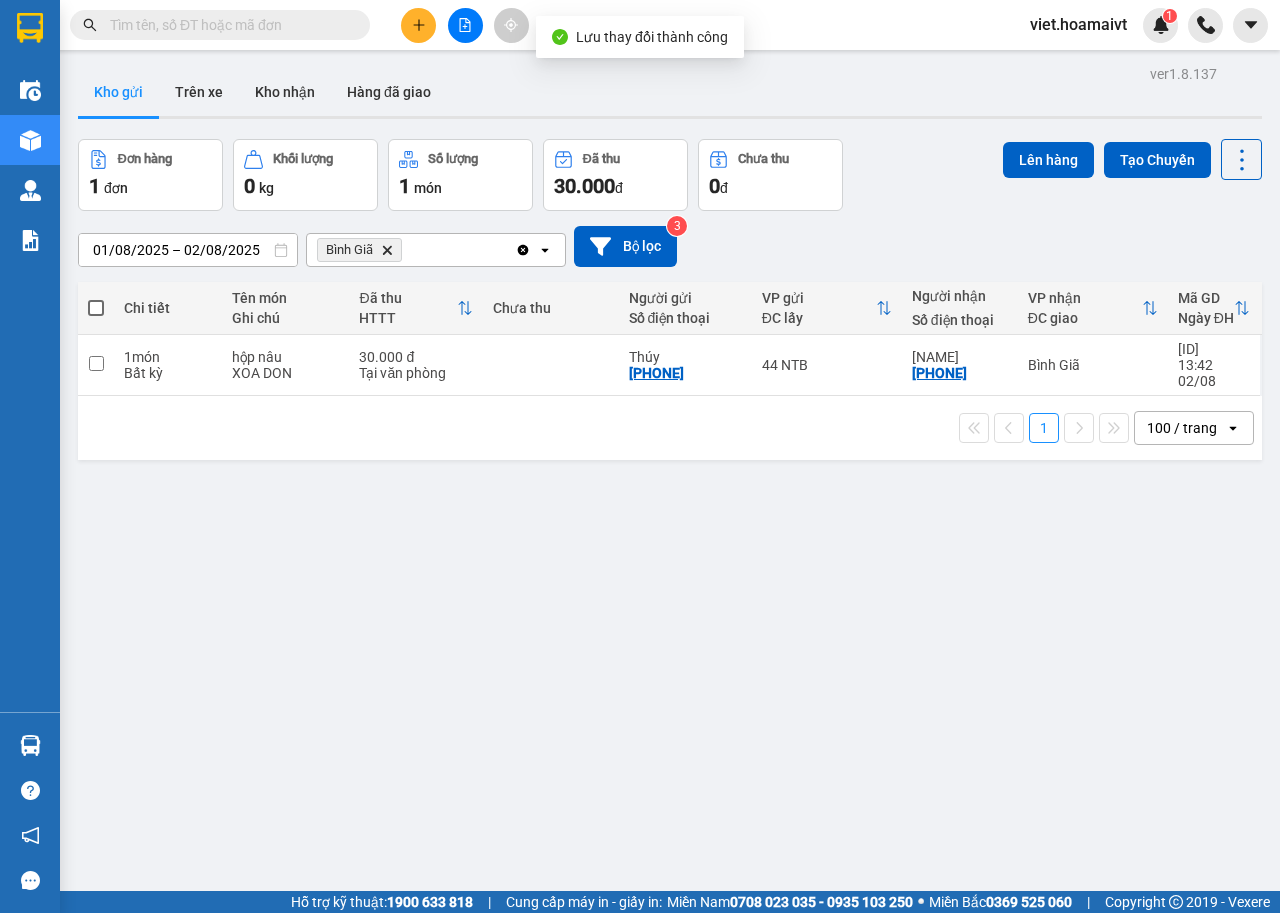 click 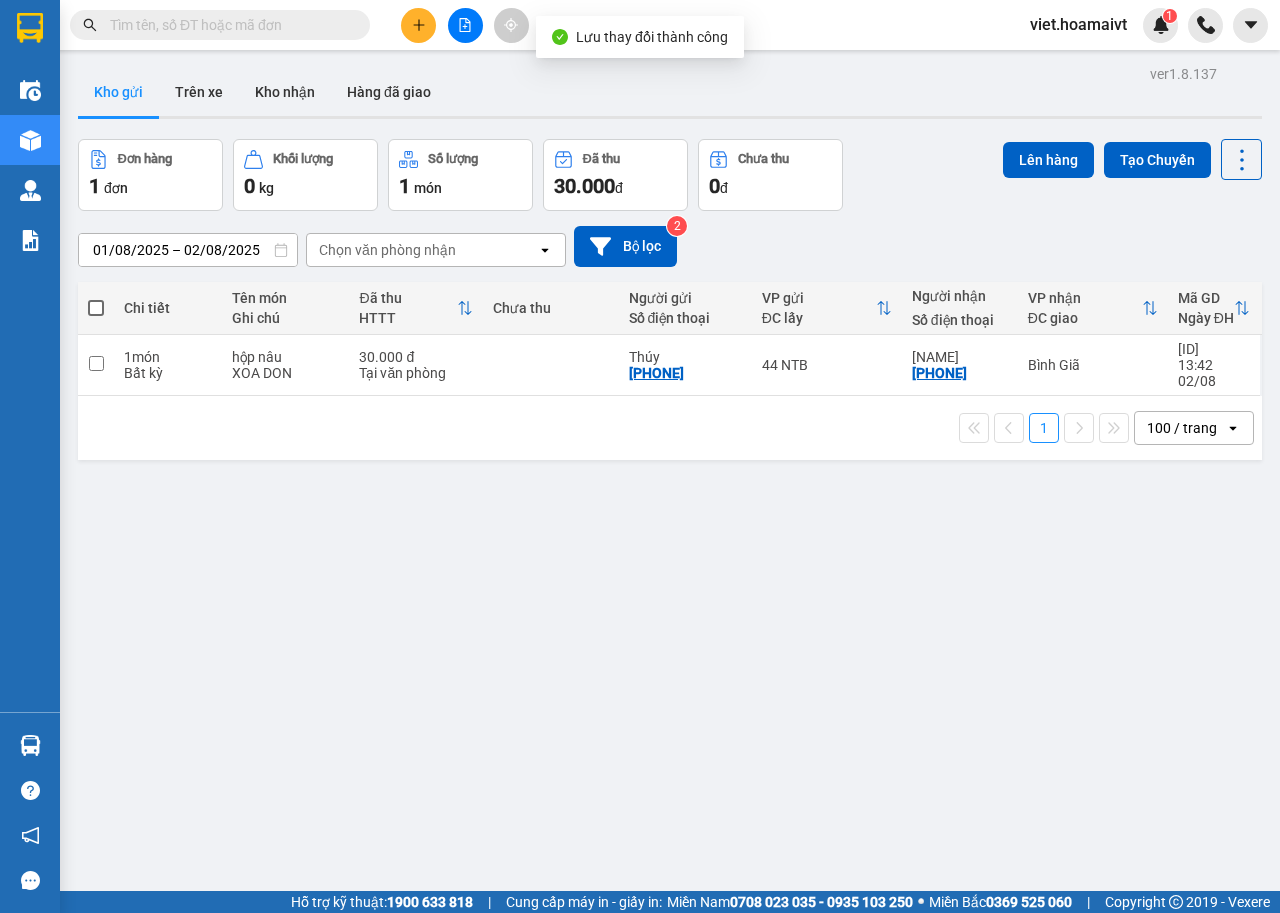 click on "Chọn văn phòng nhận" at bounding box center (387, 250) 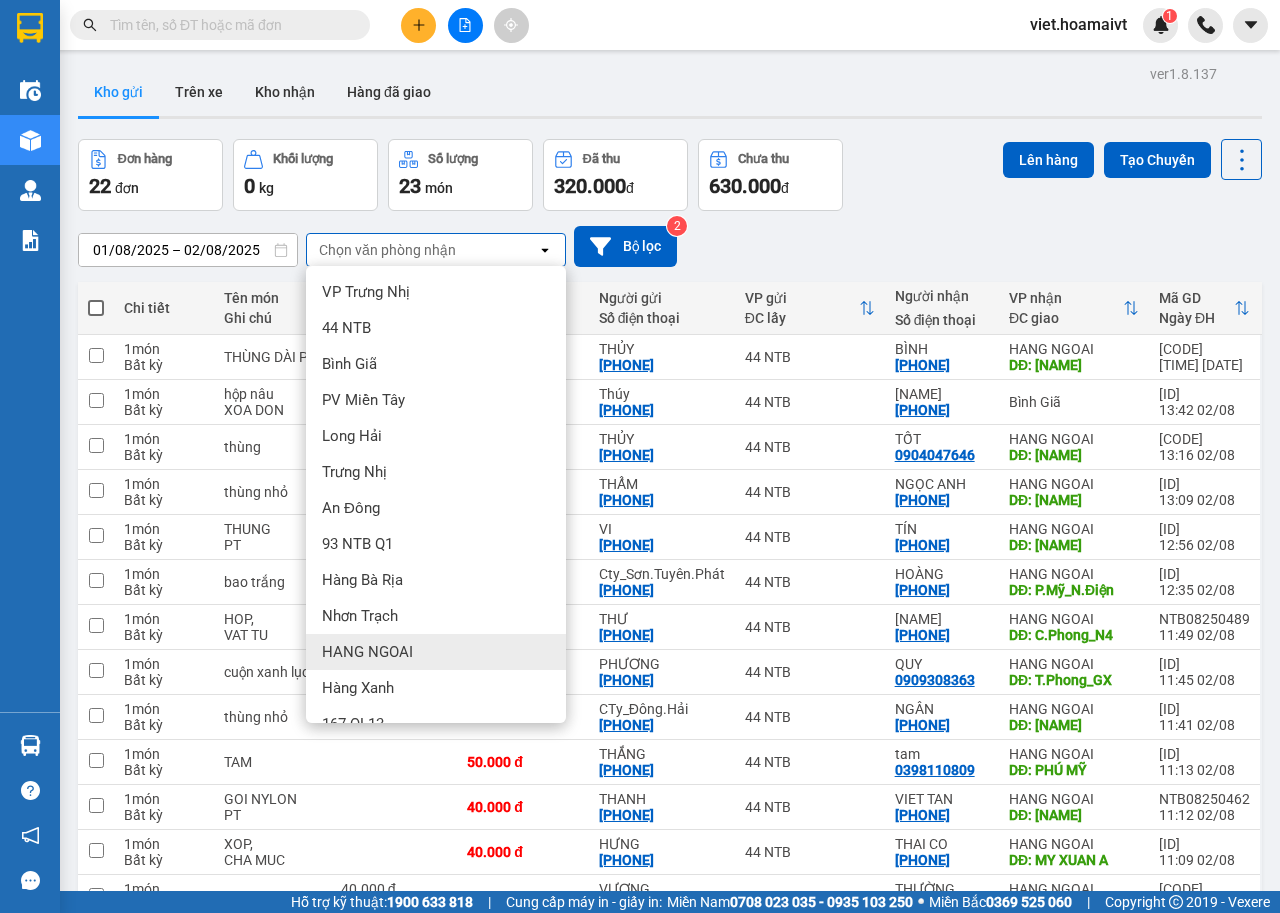 click on "HANG NGOAI" at bounding box center (436, 652) 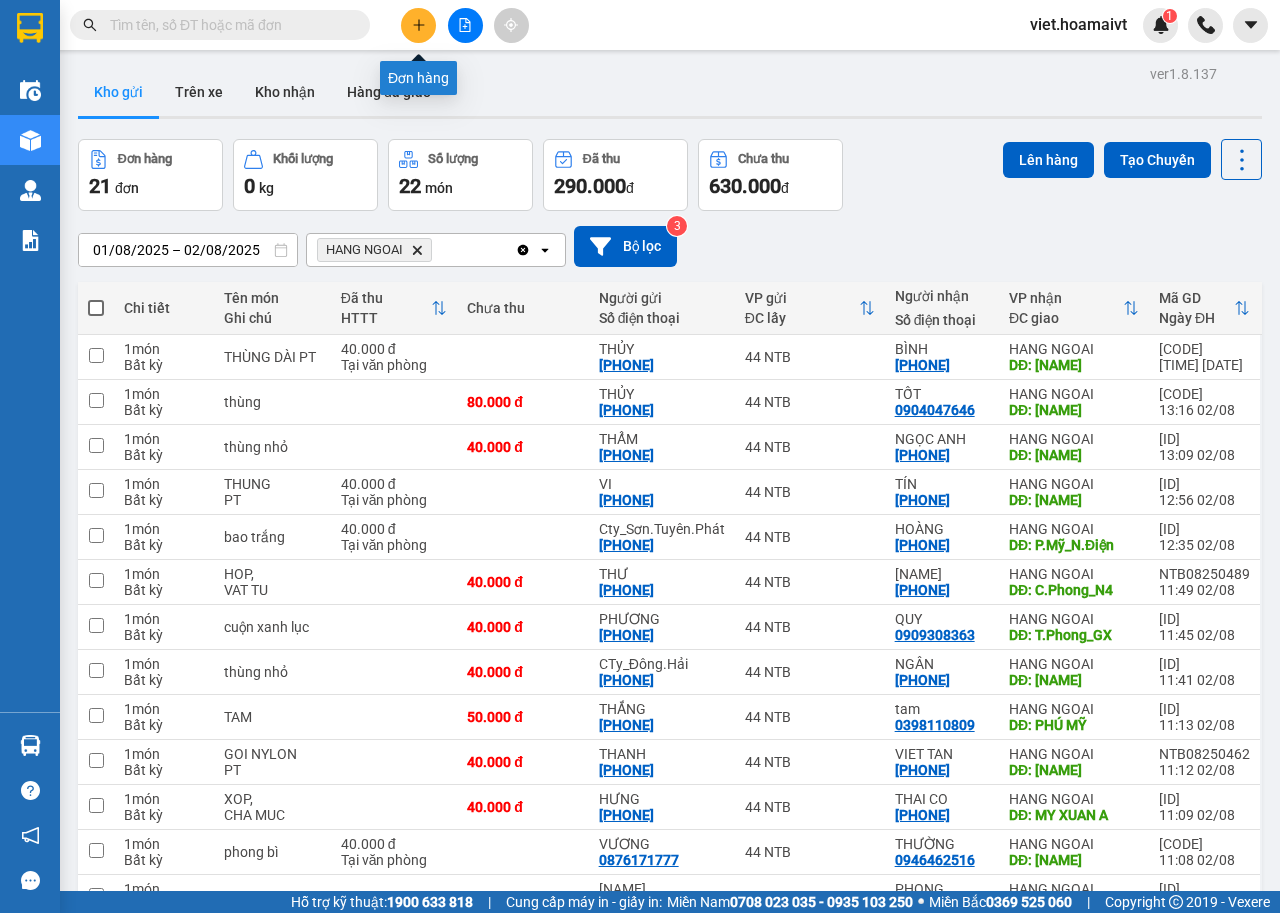 click at bounding box center (418, 25) 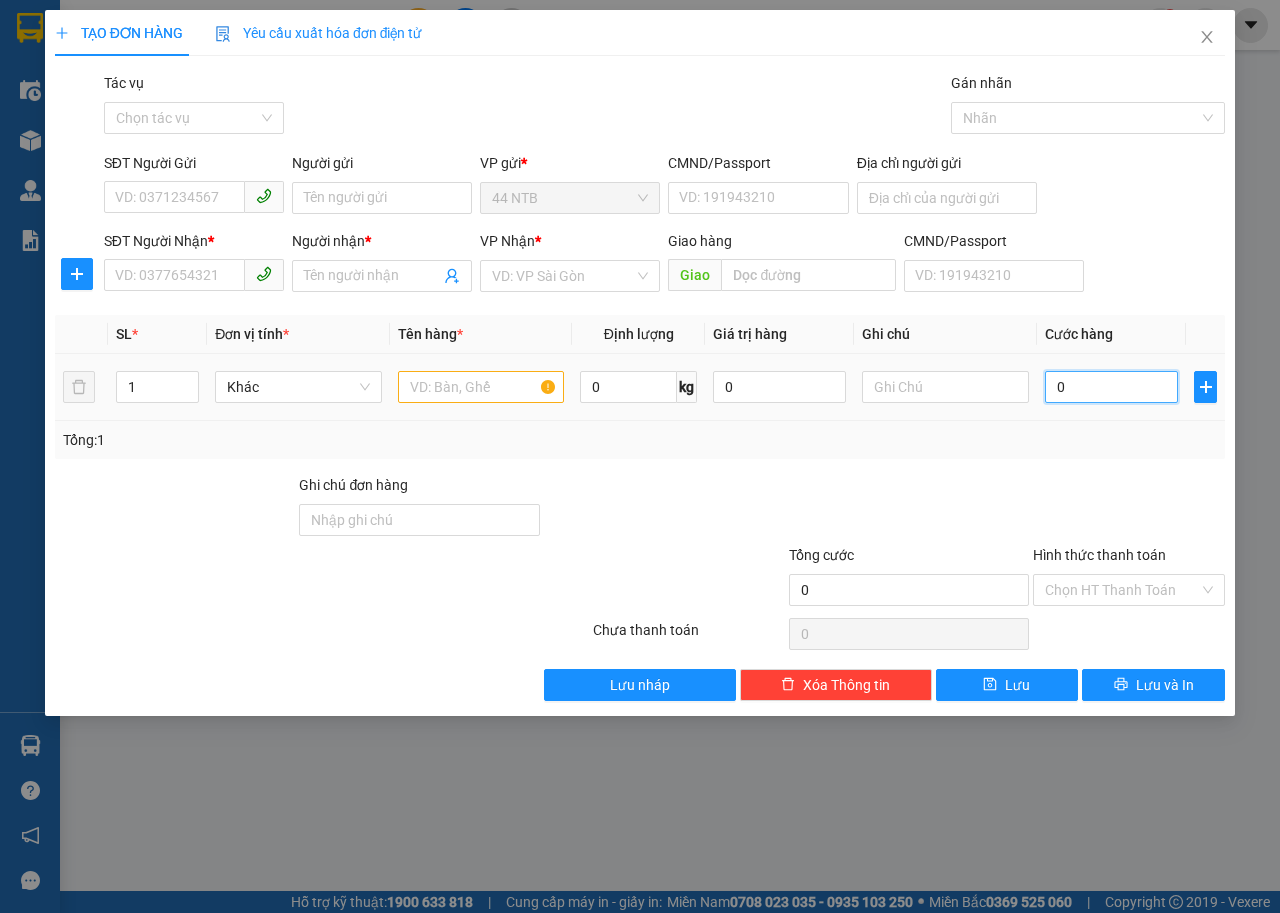 click on "0" at bounding box center (1111, 387) 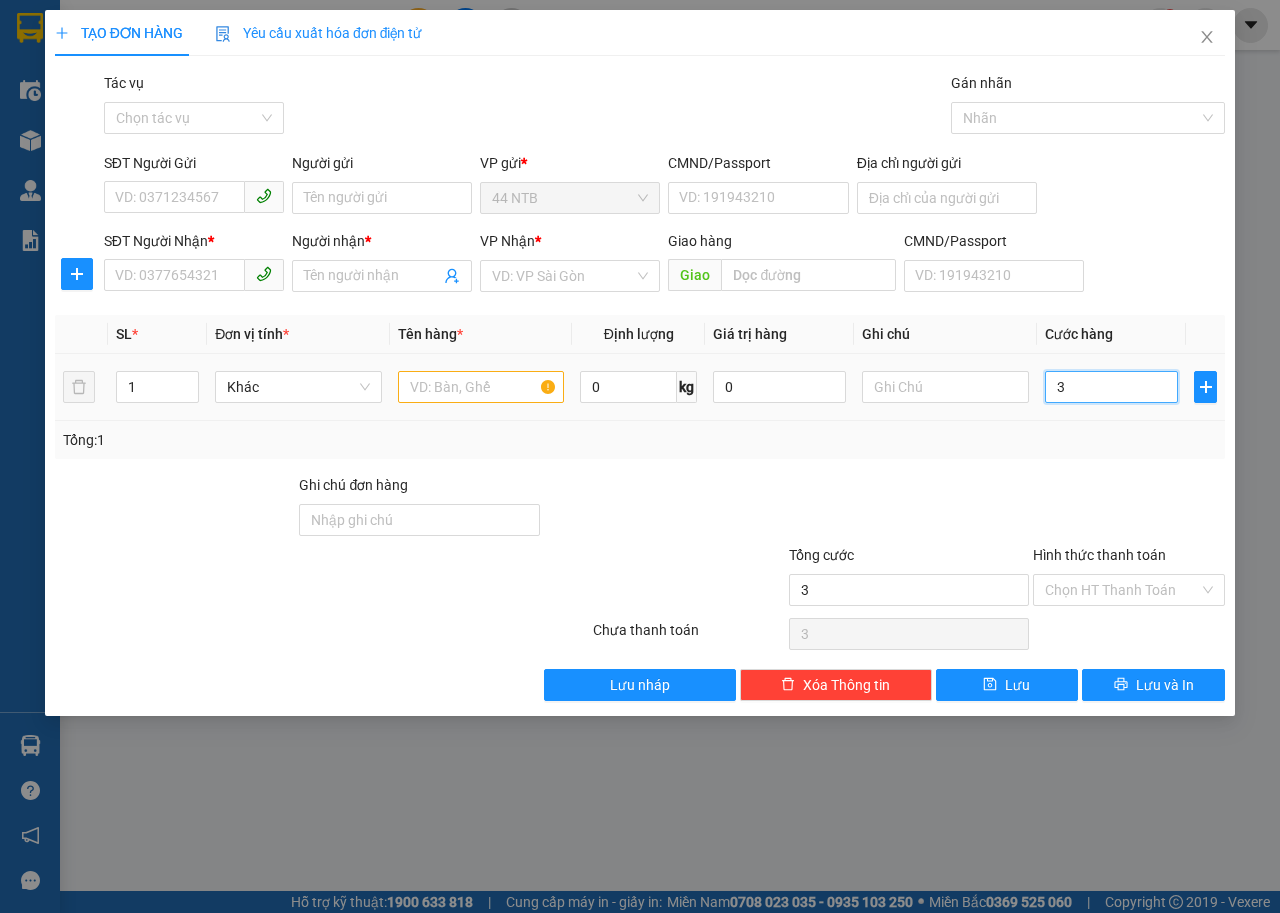 type on "30" 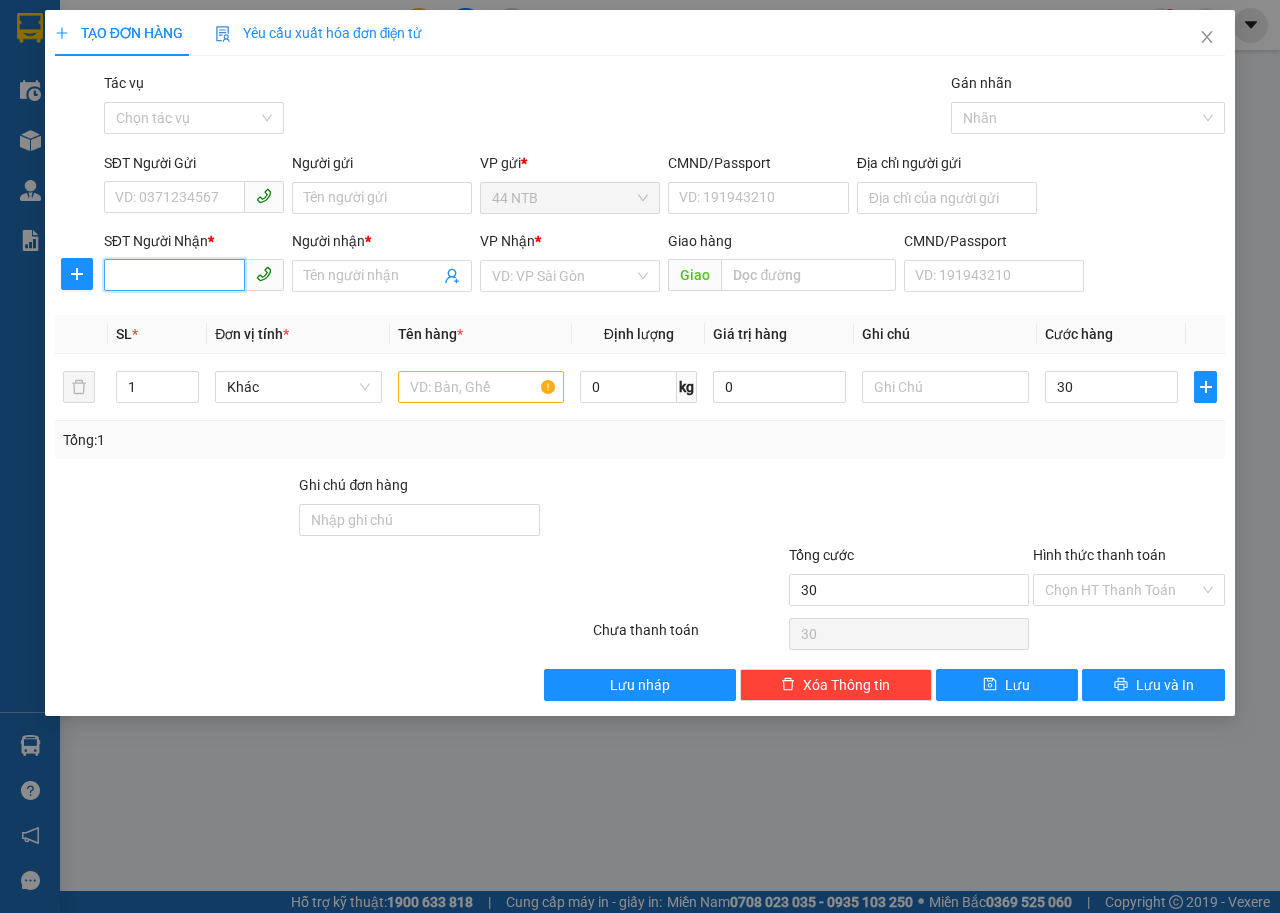 type on "30.000" 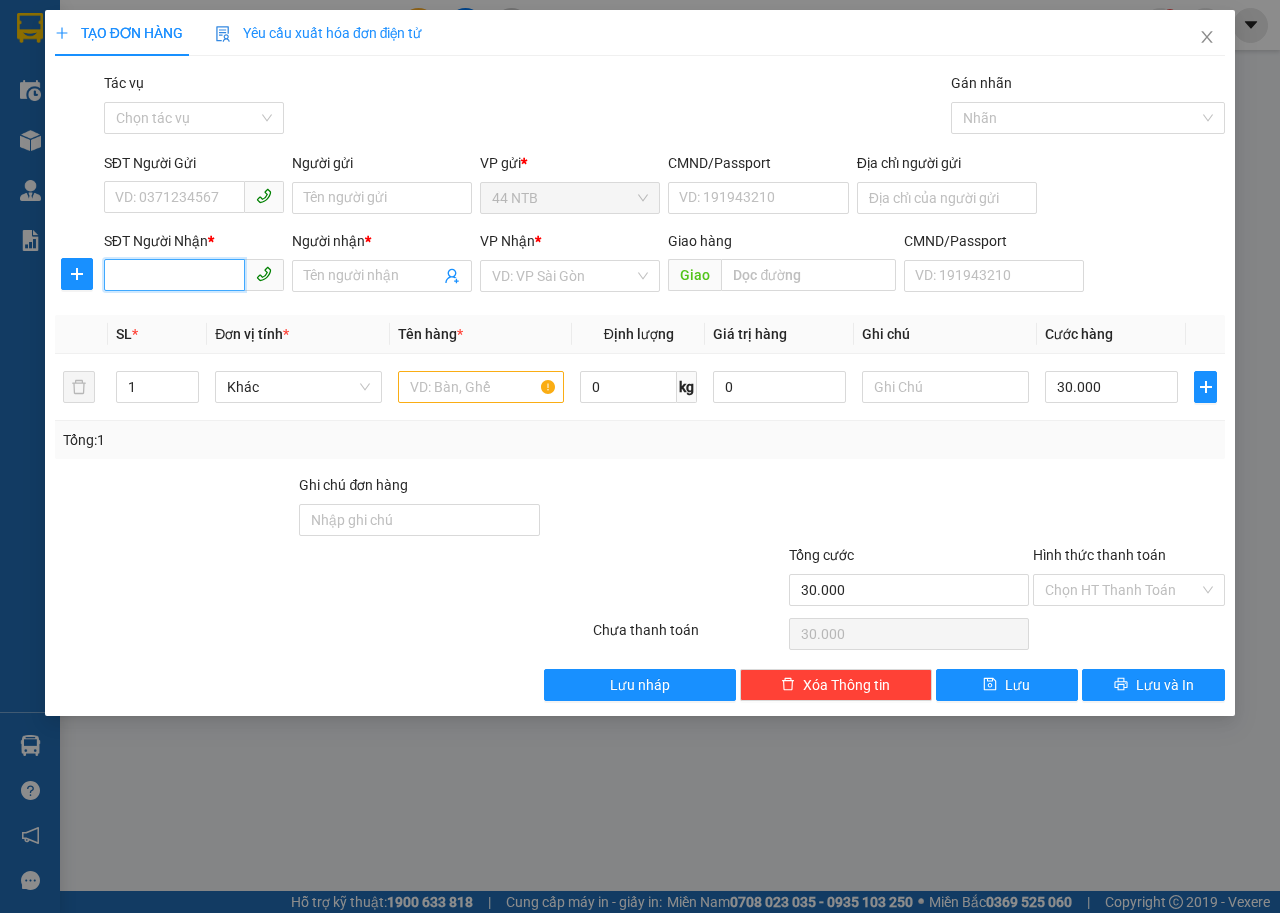 click on "SĐT Người Nhận  *" at bounding box center [174, 275] 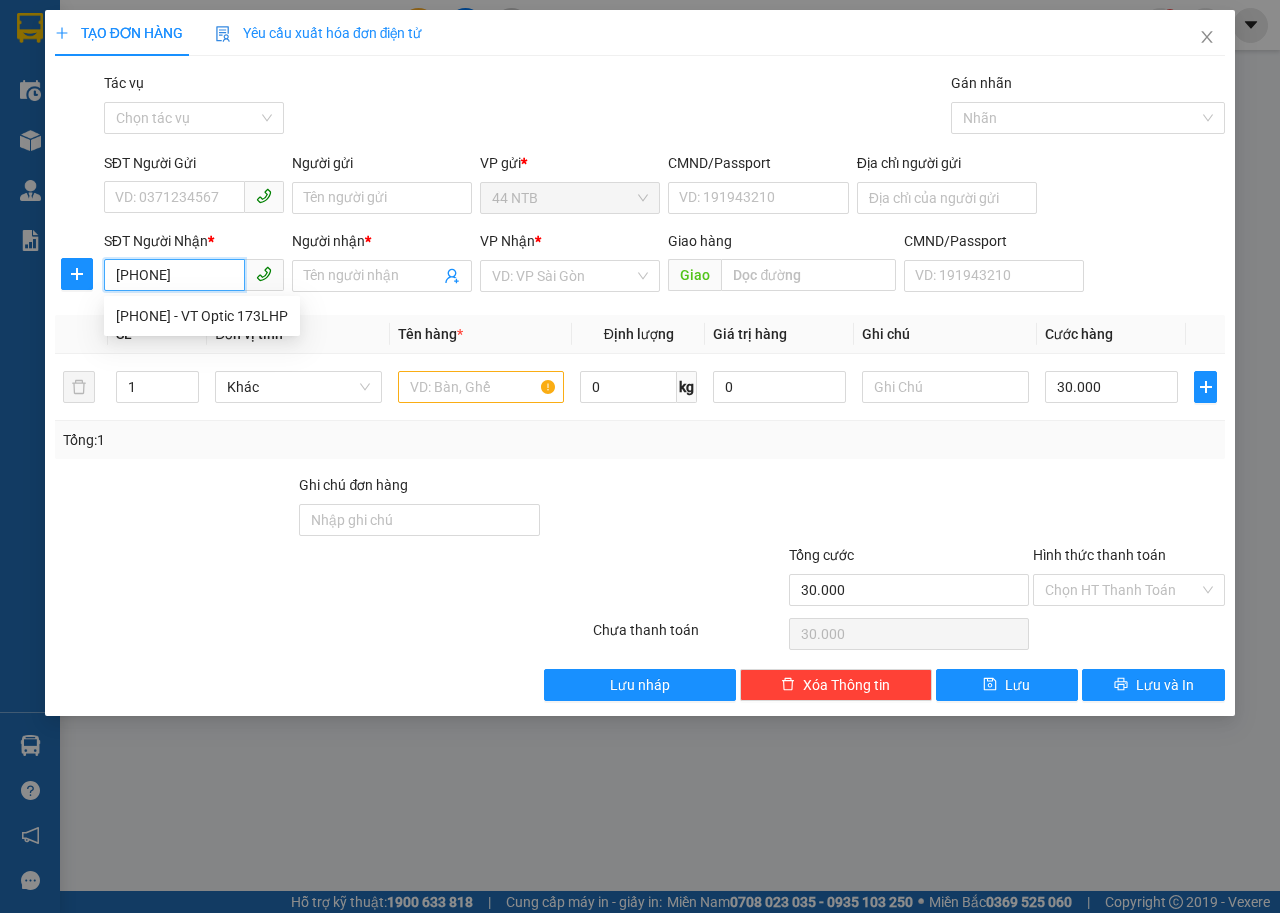 type on "[PHONE]" 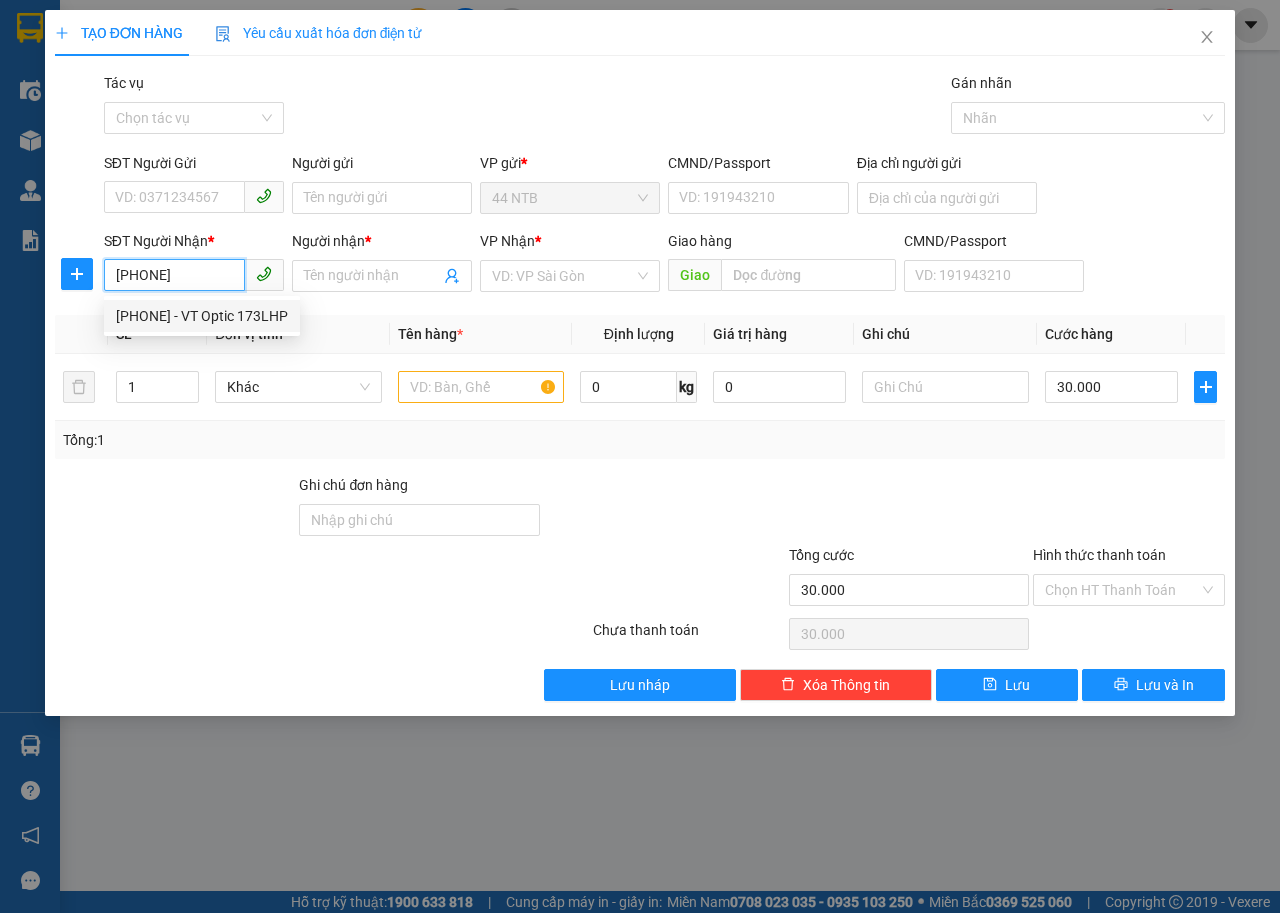 click on "[PHONE] - VT Optic 173LHP" at bounding box center [202, 316] 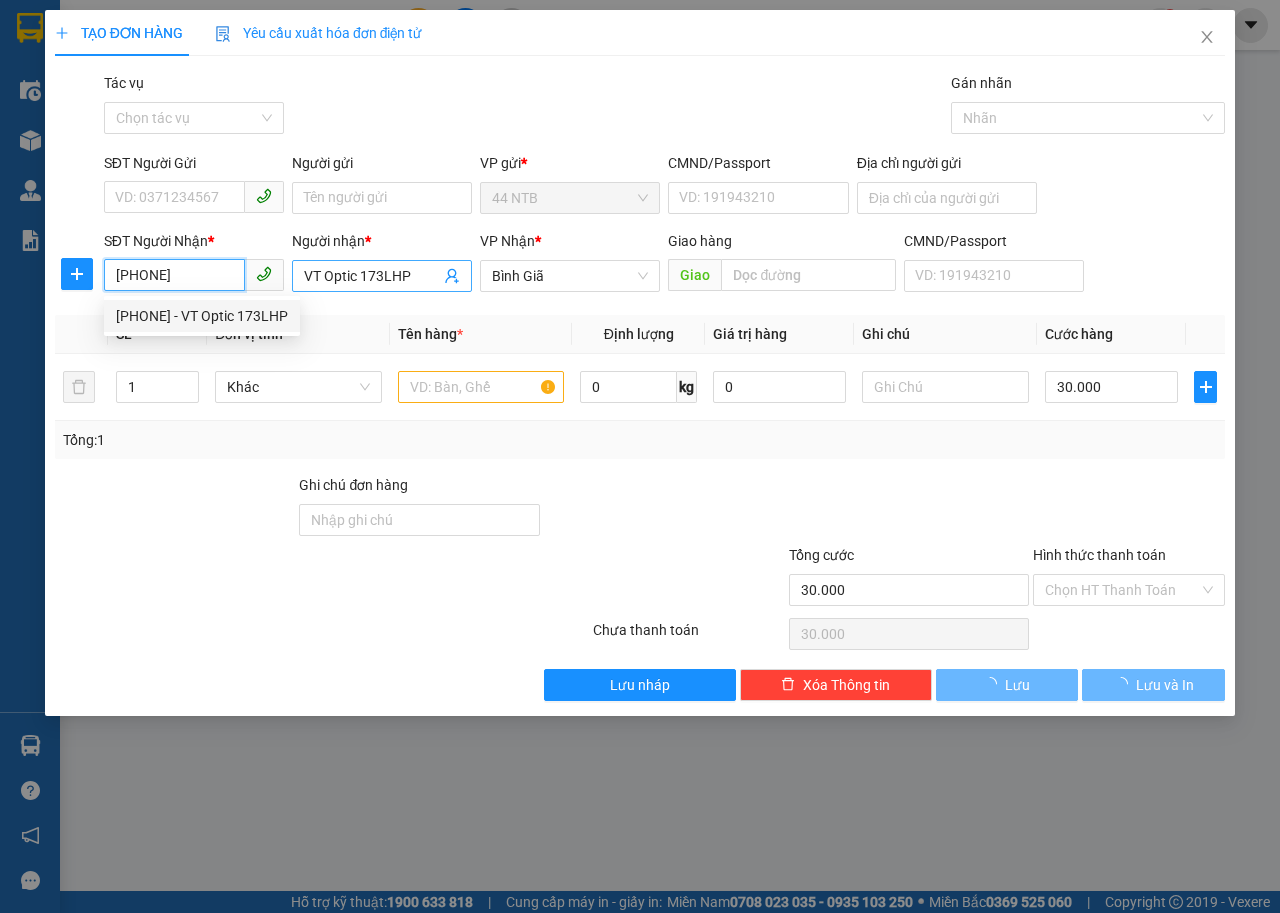 type on "[PHONE]" 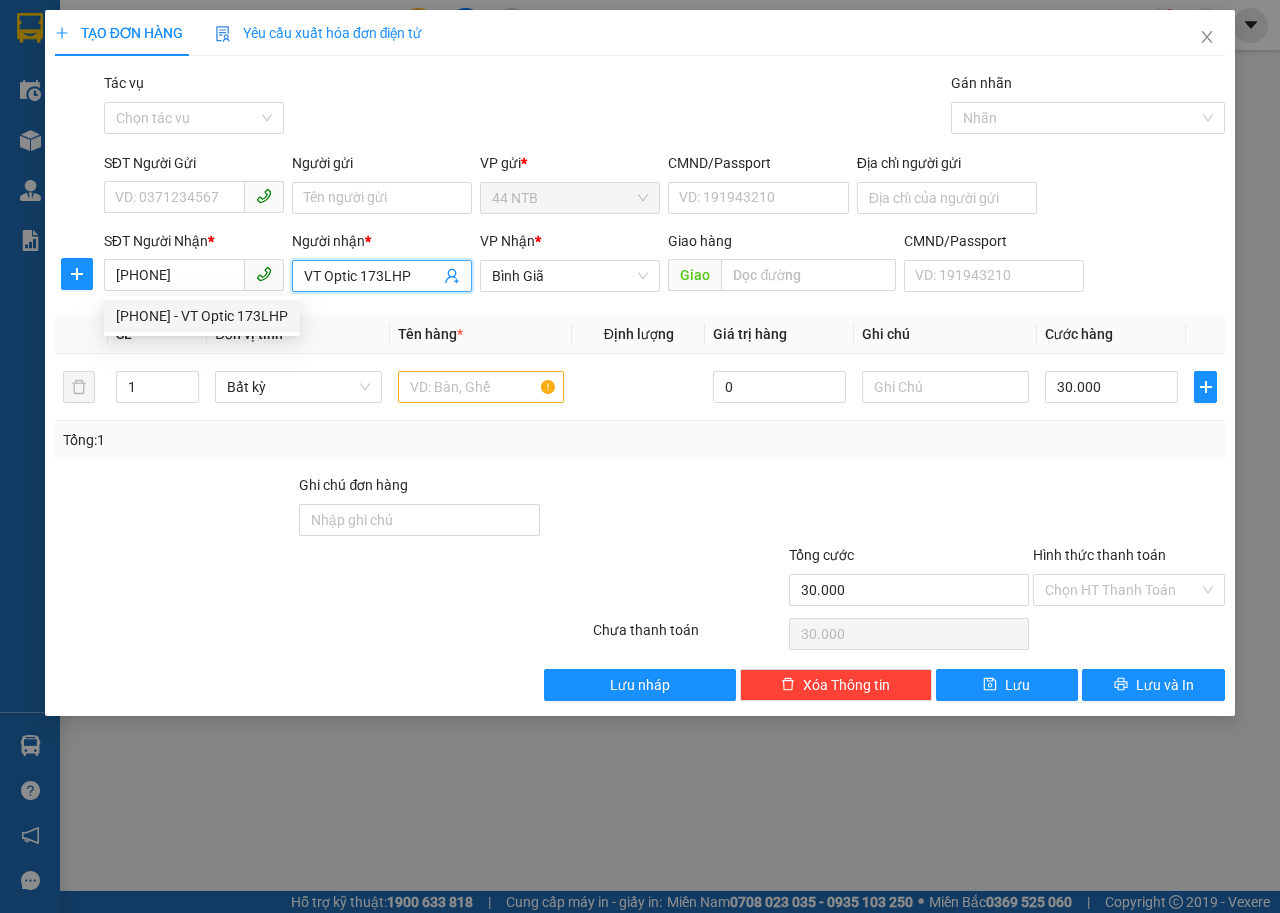 click on "VT Optic 173LHP" at bounding box center [372, 276] 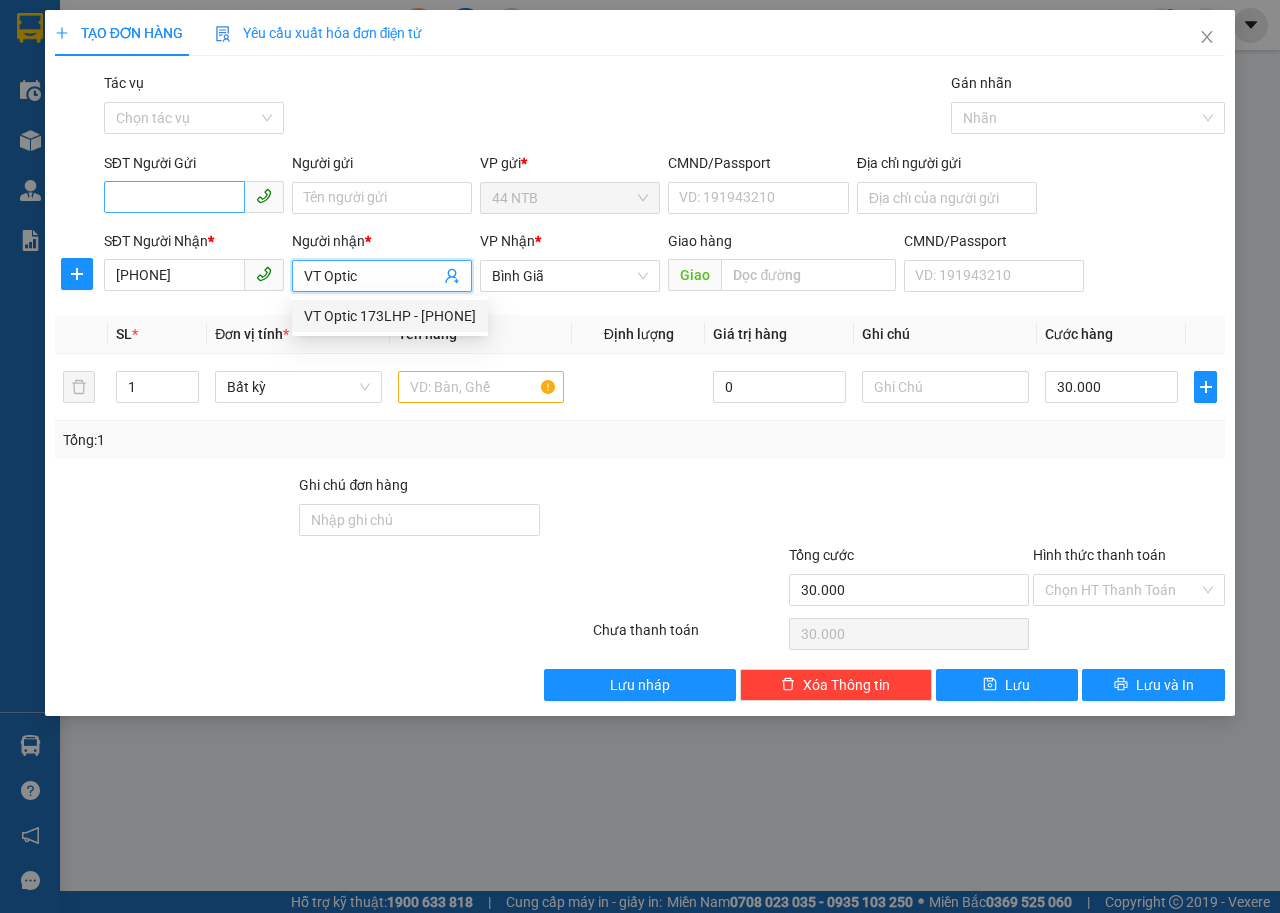 type on "VT Optic" 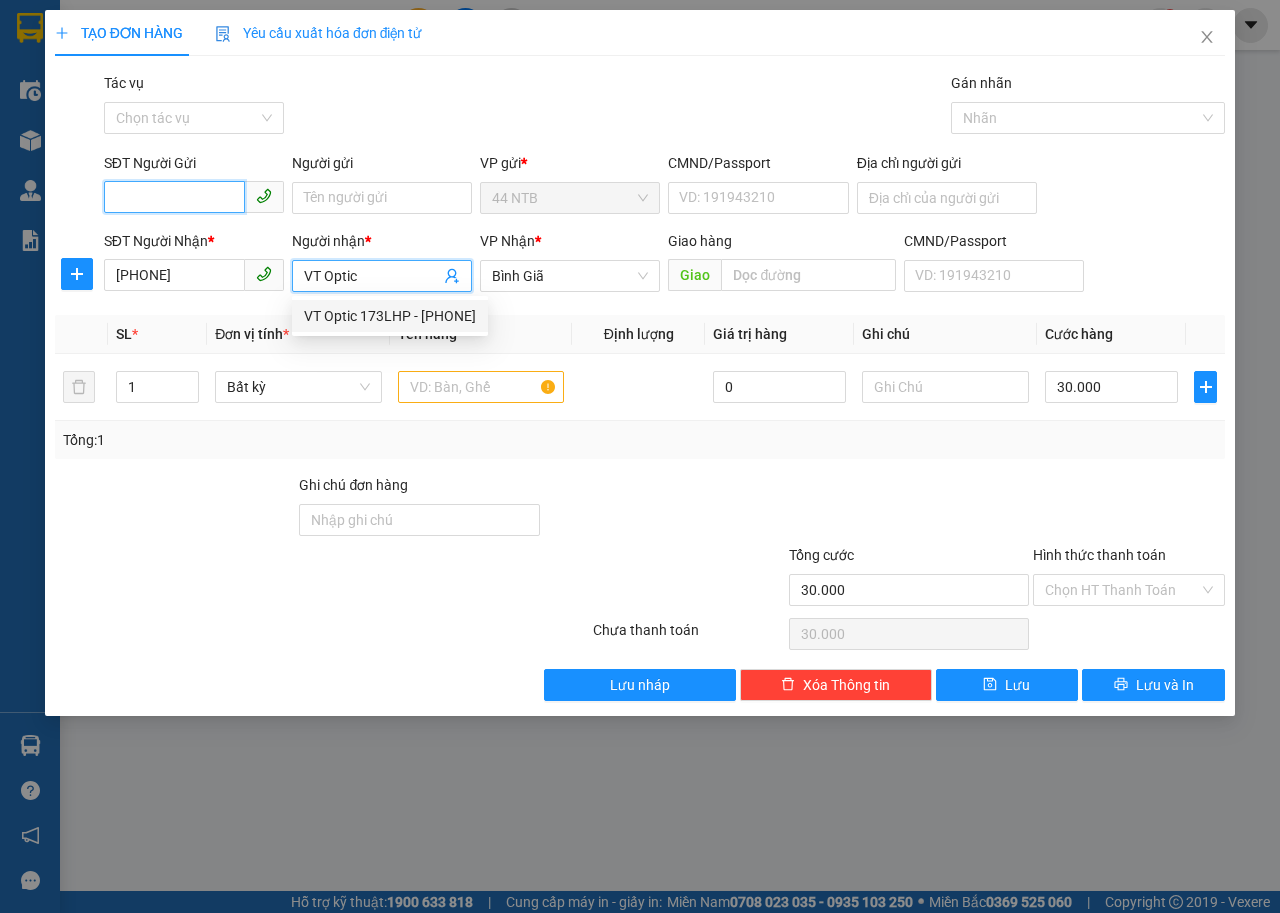 click on "SĐT Người Gửi" at bounding box center (174, 197) 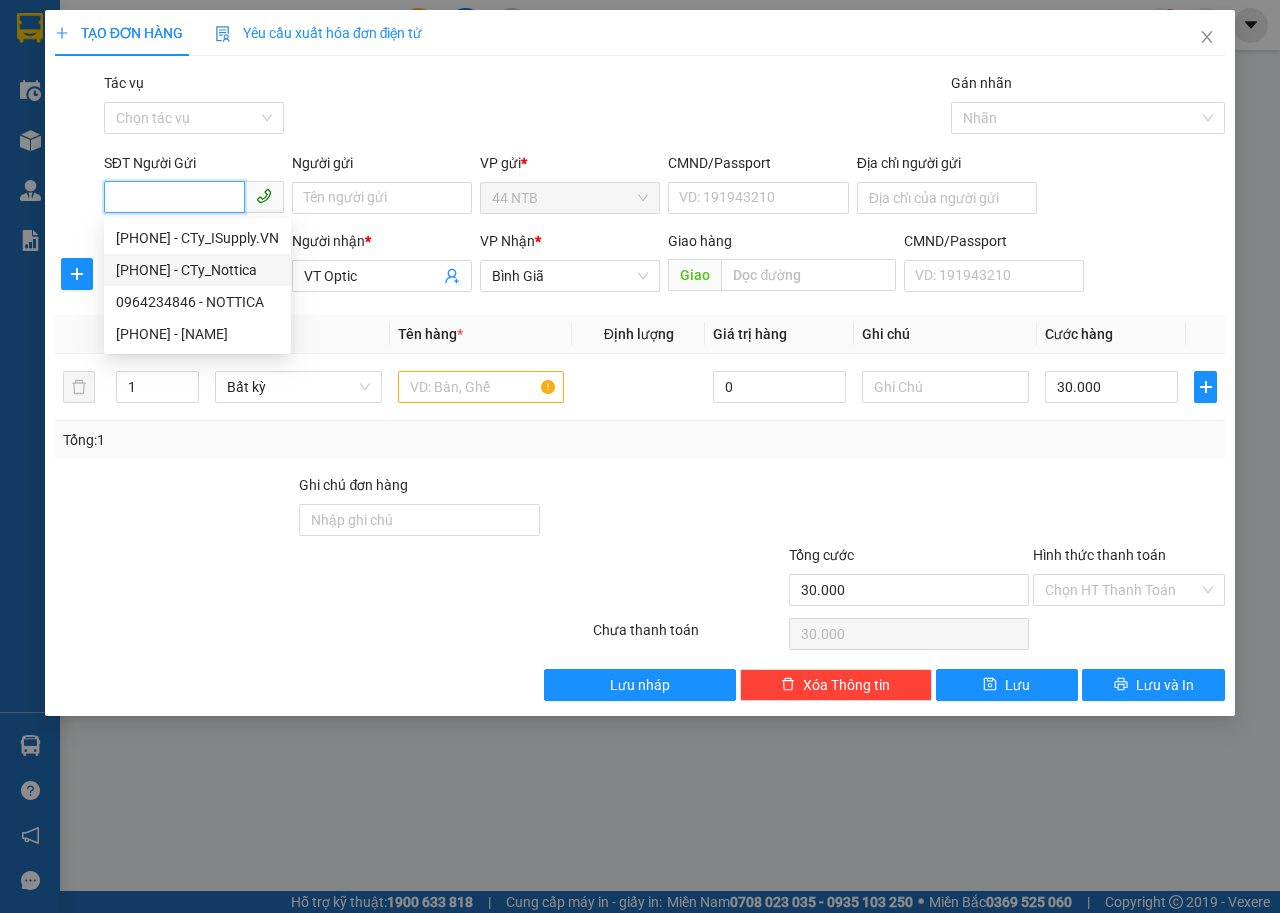 click on "[PHONE] - CTy_Nottica" at bounding box center (197, 270) 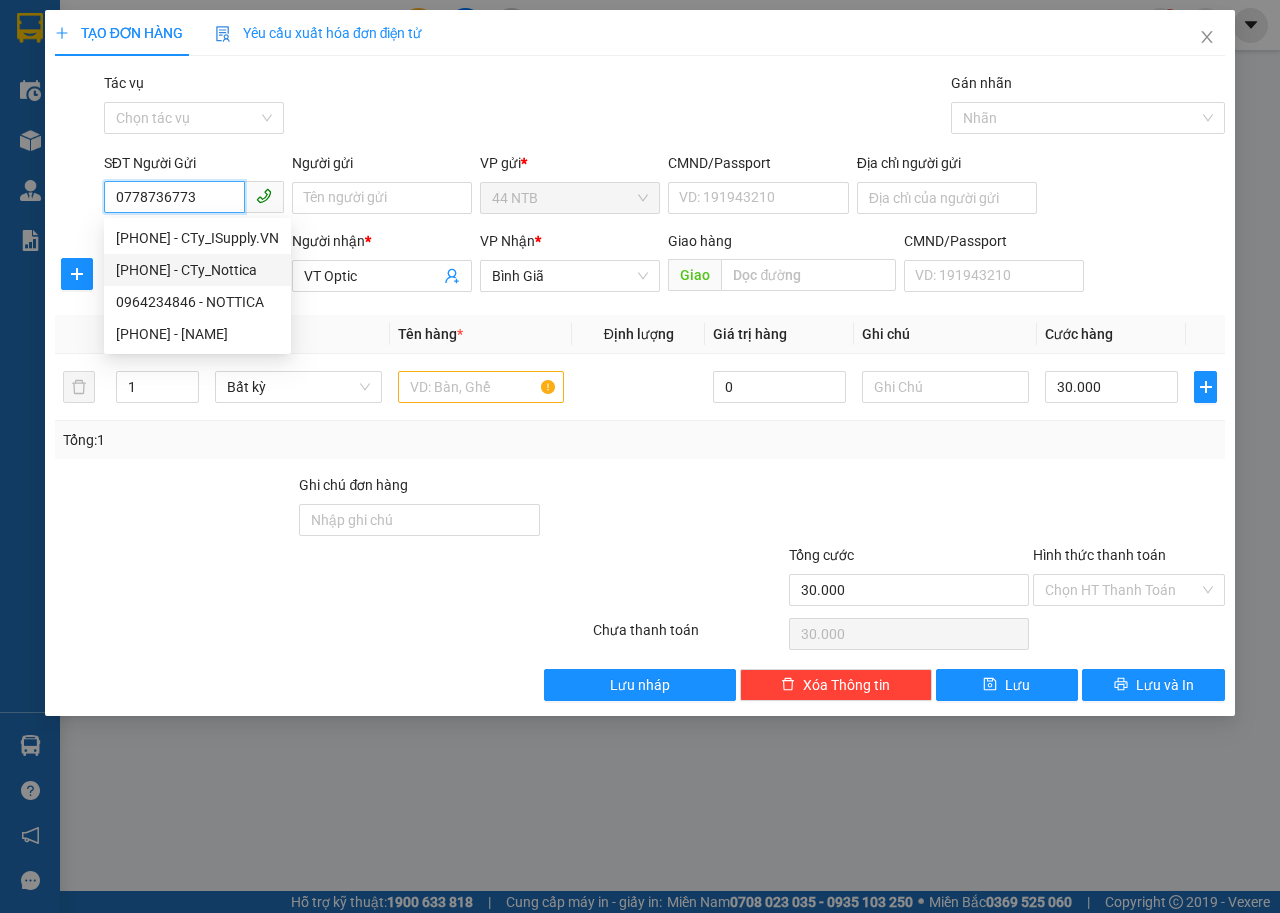 type on "CTy_Nottica" 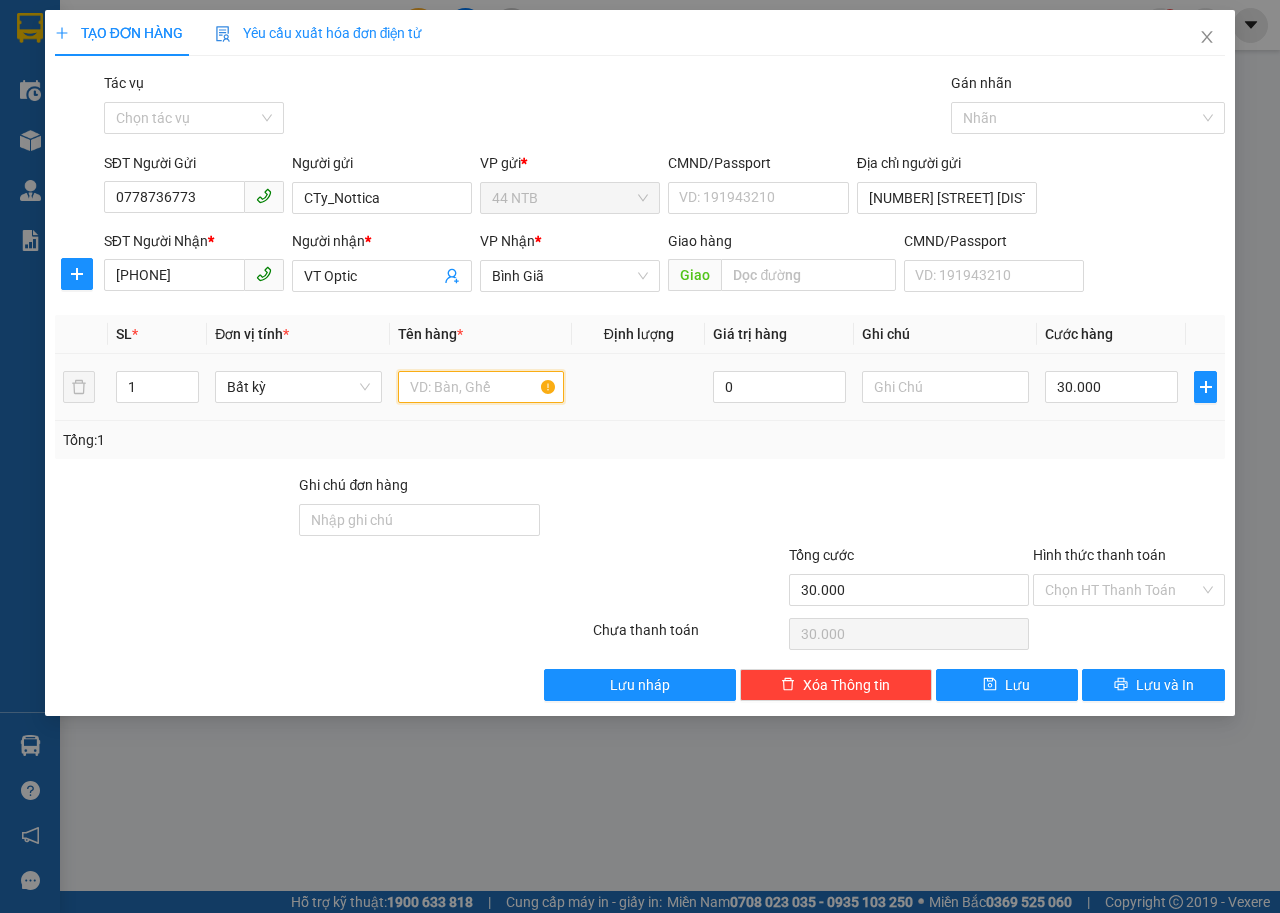 click at bounding box center (481, 387) 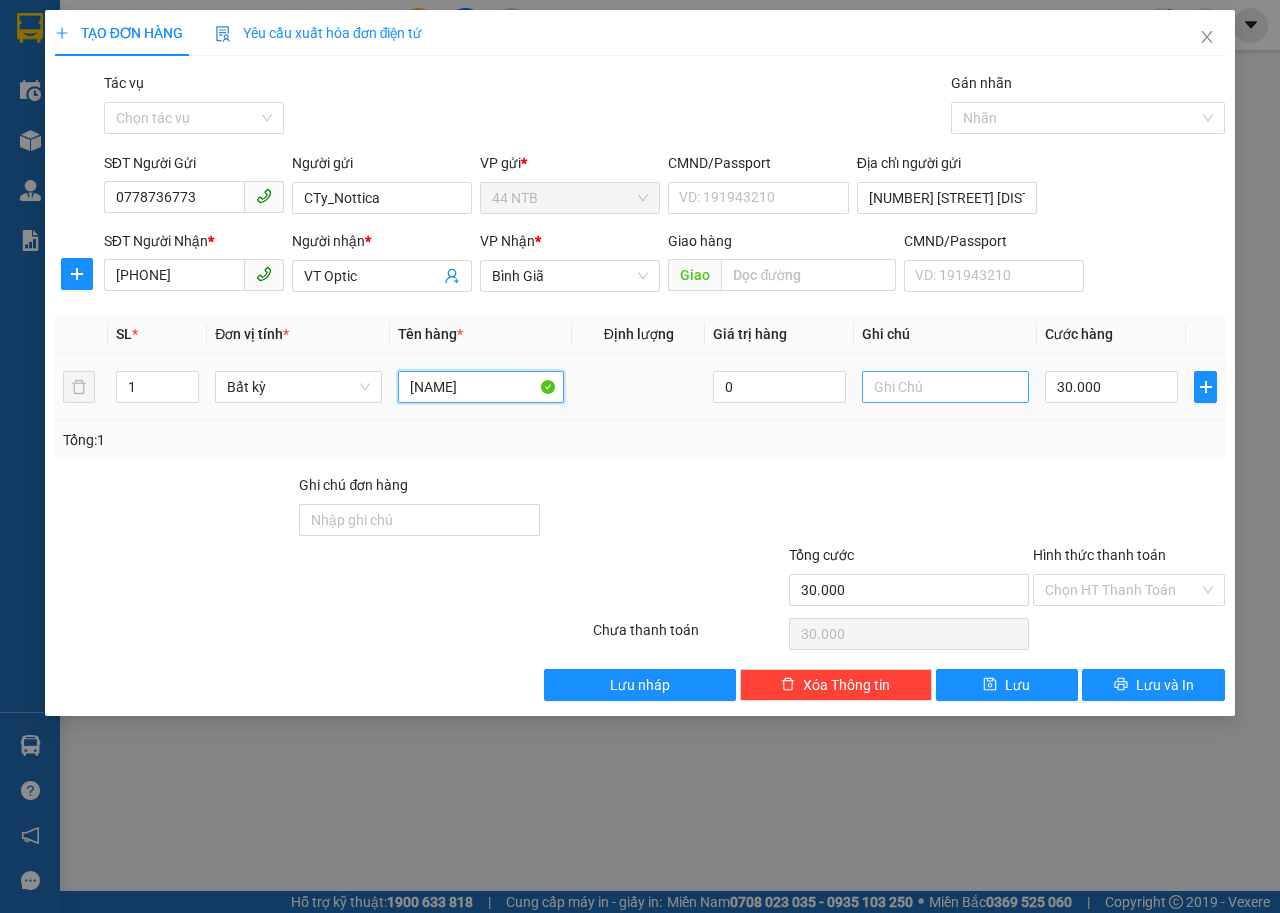 type on "[NAME]" 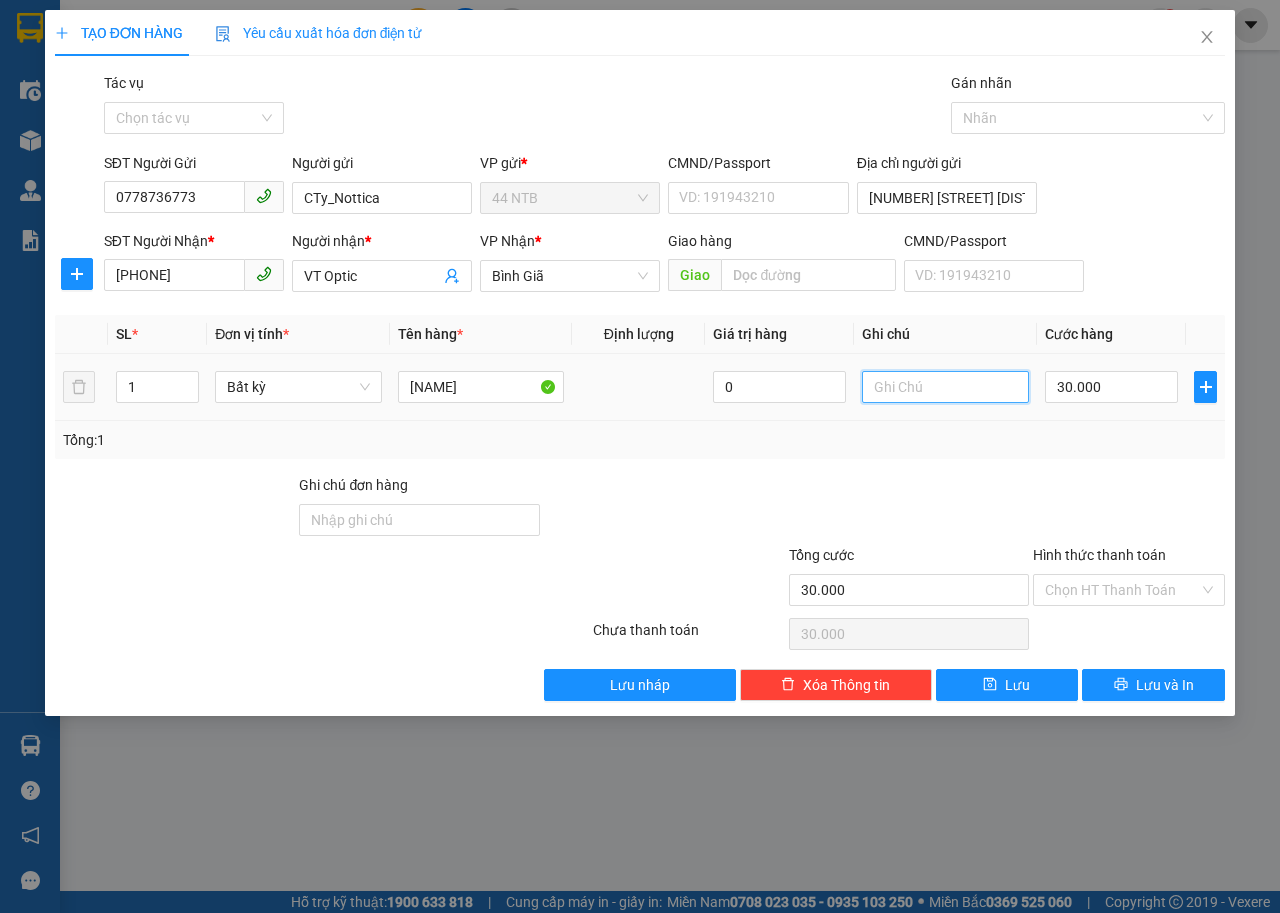 click at bounding box center (945, 387) 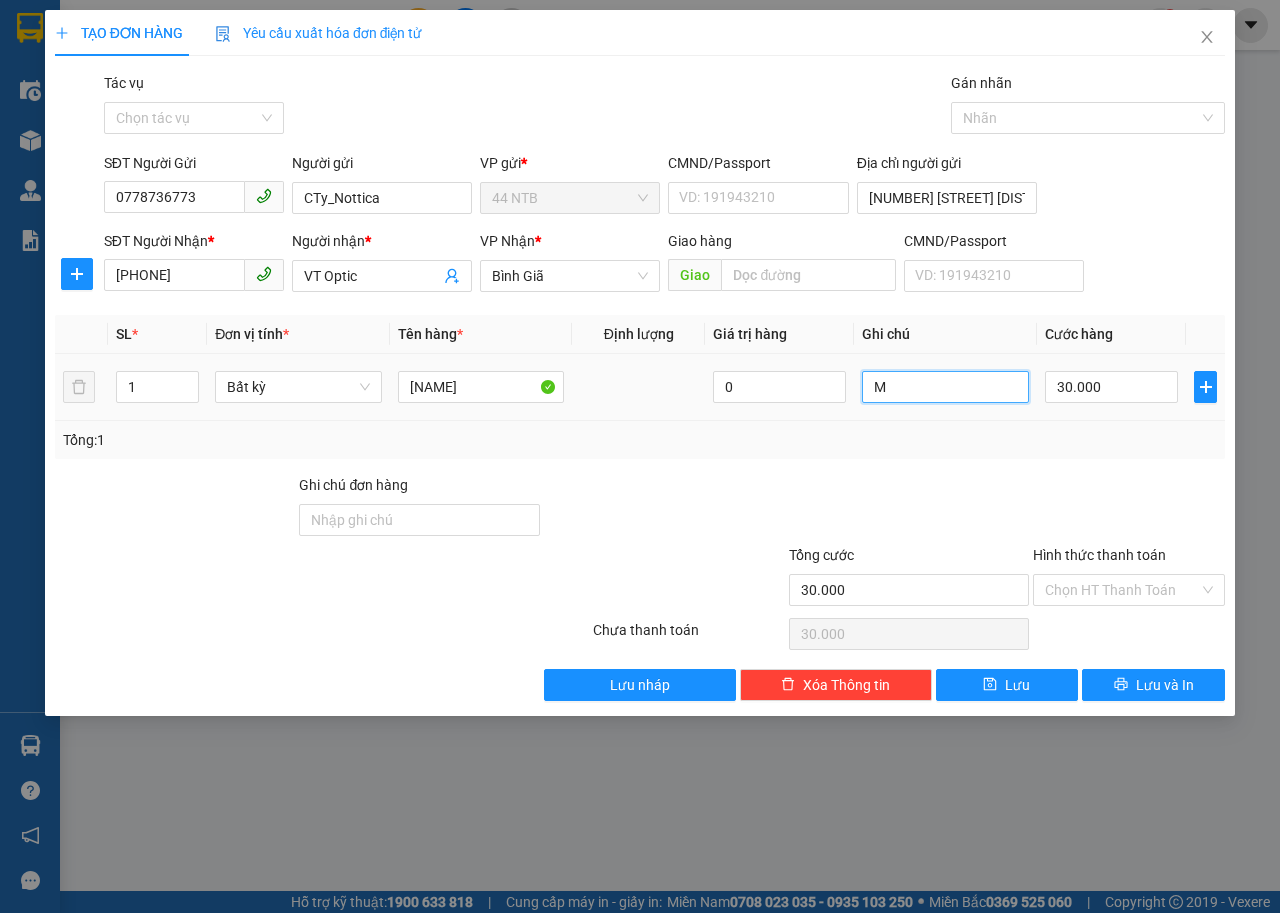 type on "MK" 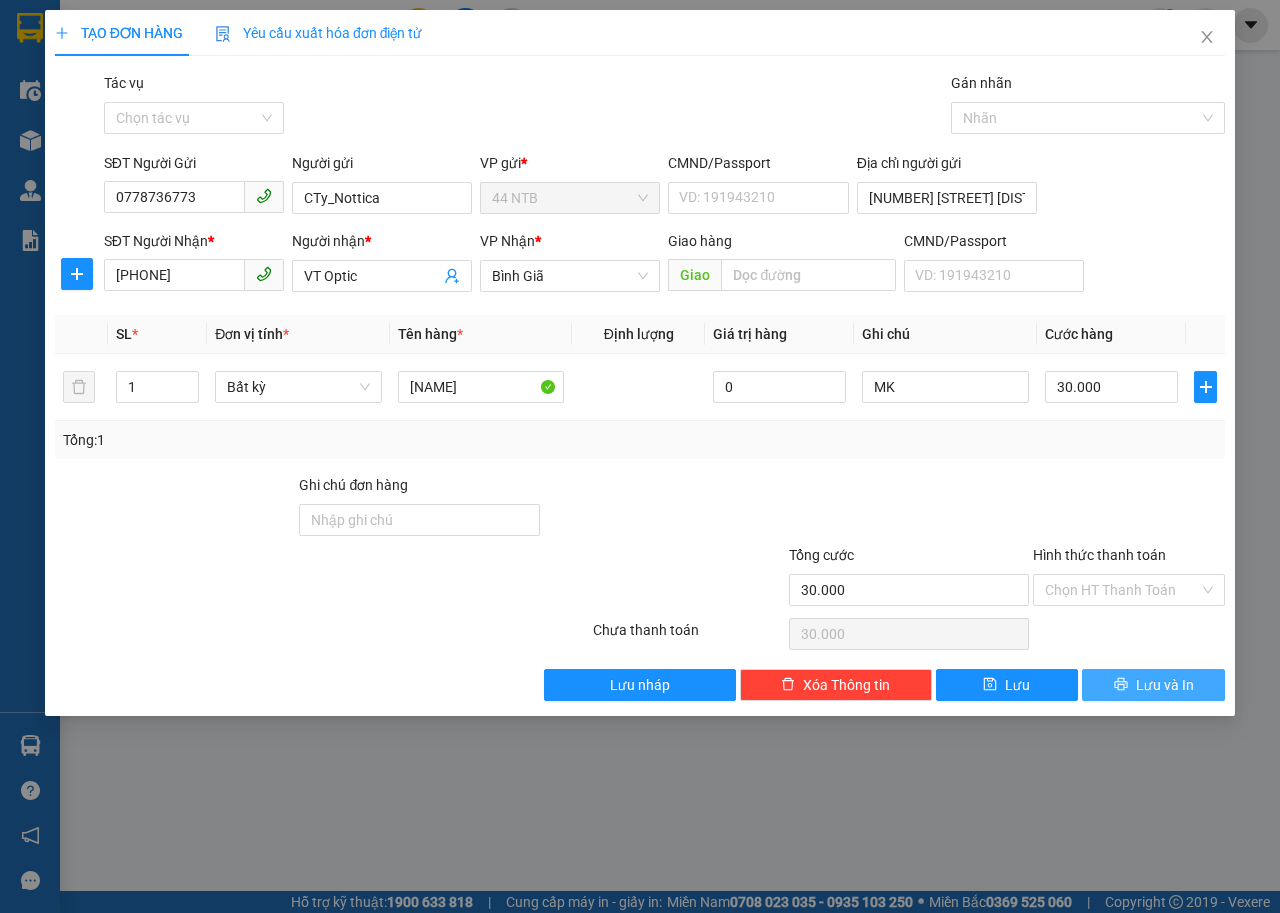 click on "Lưu và In" at bounding box center (1153, 685) 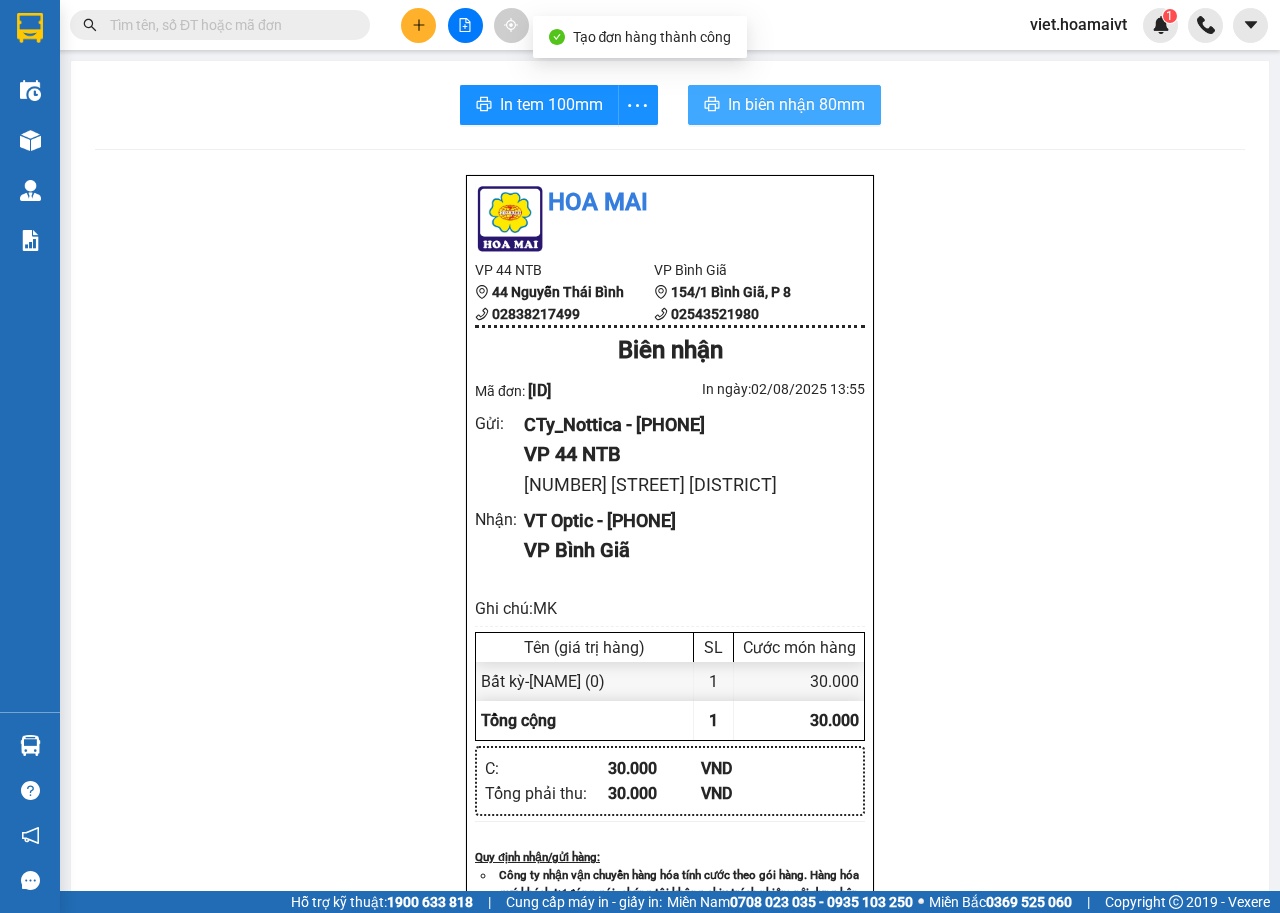 click on "In biên nhận 80mm" at bounding box center [784, 105] 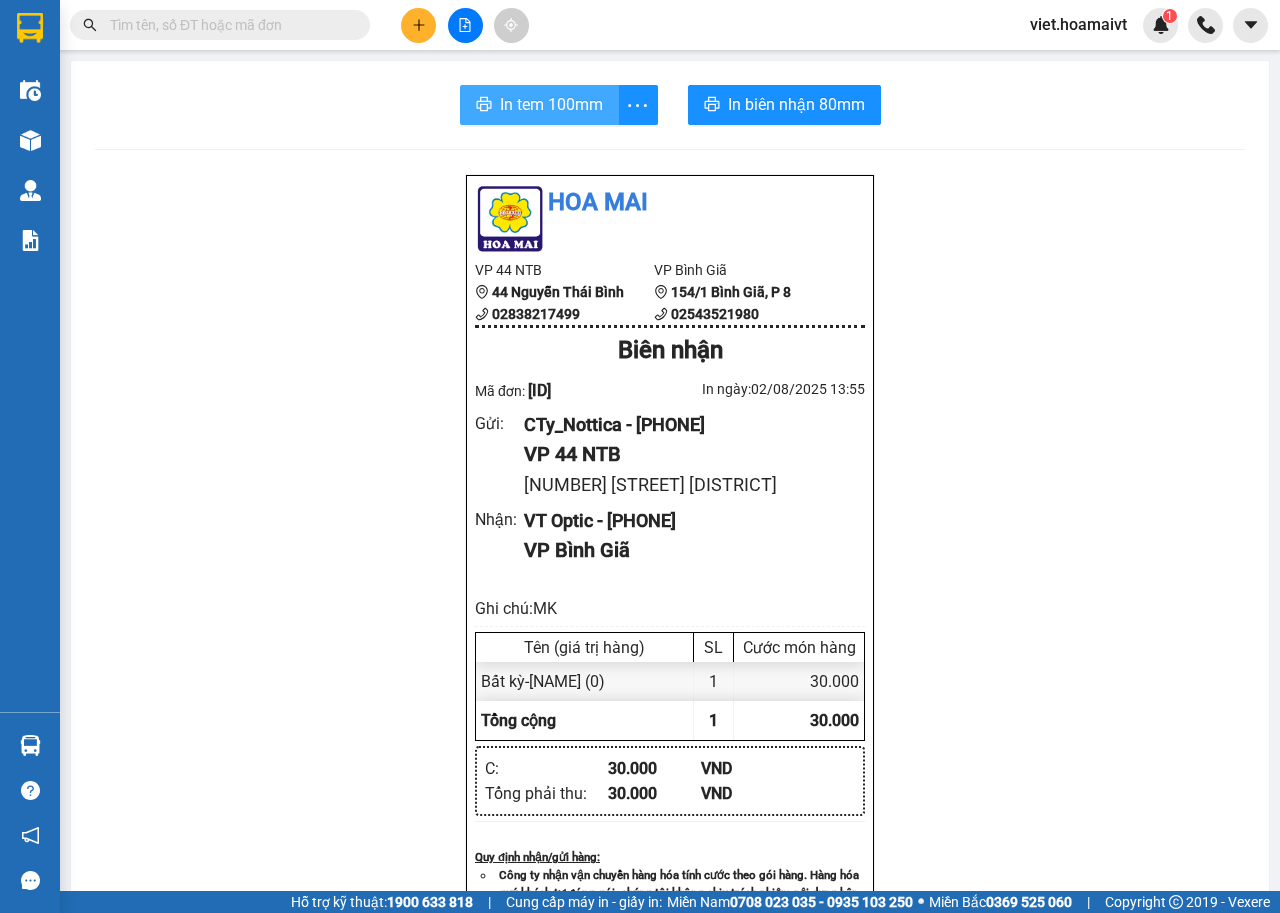 click on "In tem 100mm" at bounding box center [539, 105] 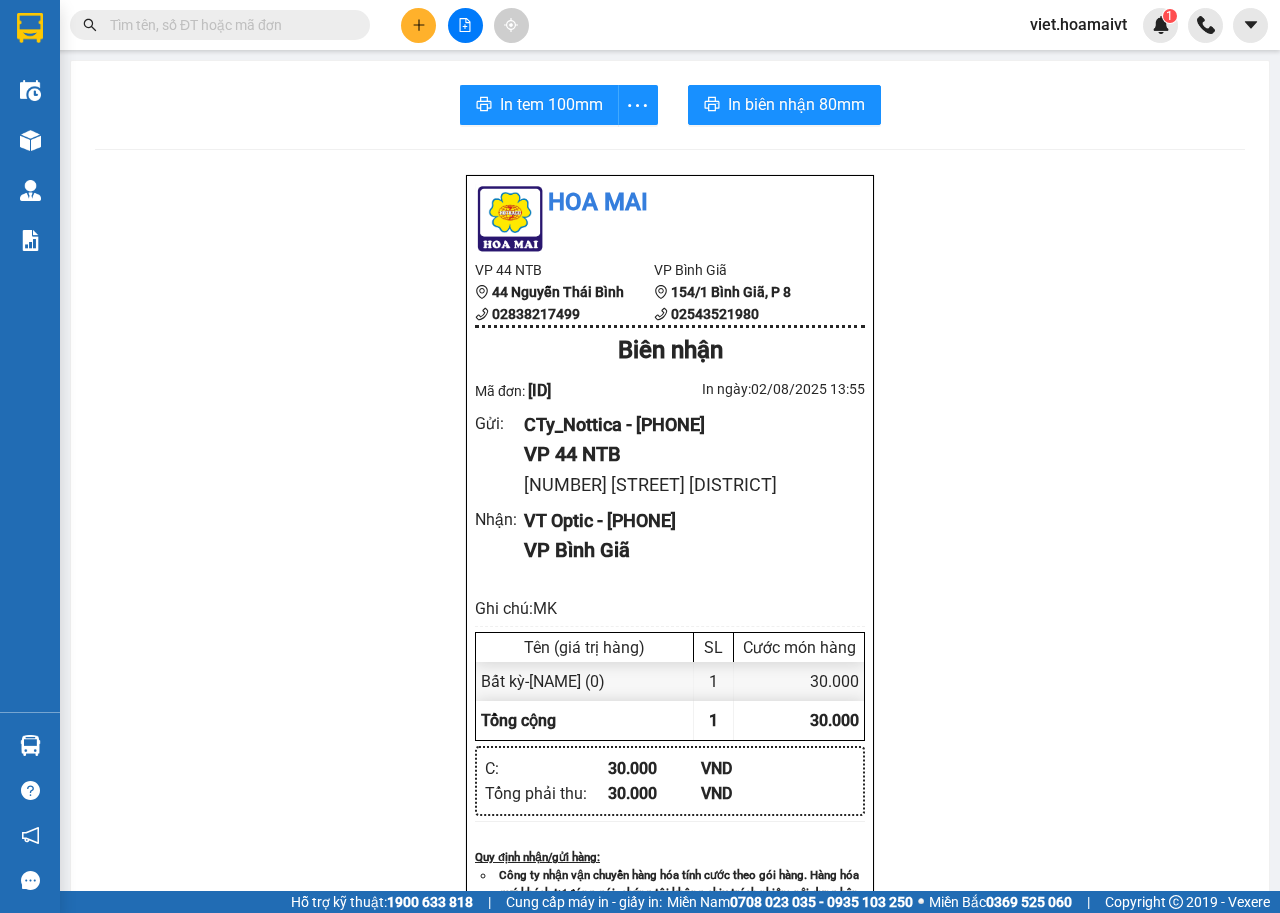 click at bounding box center [228, 25] 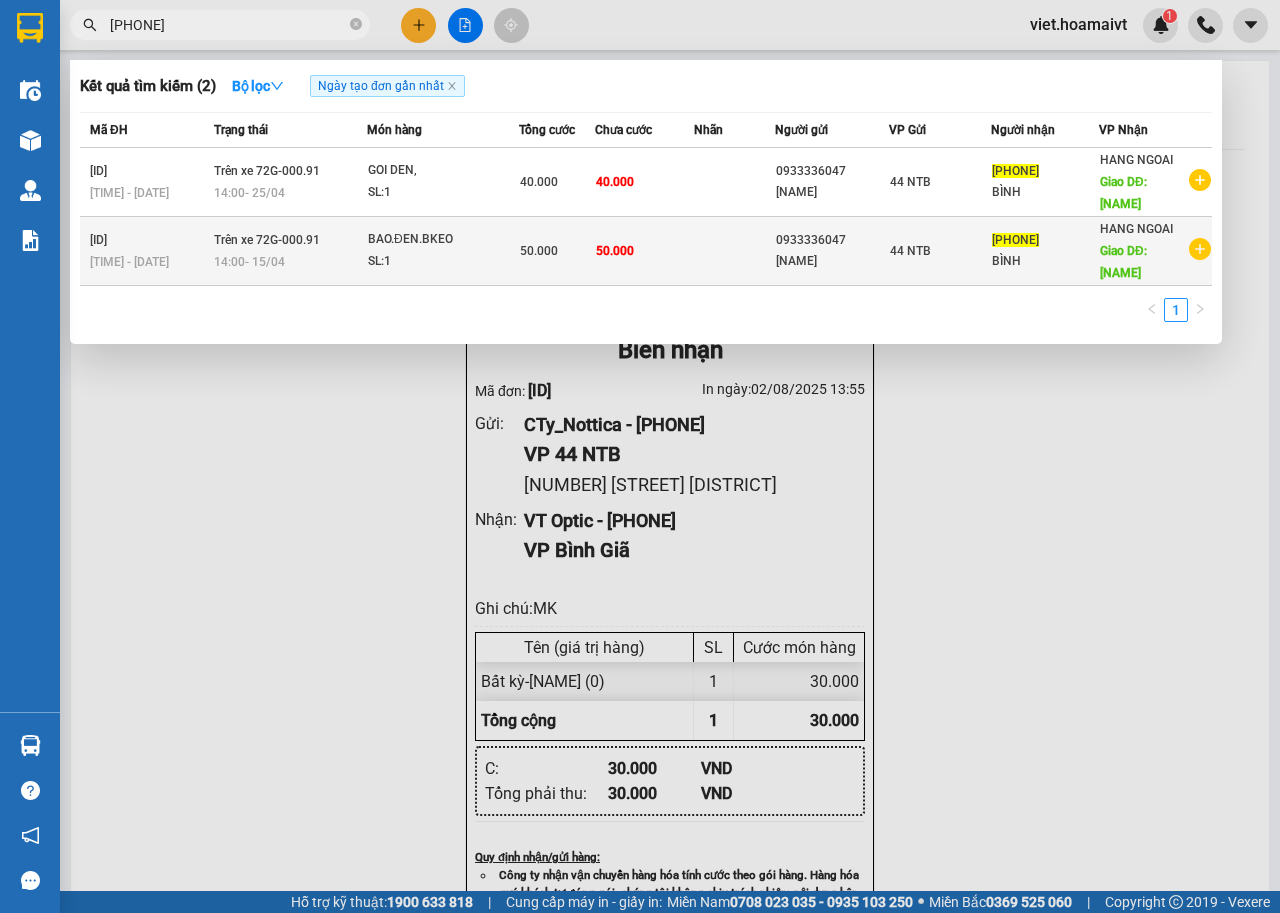 type on "[PHONE]" 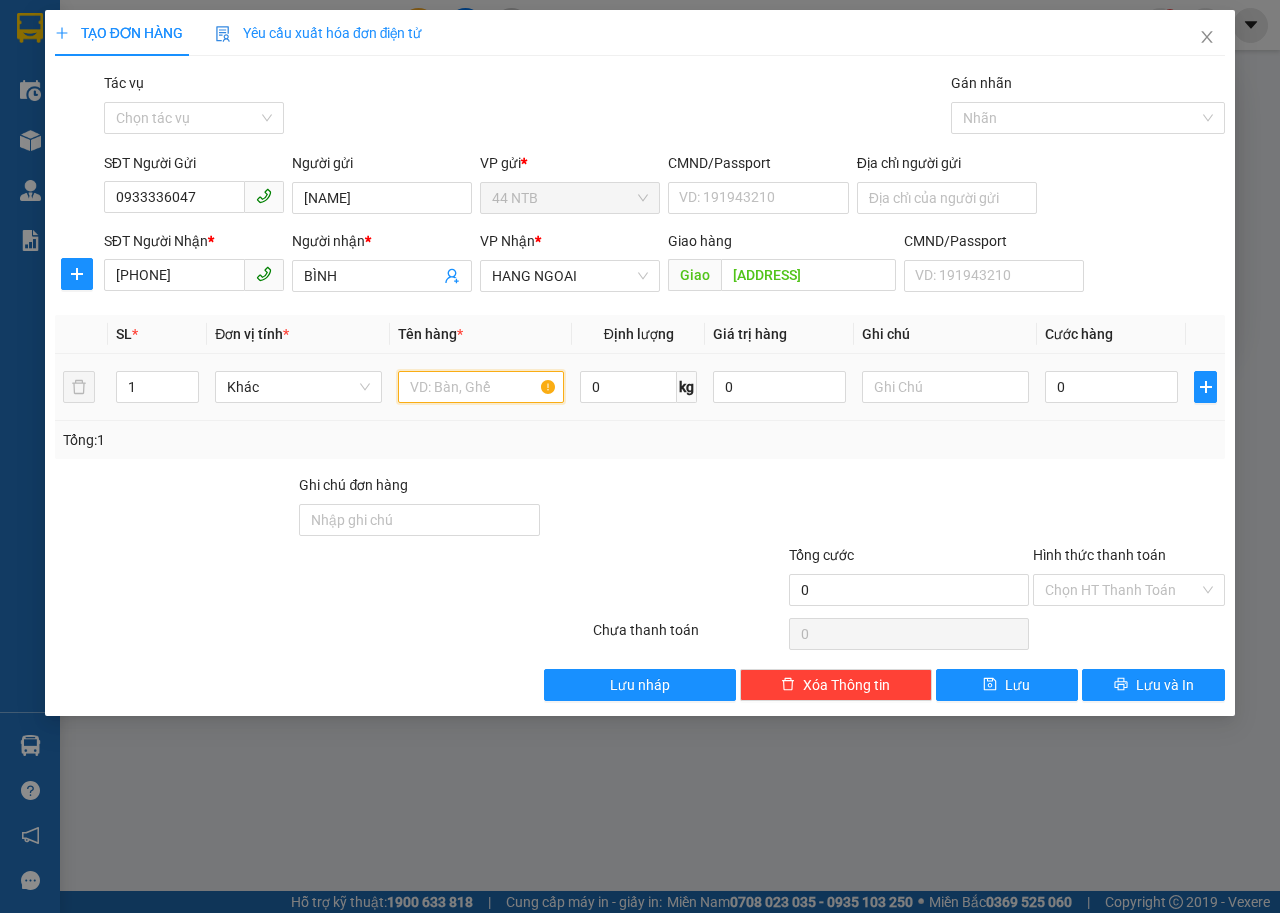 click at bounding box center (481, 387) 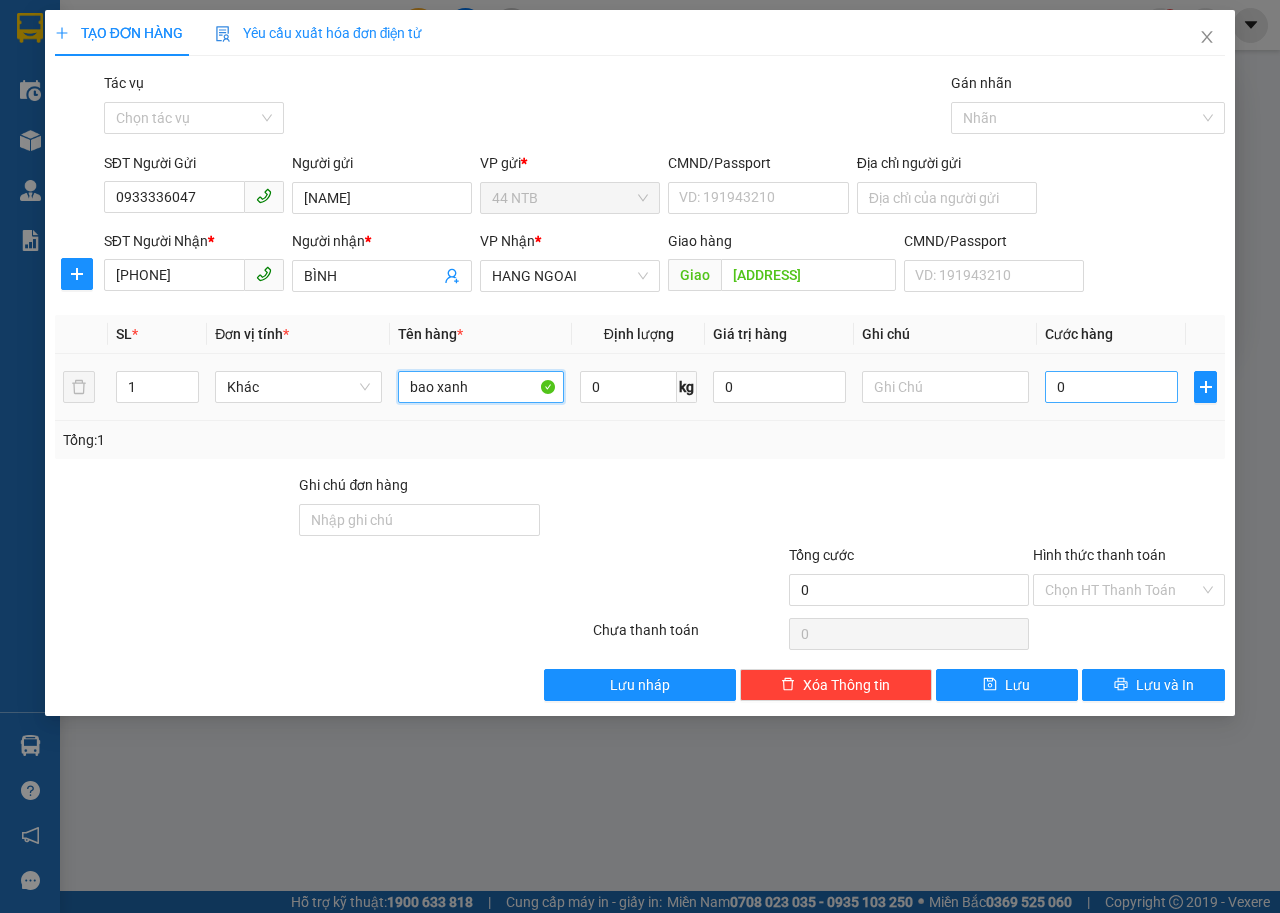 type on "bao xanh" 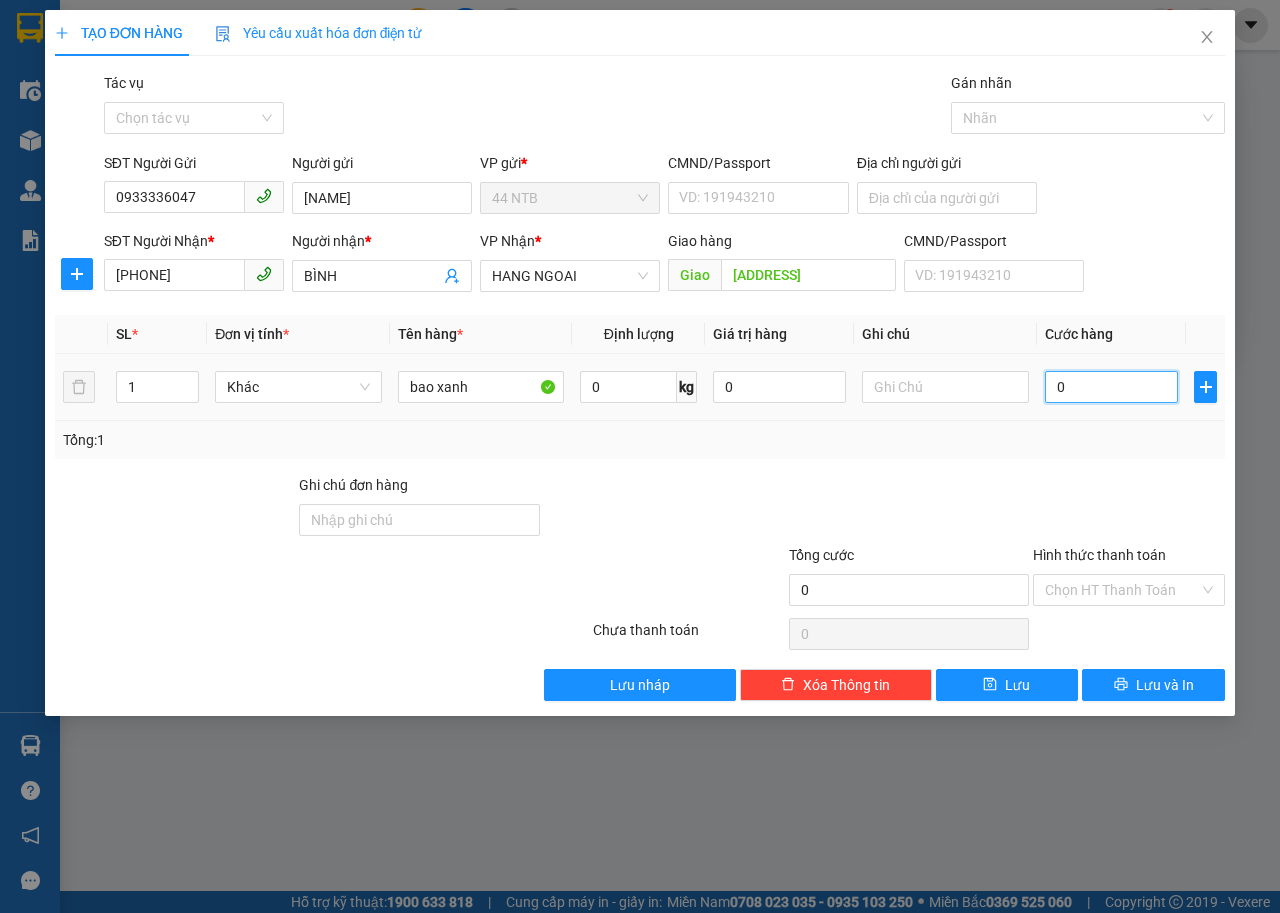 click on "0" at bounding box center [1111, 387] 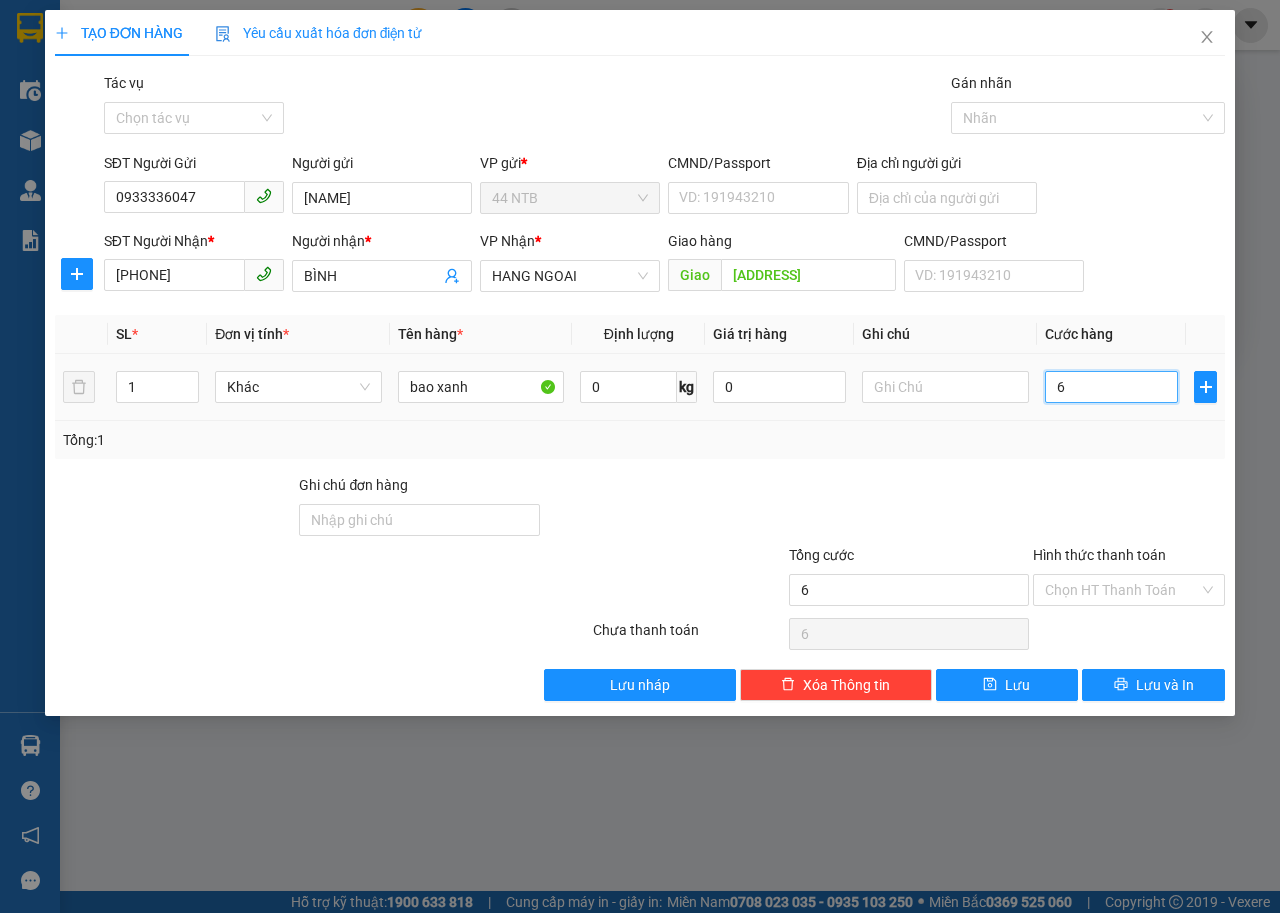 type on "60" 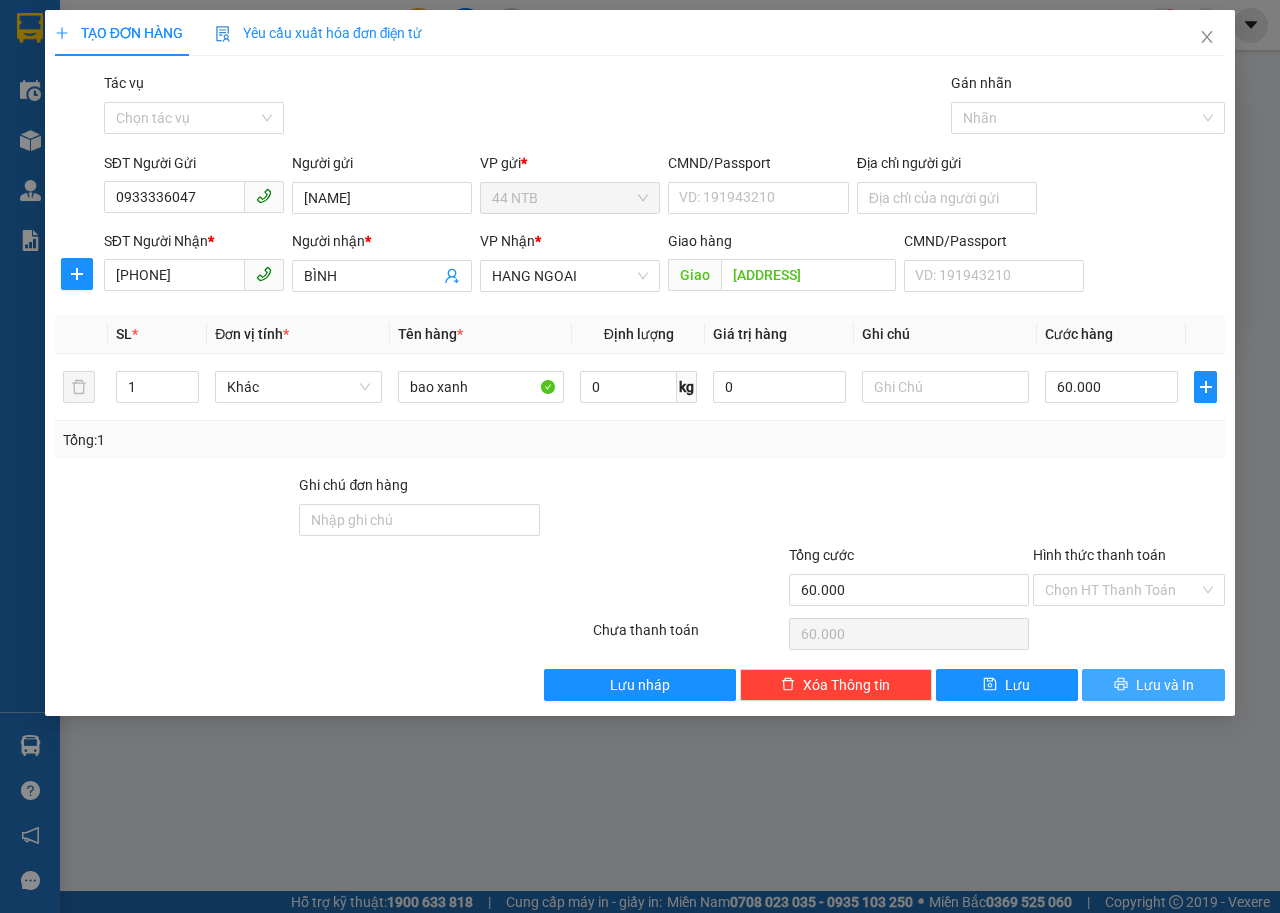 click 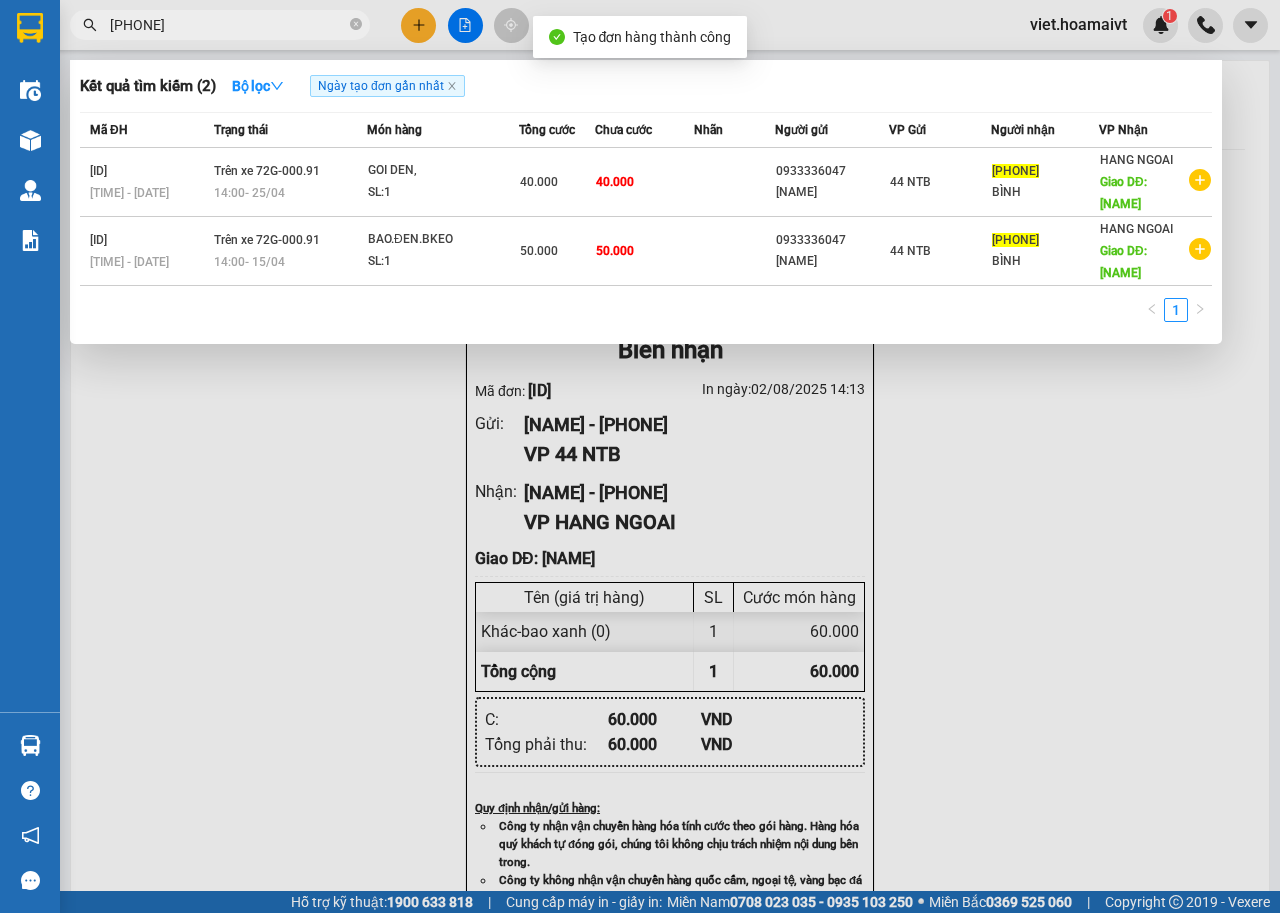 click at bounding box center [640, 456] 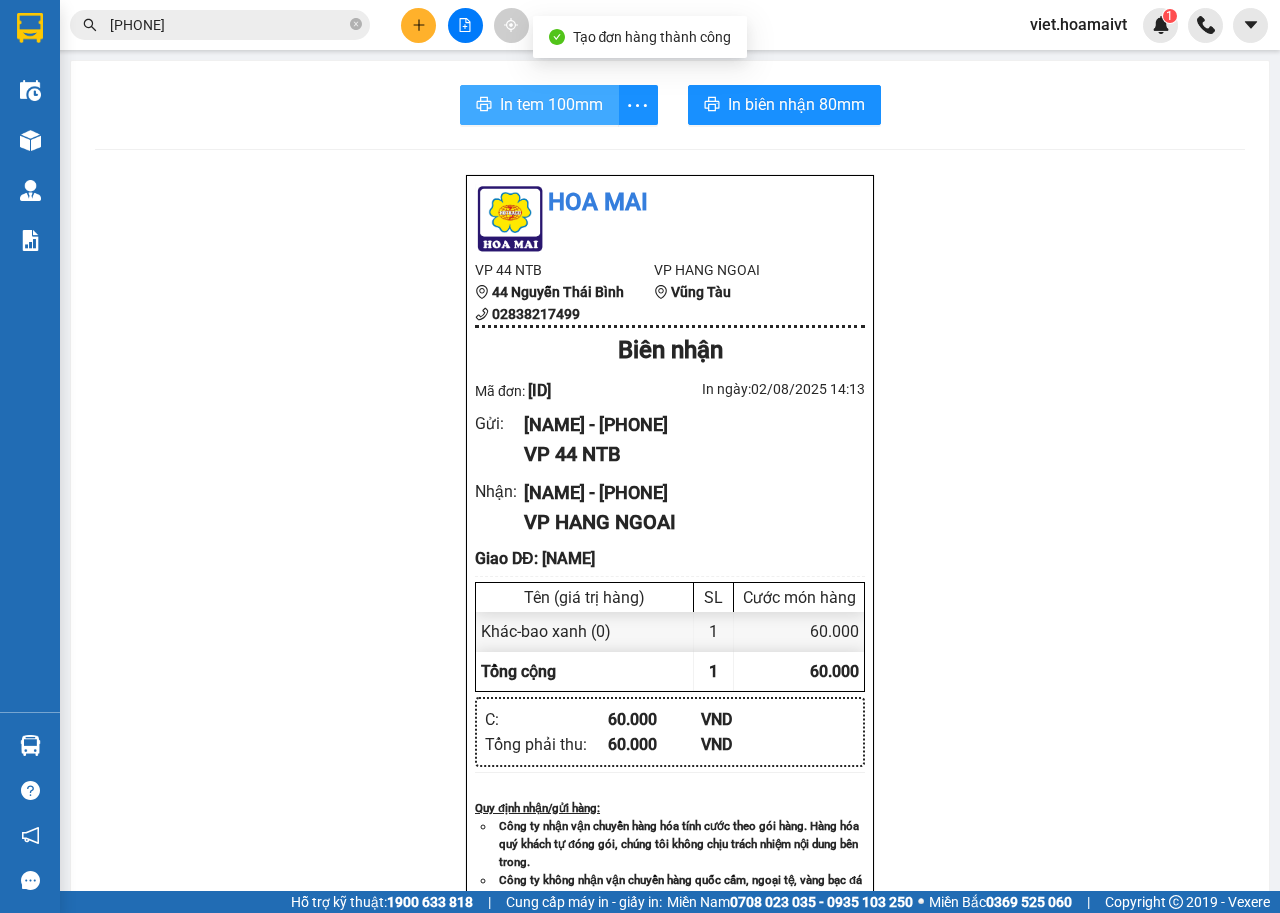 click on "In tem 100mm" at bounding box center (551, 104) 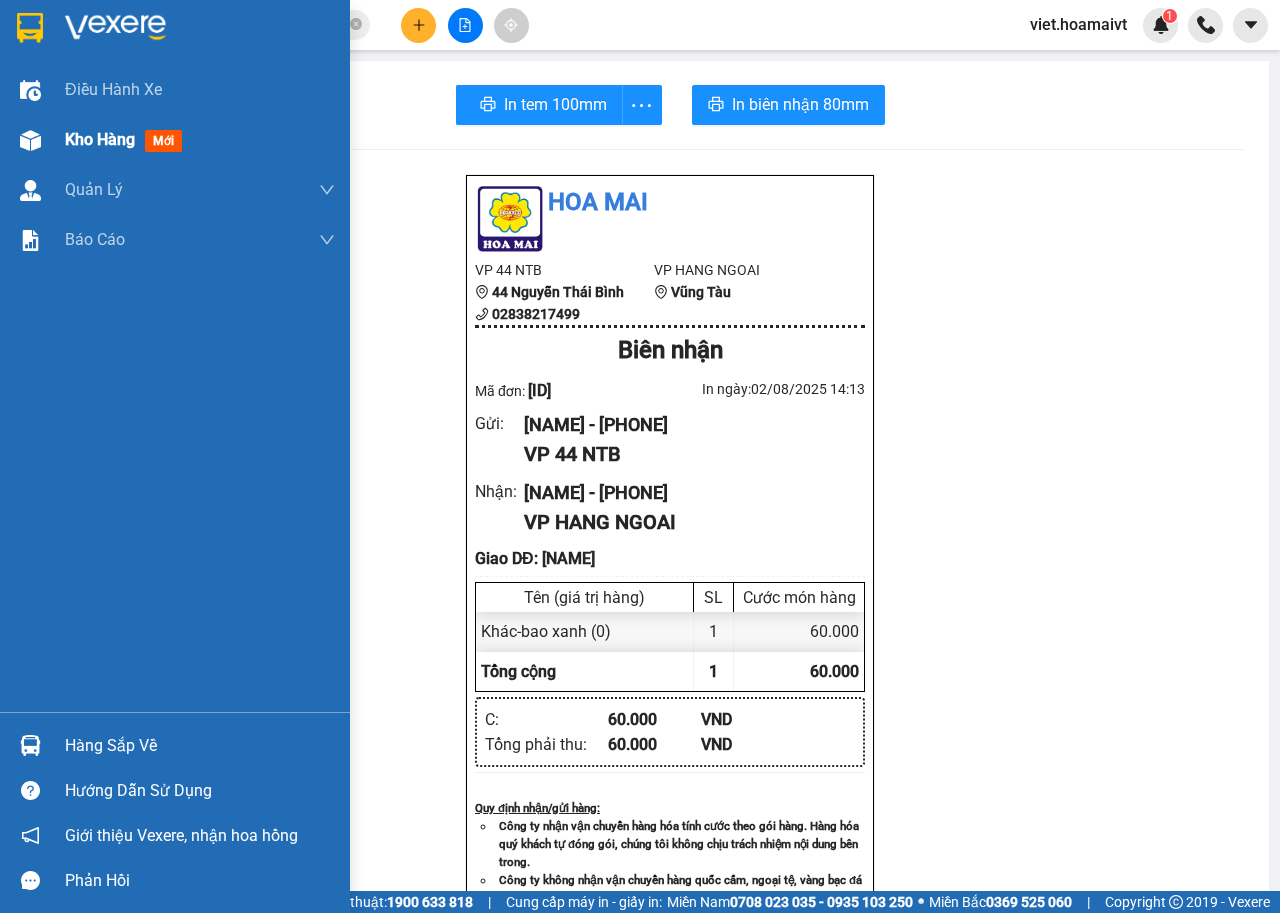 click on "Kho hàng" at bounding box center (100, 139) 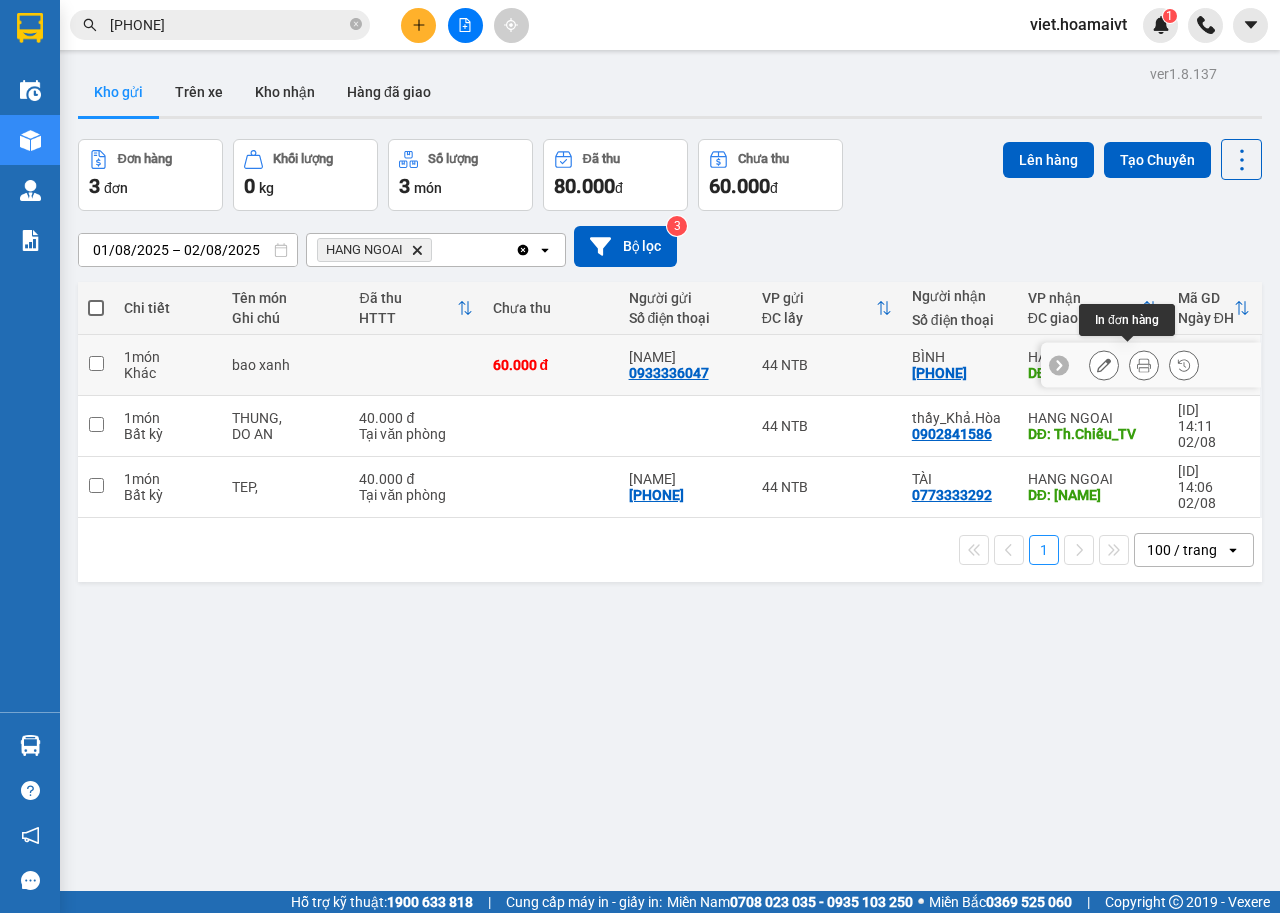 click 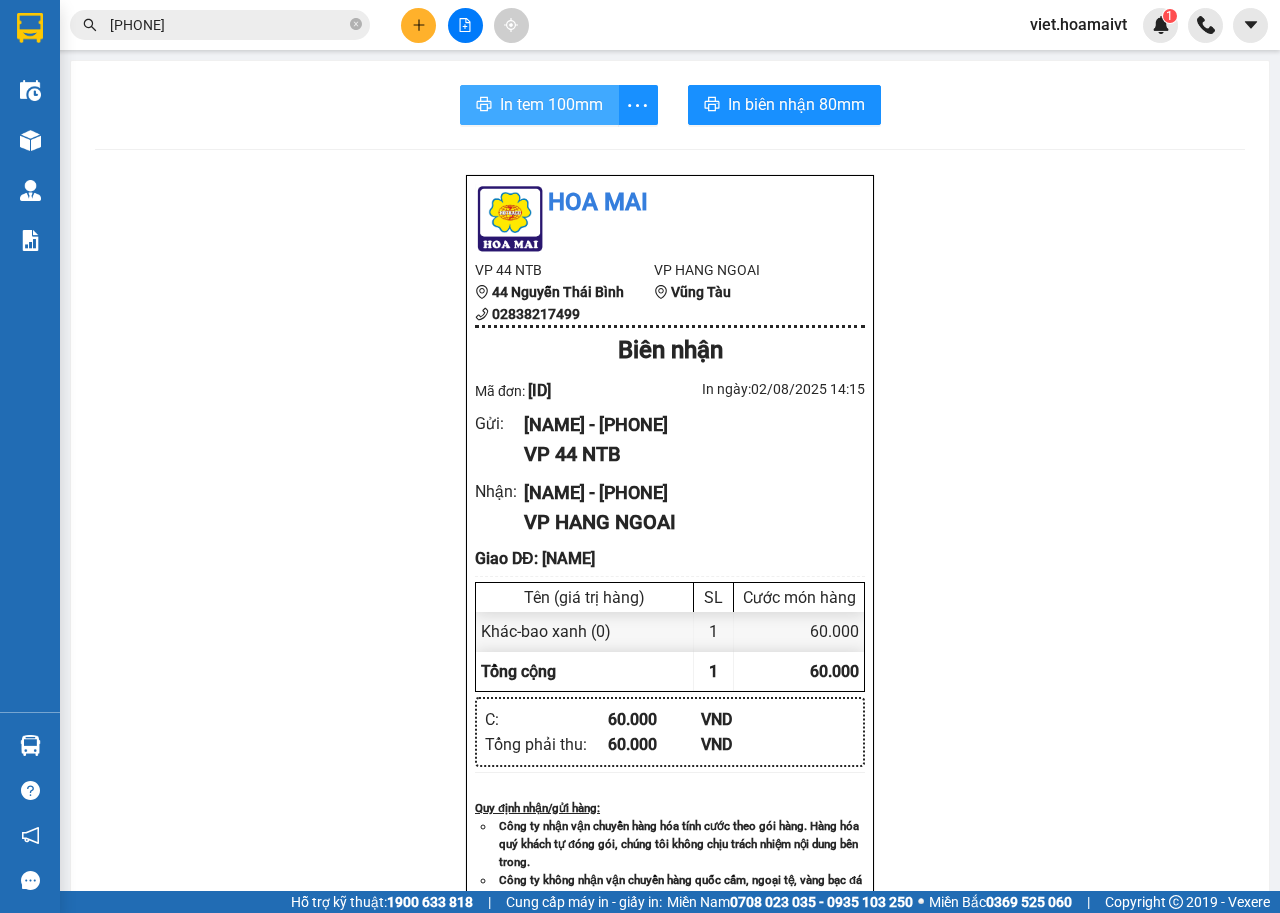 click on "In tem 100mm" at bounding box center [551, 104] 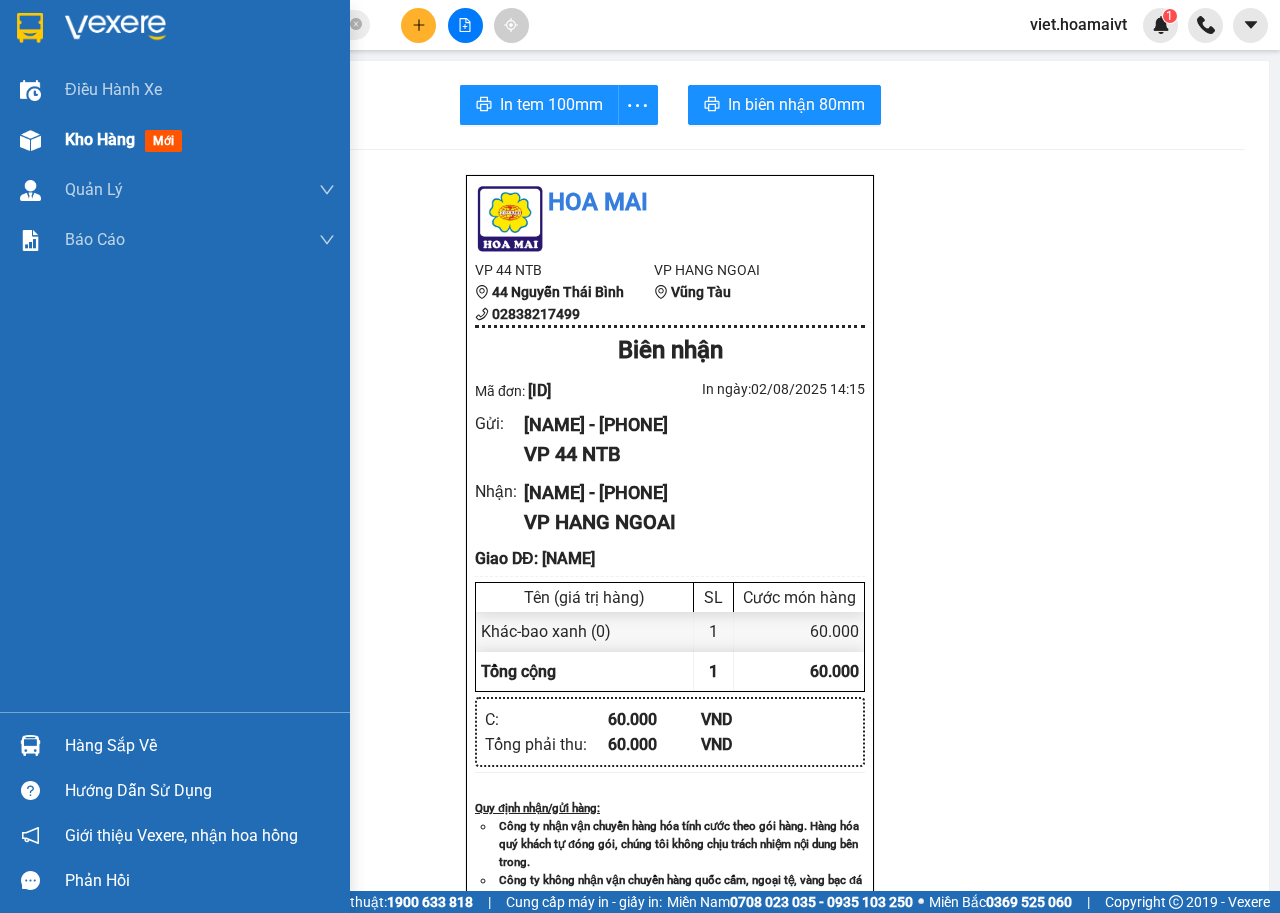 click on "Kho hàng" at bounding box center [100, 139] 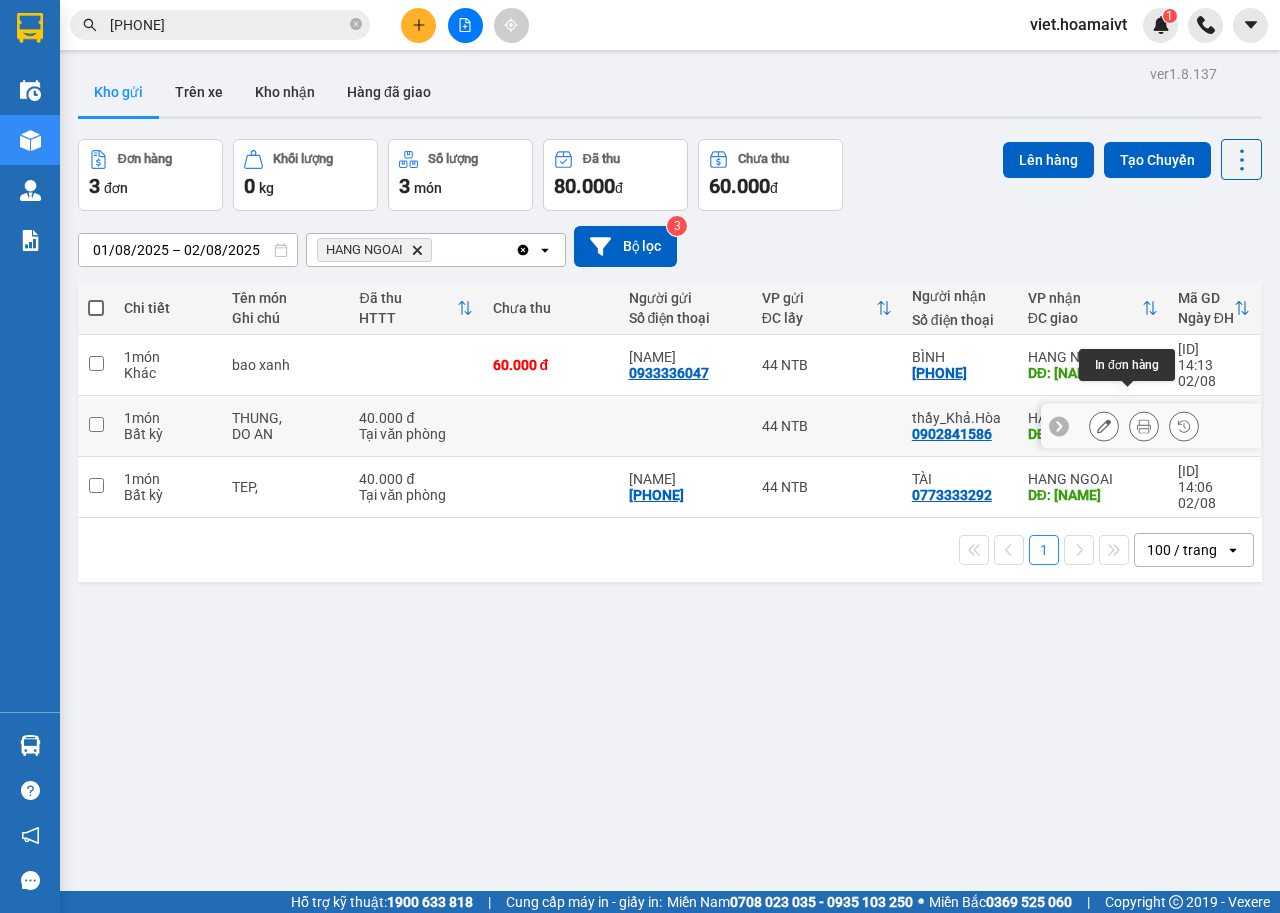 click 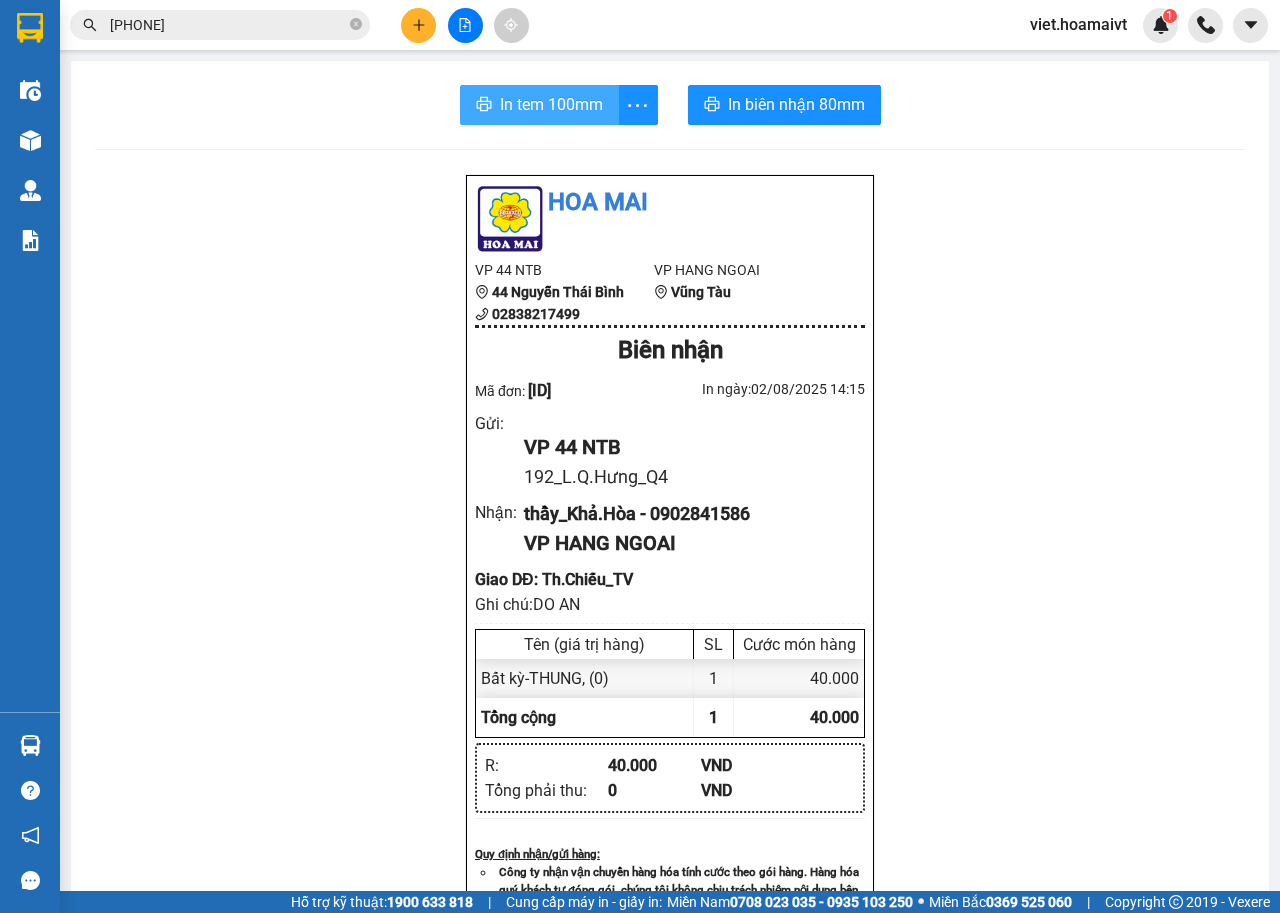 click on "In tem 100mm" at bounding box center [551, 104] 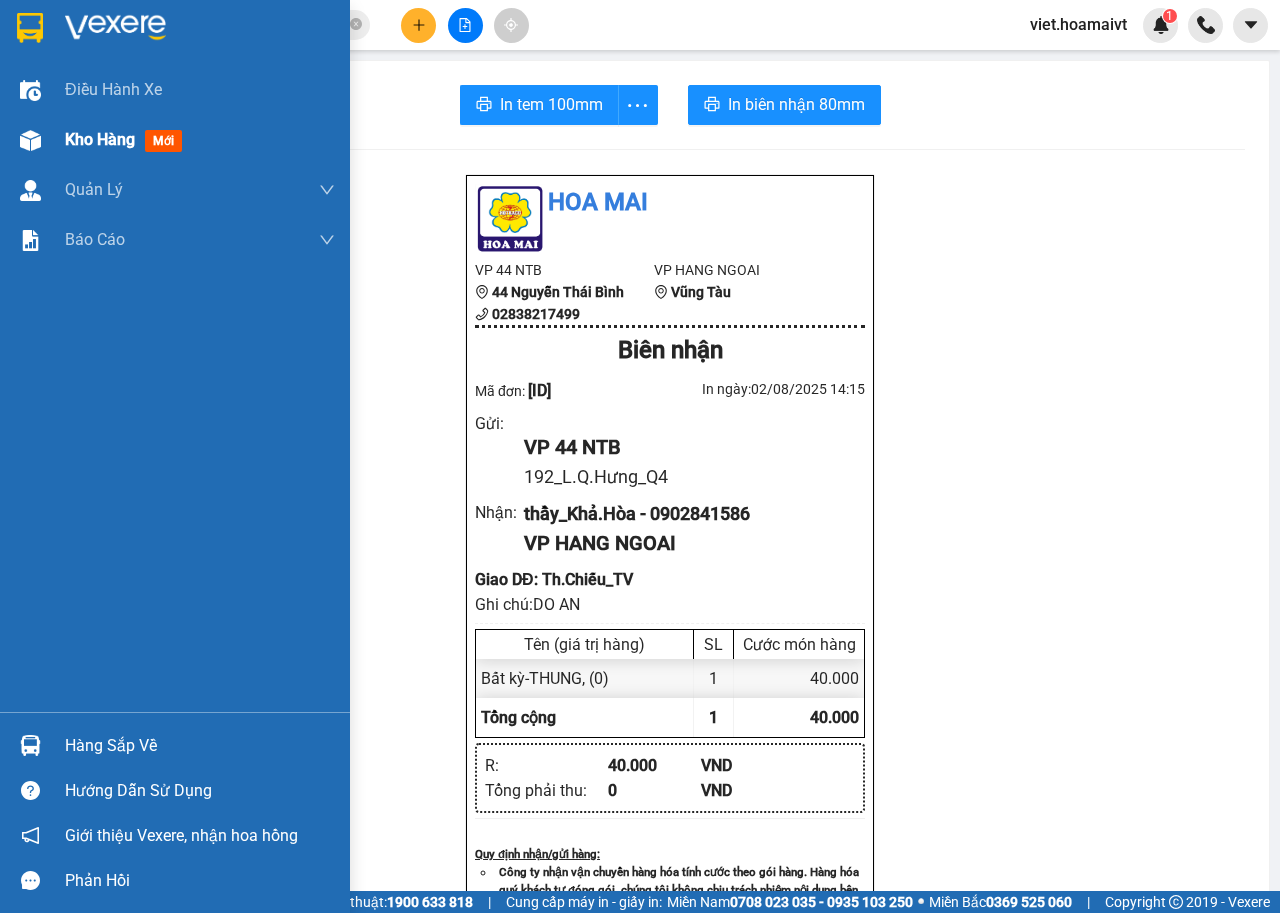 click on "Kho hàng" at bounding box center (100, 139) 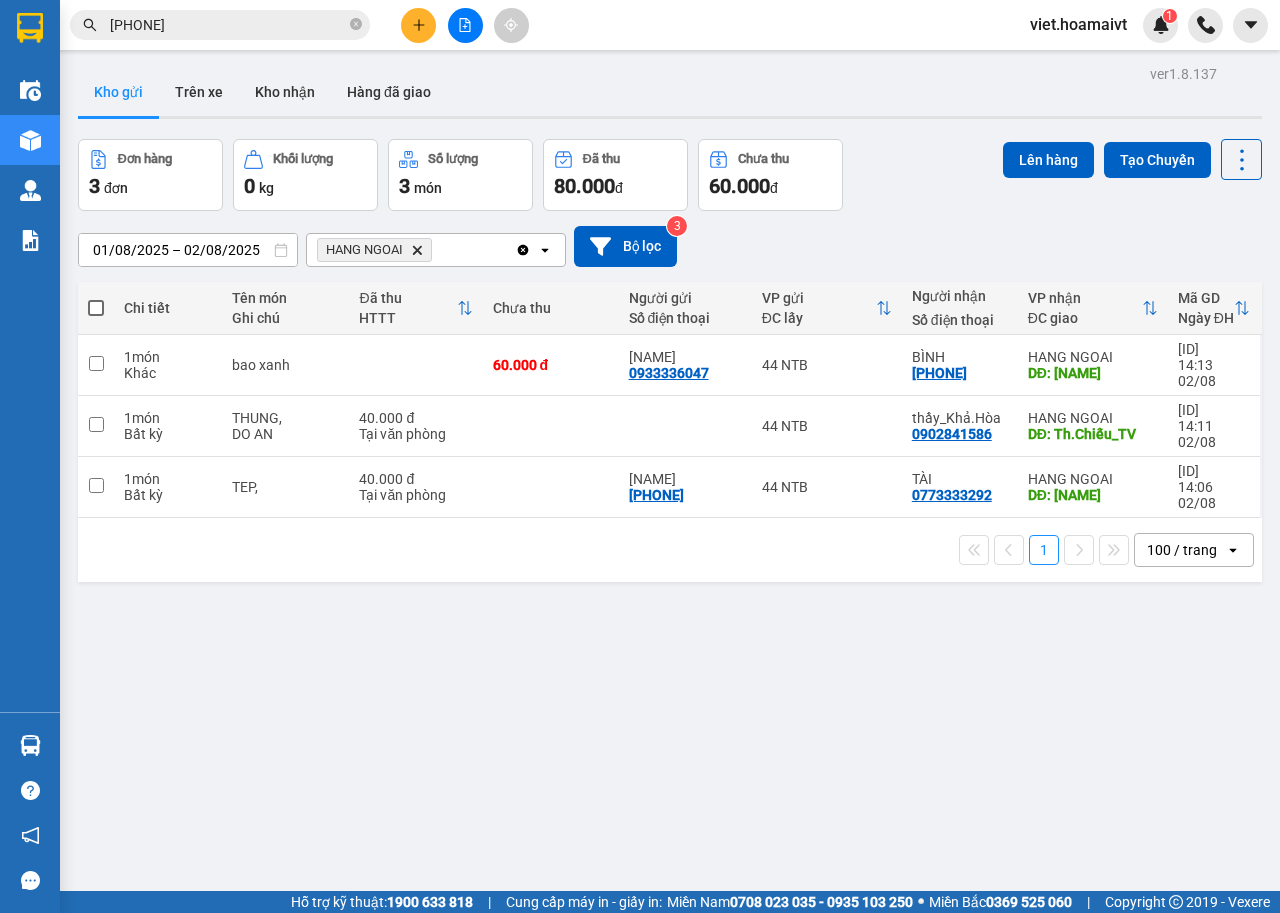 click 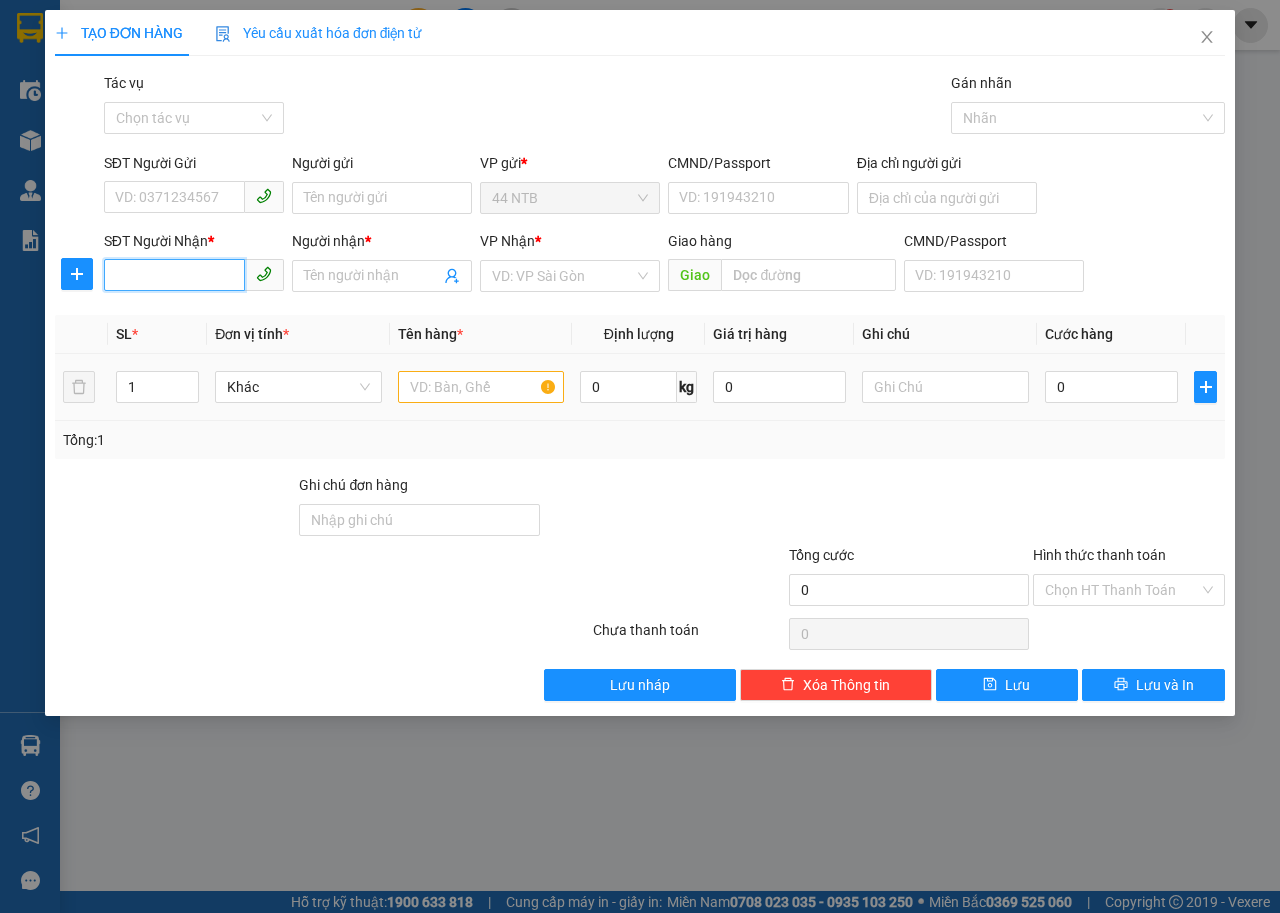 click on "SĐT Người Nhận  *" at bounding box center (174, 275) 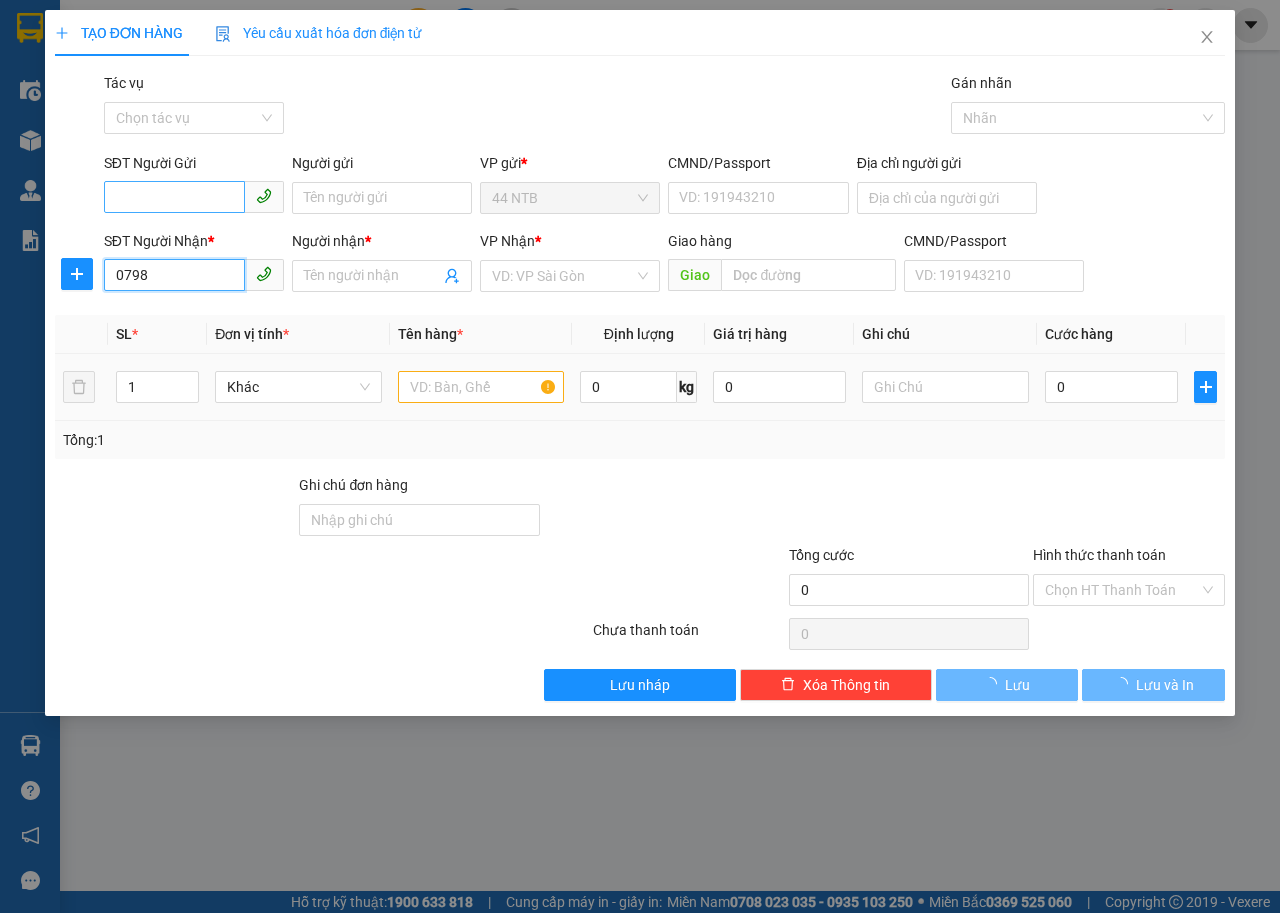 type on "0798" 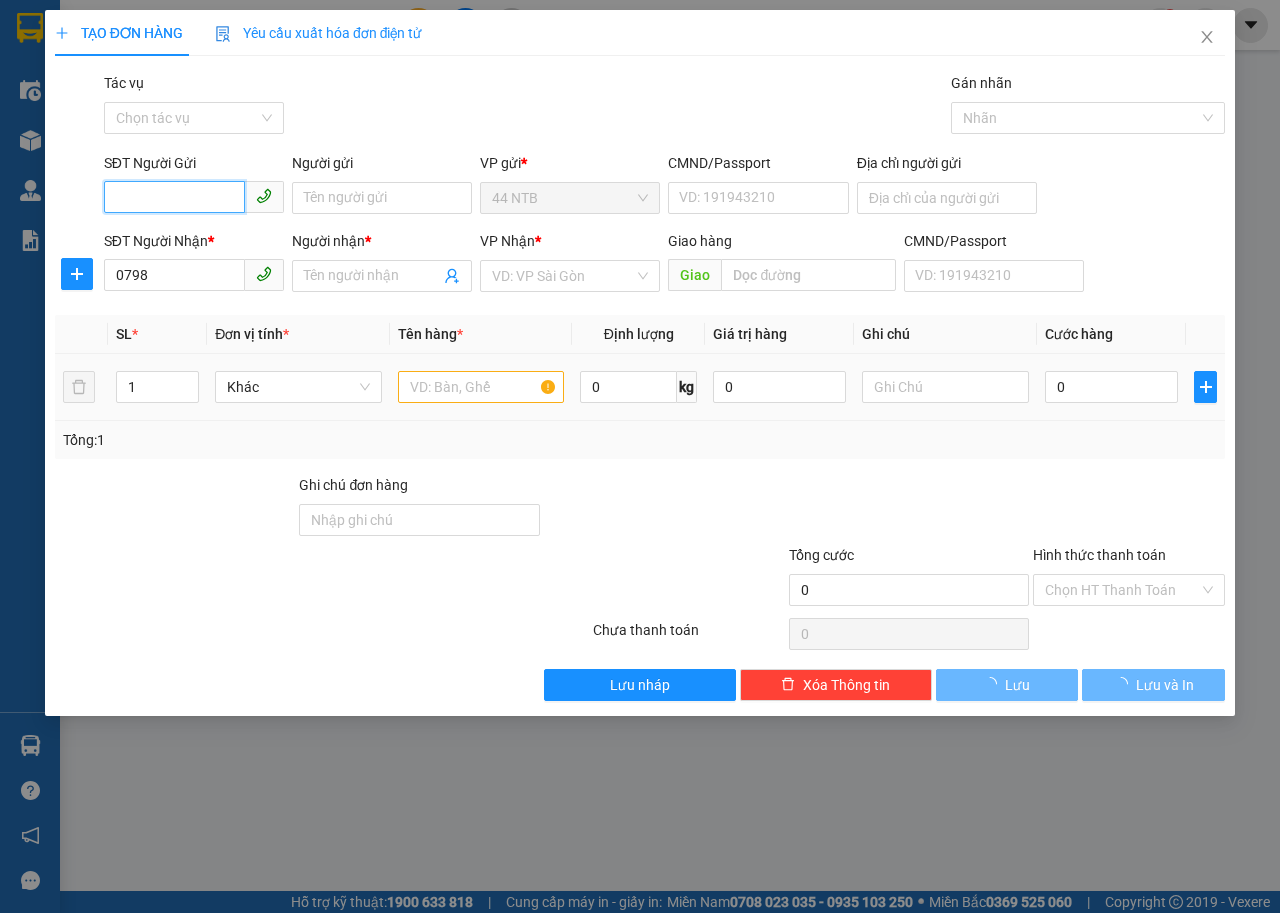 click on "SĐT Người Gửi" at bounding box center [174, 197] 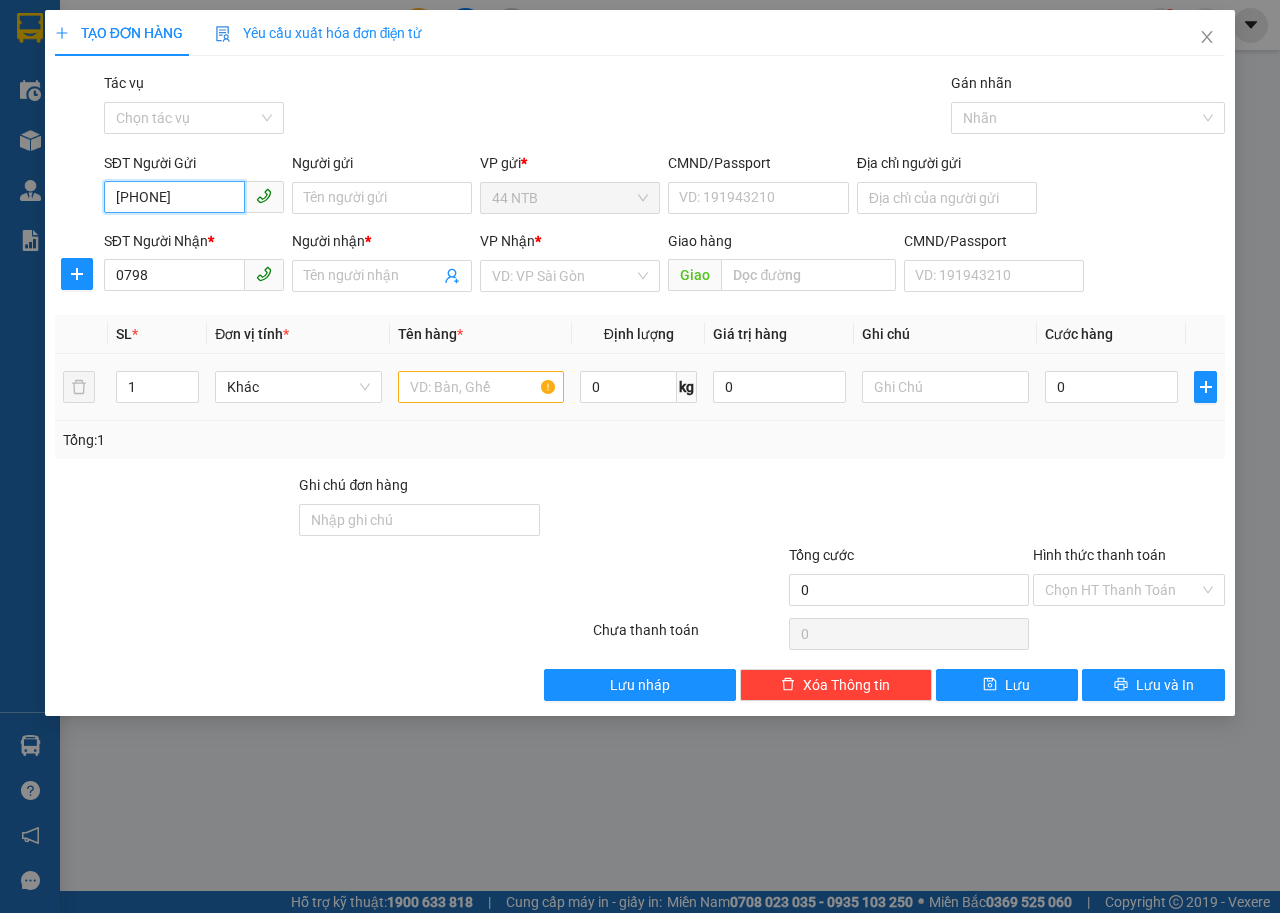 type on "[PHONE]" 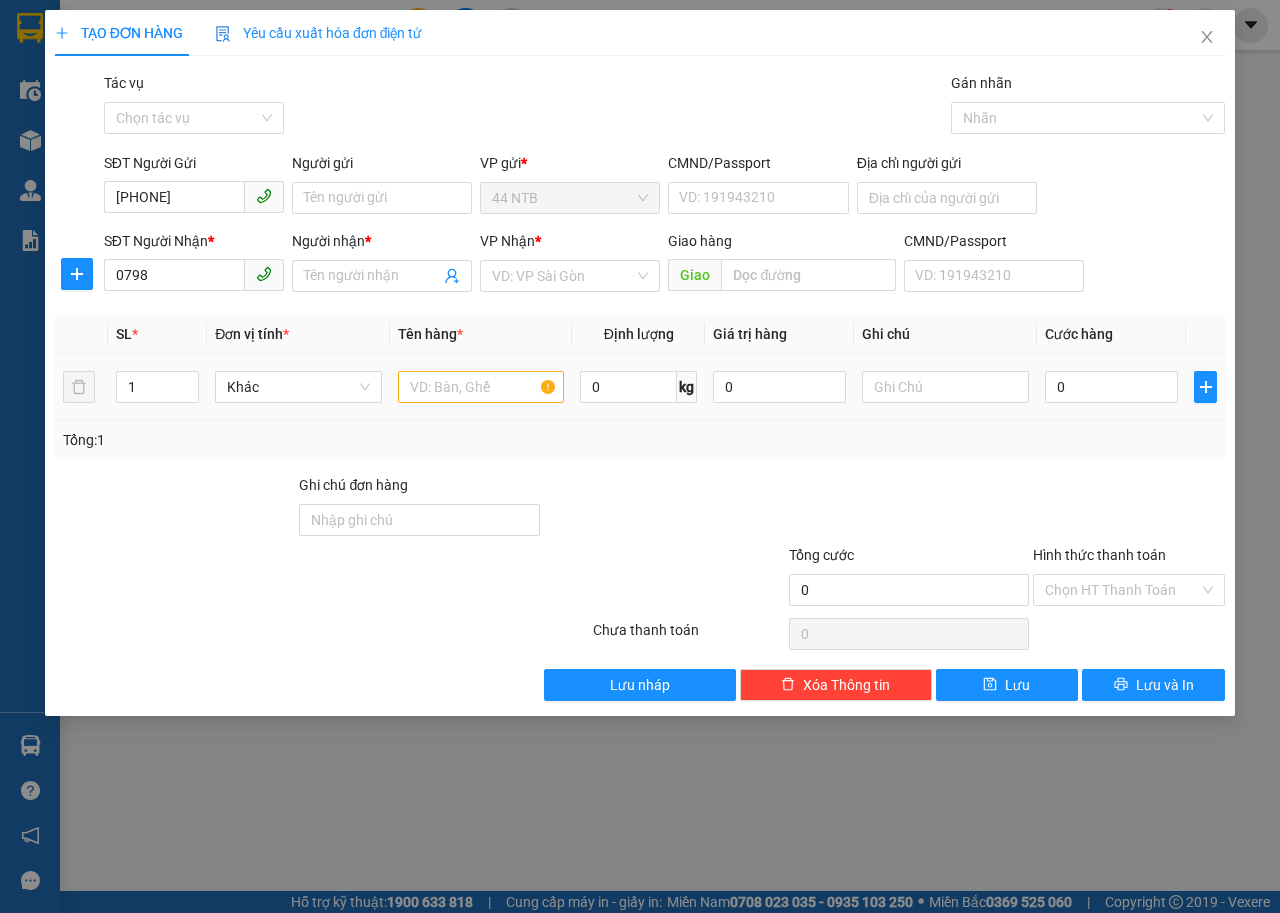 click on "Gói vận chuyển  * Tiêu chuẩn Tác vụ Chọn tác vụ Gán nhãn   Nhãn" at bounding box center [664, 107] 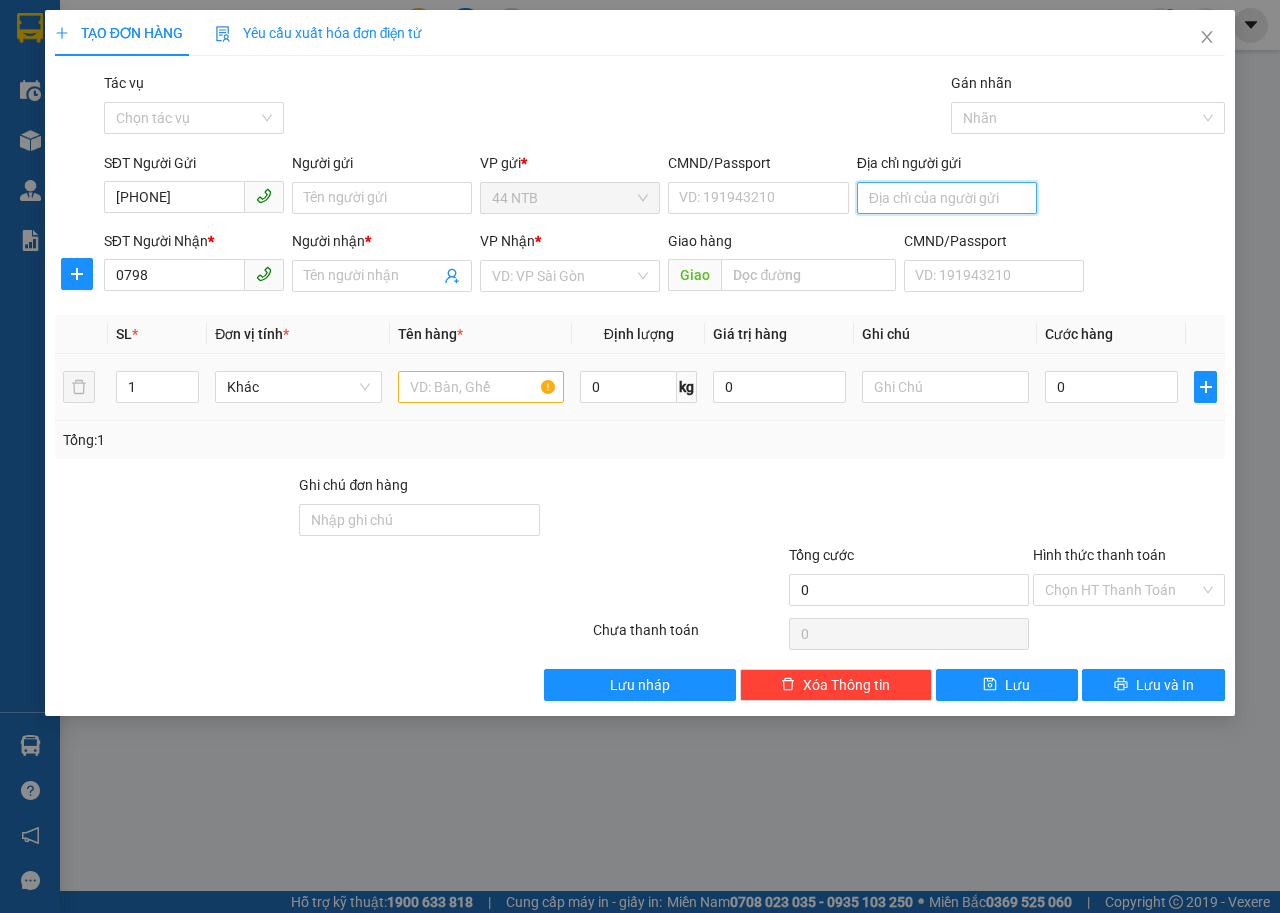 click on "Địa chỉ người gửi" at bounding box center [947, 198] 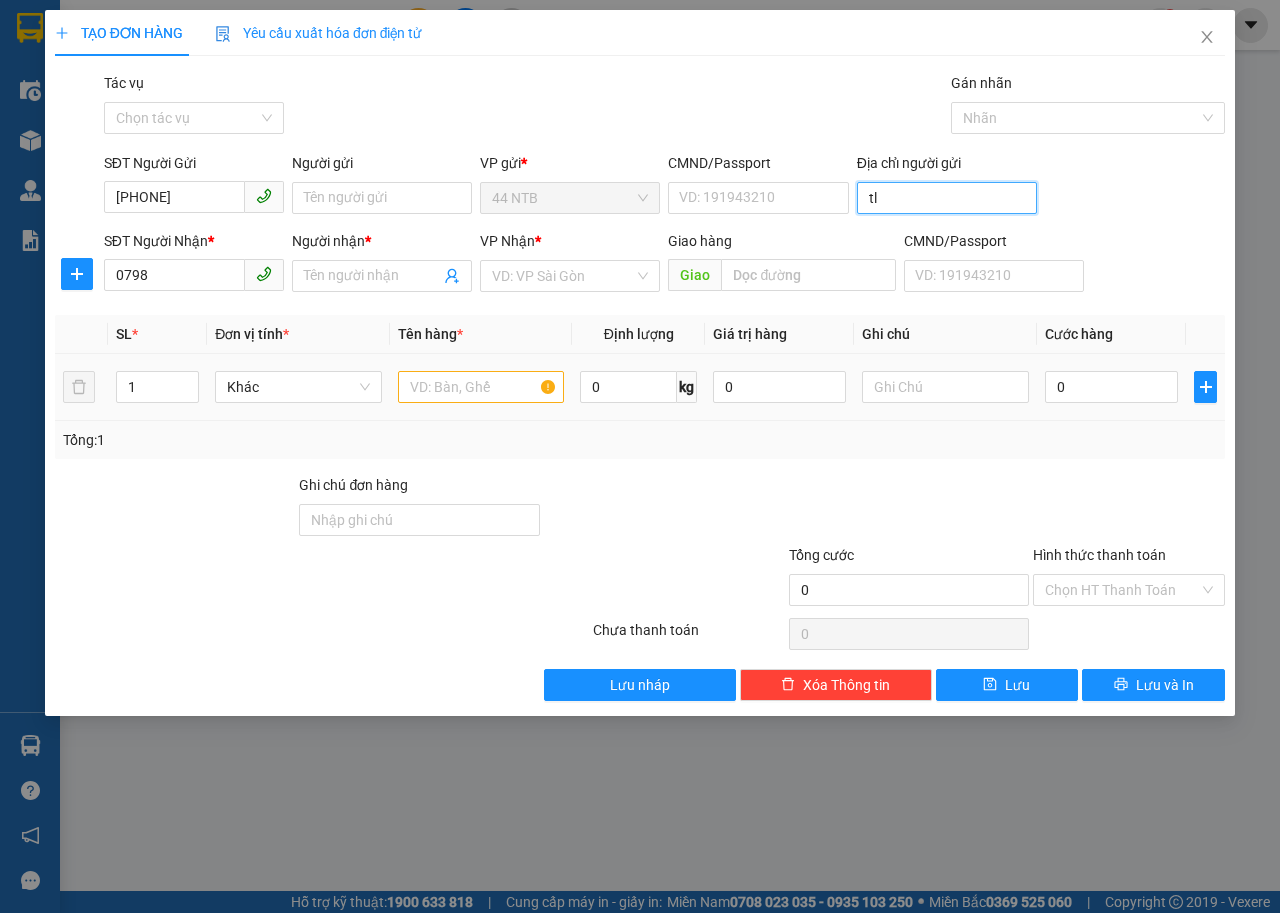 type on "t" 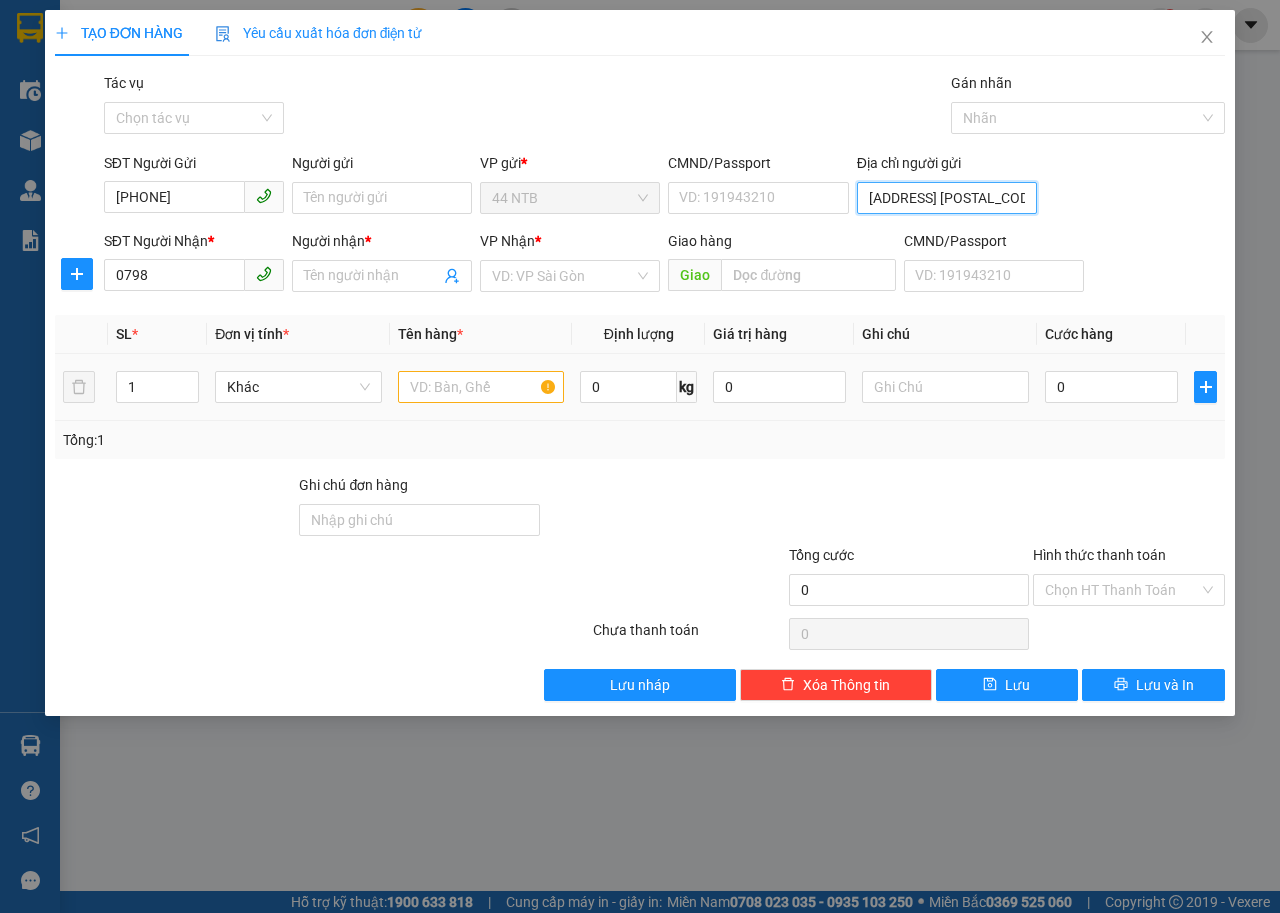type on "[ADDRESS] [POSTAL_CODE]" 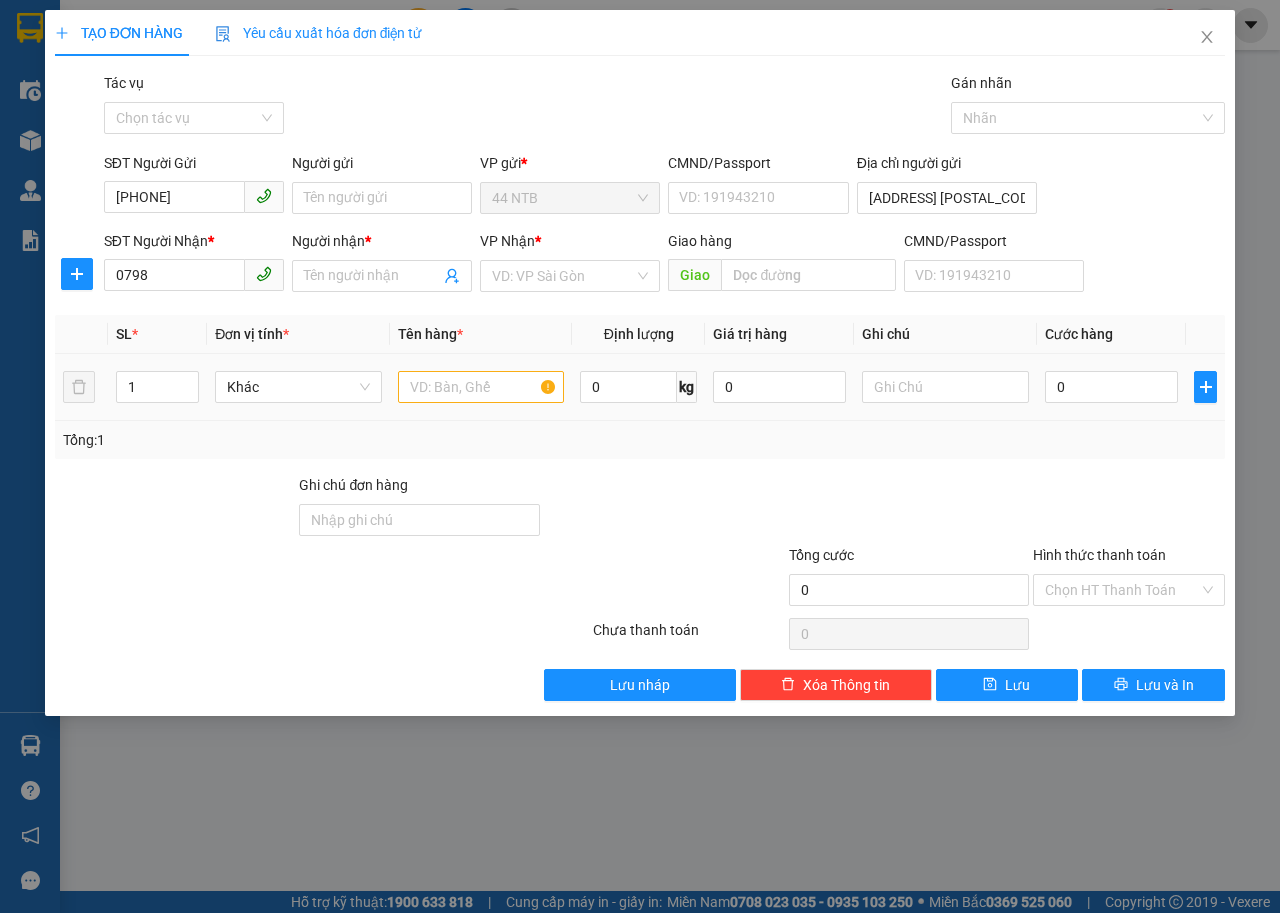 click on "Tên người gửi VP gửi * 44 [ID] CMND/Passport VD: [NUMBER] Địa chỉ người gửi [ADDRESS] [POSTAL_CODE] SĐT Người Nhận * [PHONE] Người nhận * Tên người nhận VP Nhận * VD: VP Sài Gòn Giao hàng Giao CMND/Passport VD: [NUMBER] SL * Đơn vị tính * Tên hàng * Định lượng Giá trị hàng Ghi chú Cước hàng                   1 Khác 0 kg 0 0 Tổng:  1 Ghi chú đơn hàng Tổng cước 0 Hình thức thanh toán Chọn HT Thanh Toán Số tiền thu trước 0 Chưa thanh toán 0 Chọn HT Thanh Toán Lưu nháp Xóa Thông tin Lưu Lưu và In" at bounding box center (640, 355) 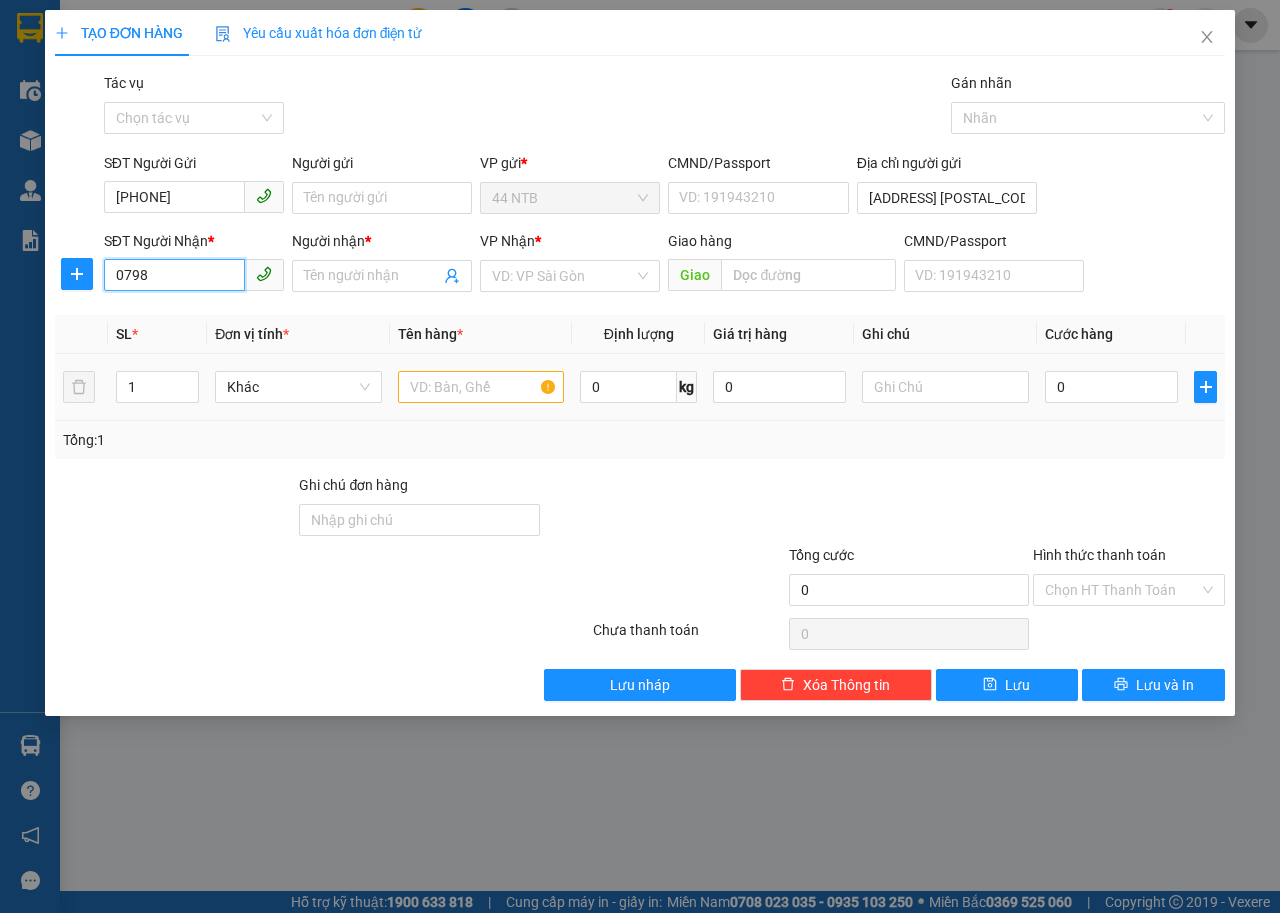 click on "0798" at bounding box center [174, 275] 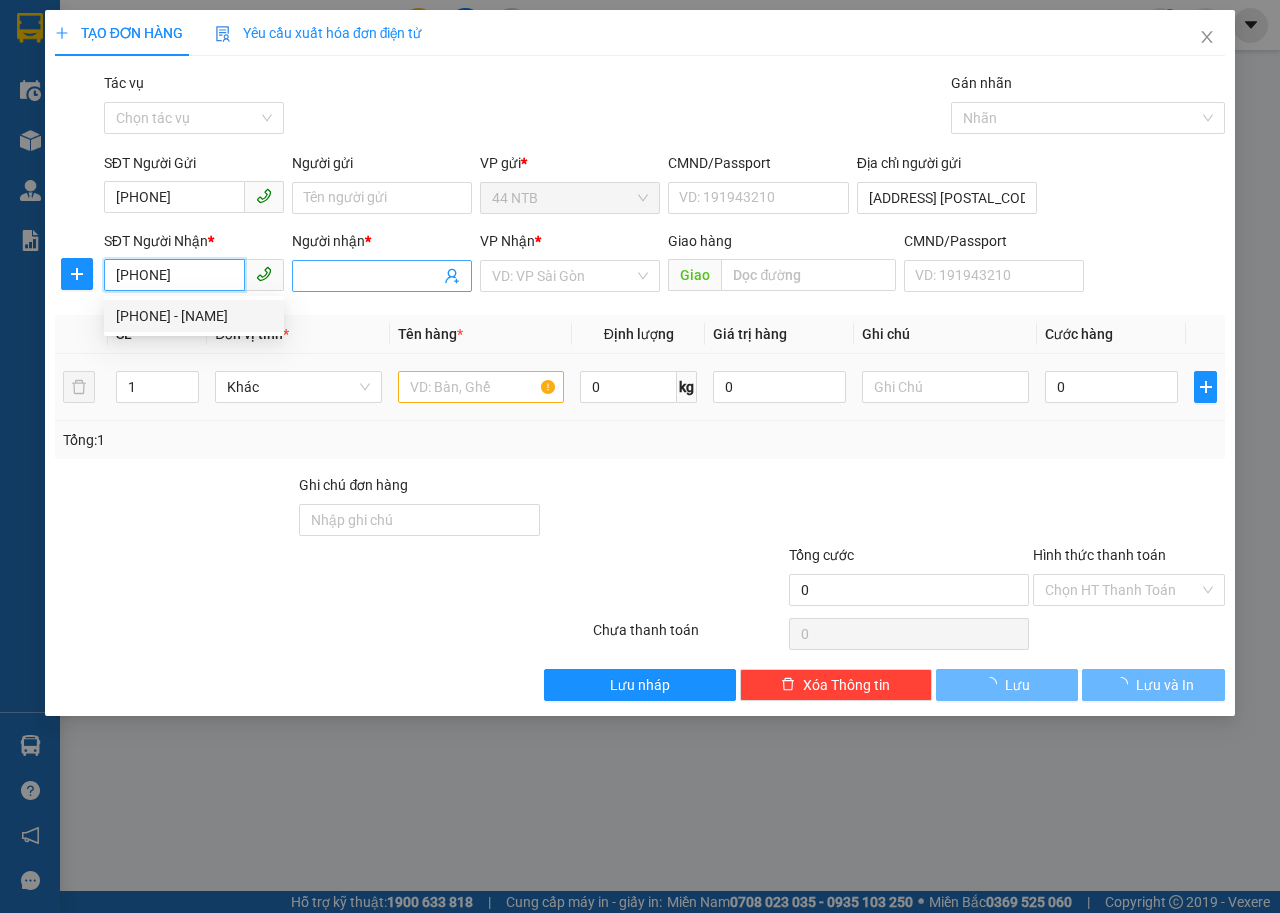 type on "[PHONE]" 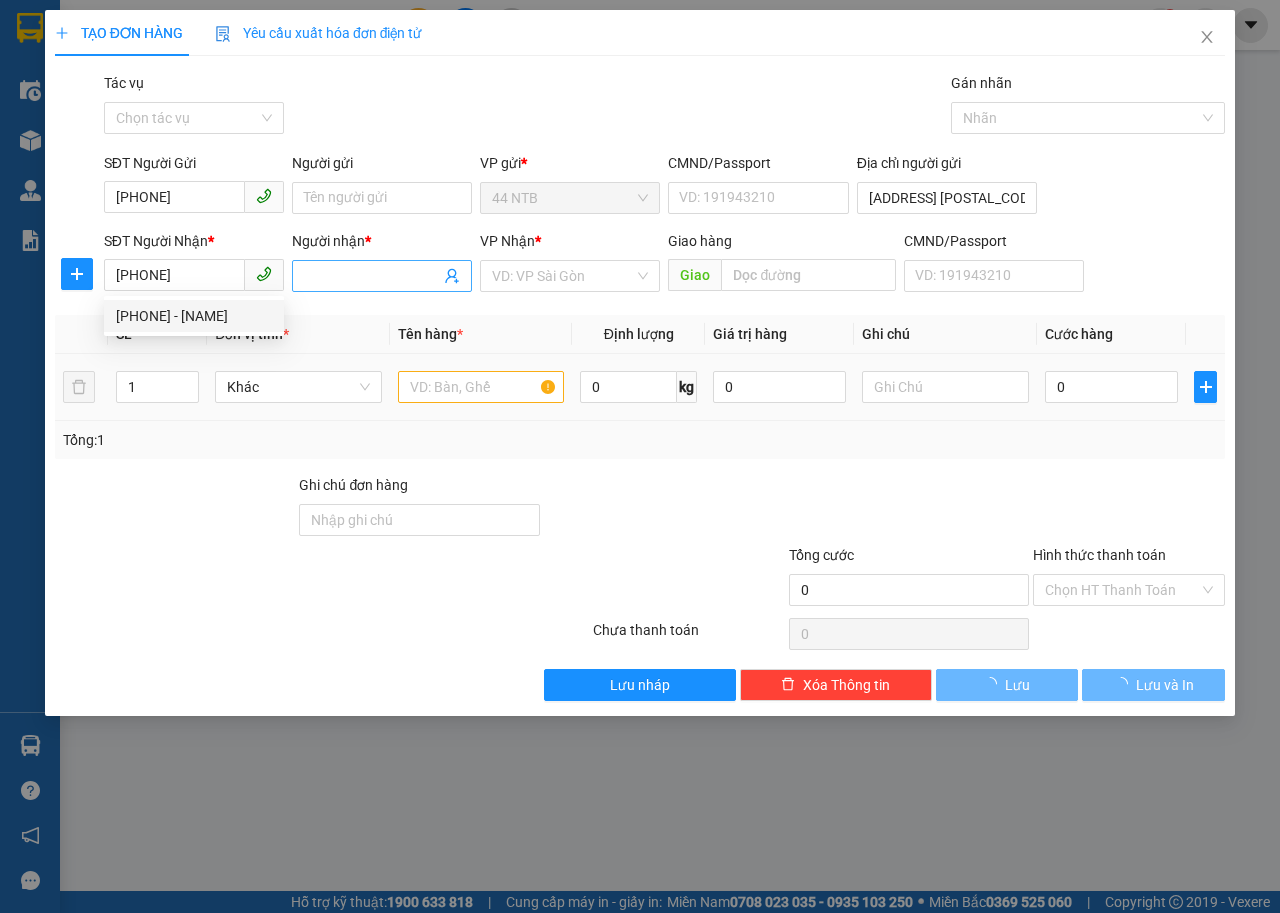 click on "Người nhận  *" at bounding box center [372, 276] 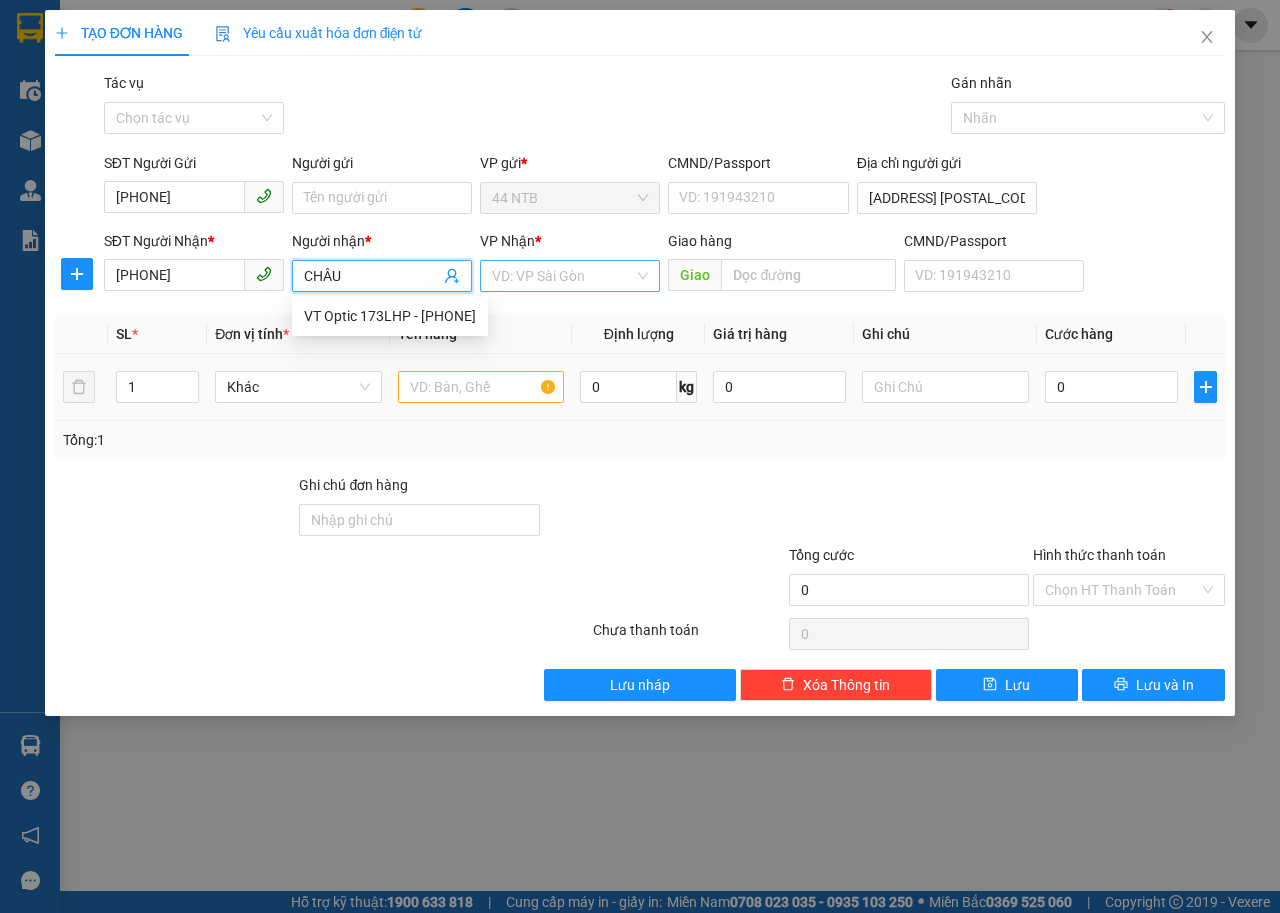 type on "CHÂU" 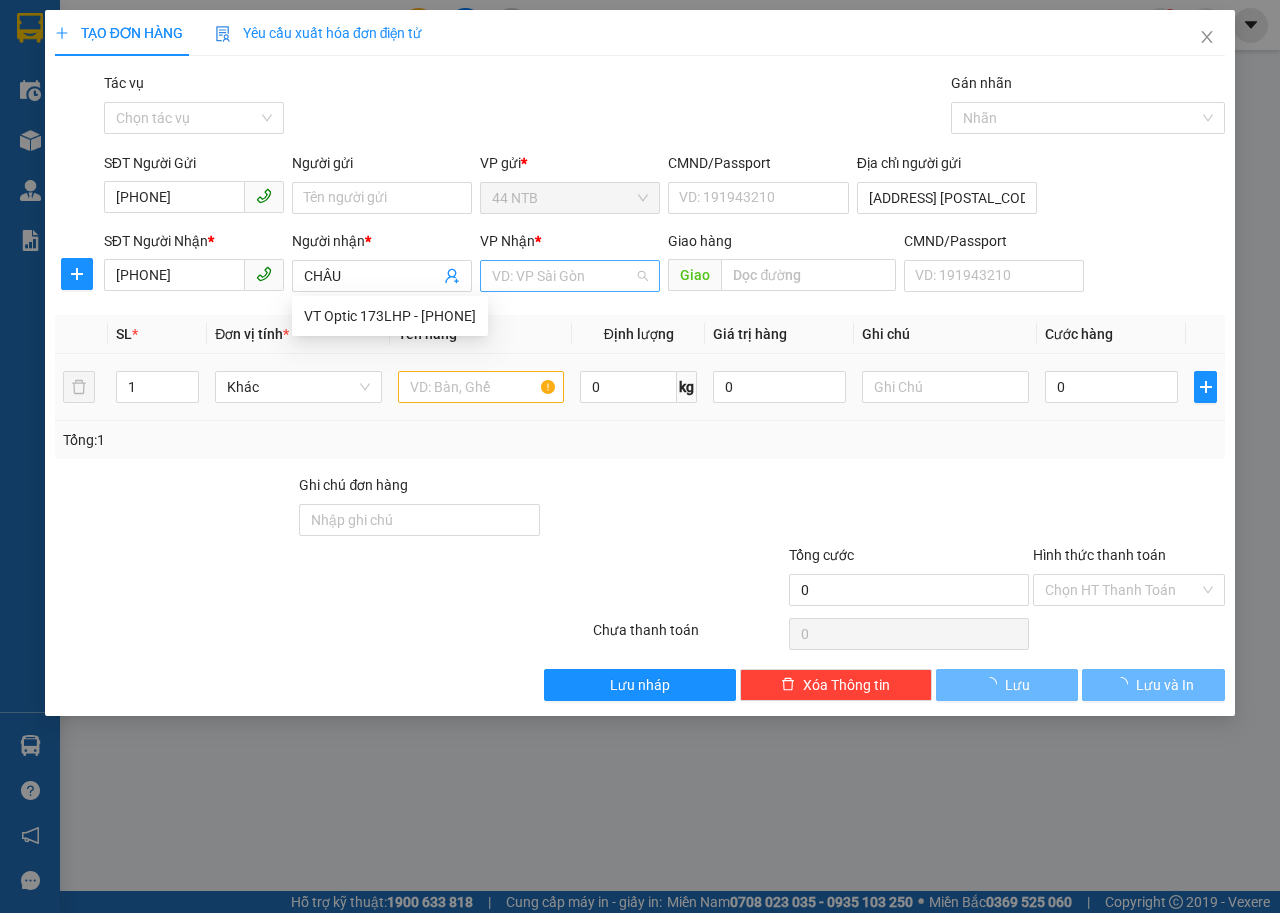 click at bounding box center (563, 276) 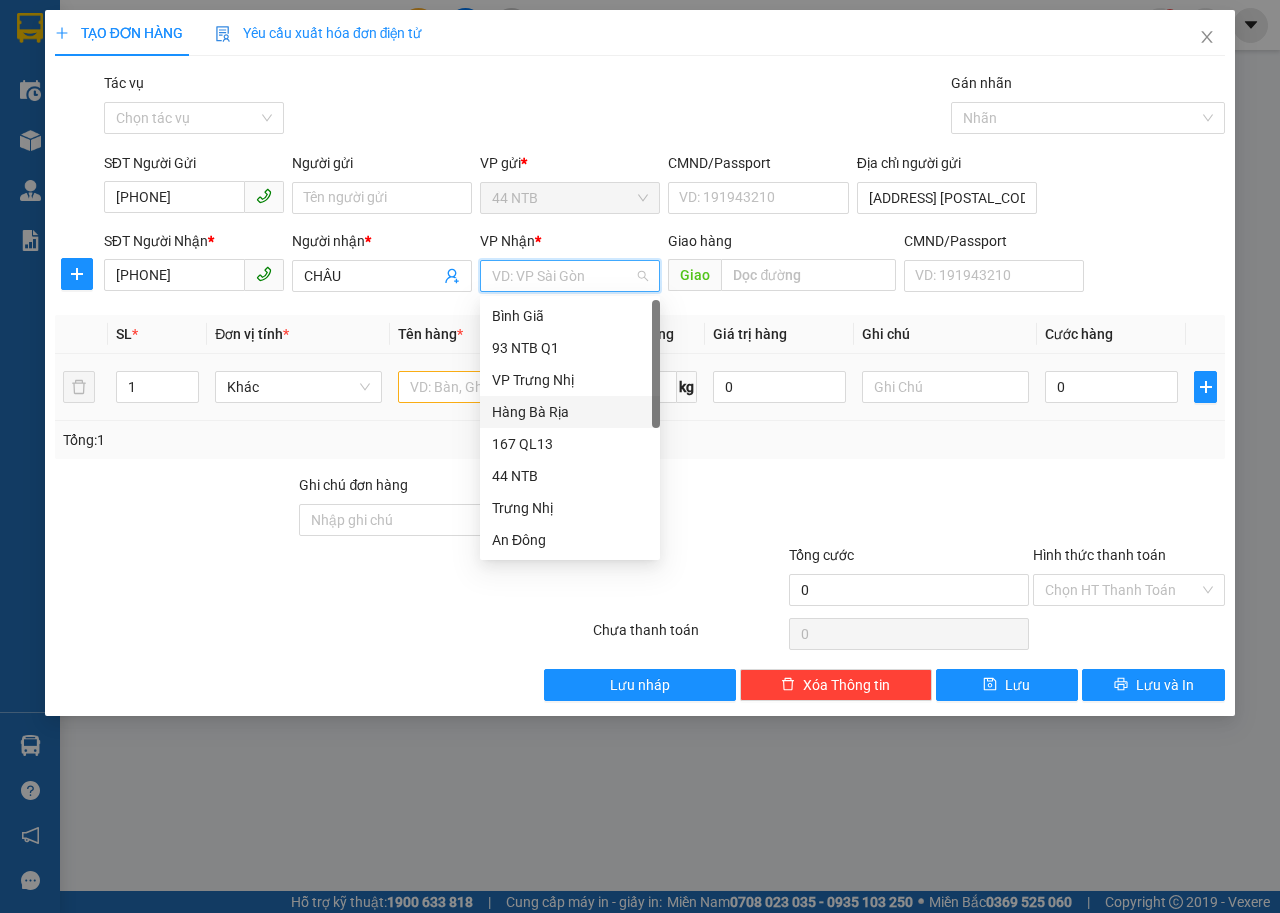 click on "Hàng Bà Rịa" at bounding box center [570, 412] 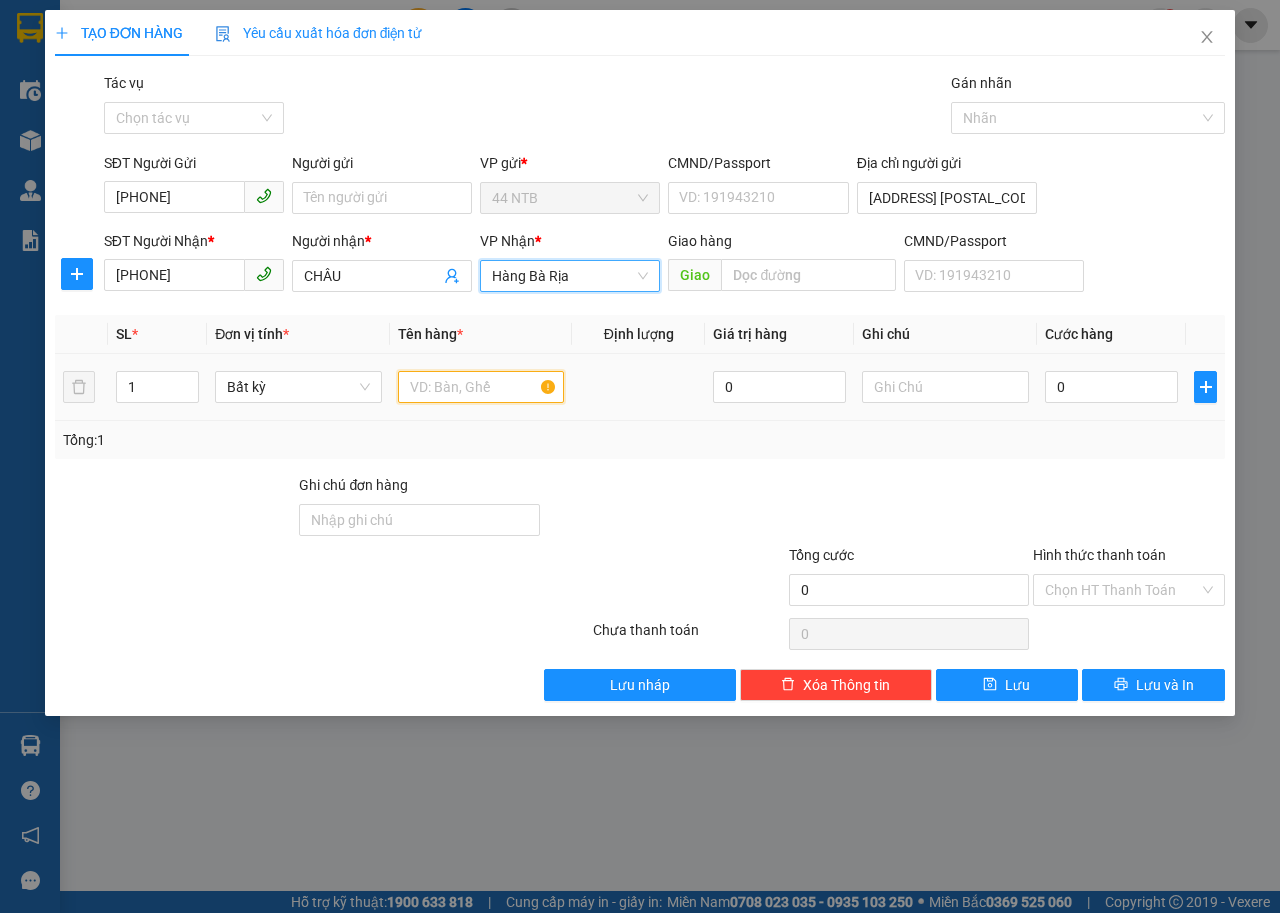 click at bounding box center (481, 387) 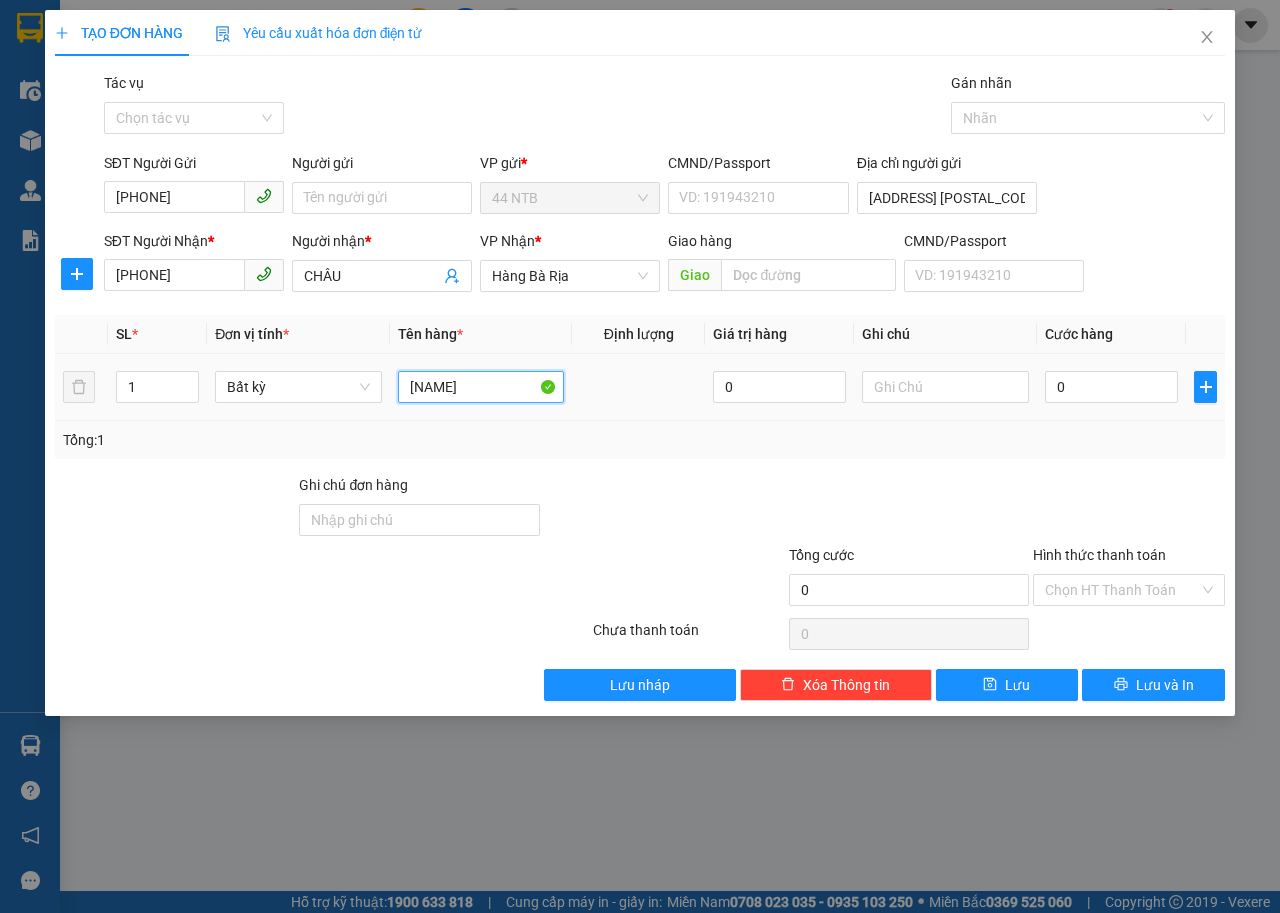 type on "[NAME]" 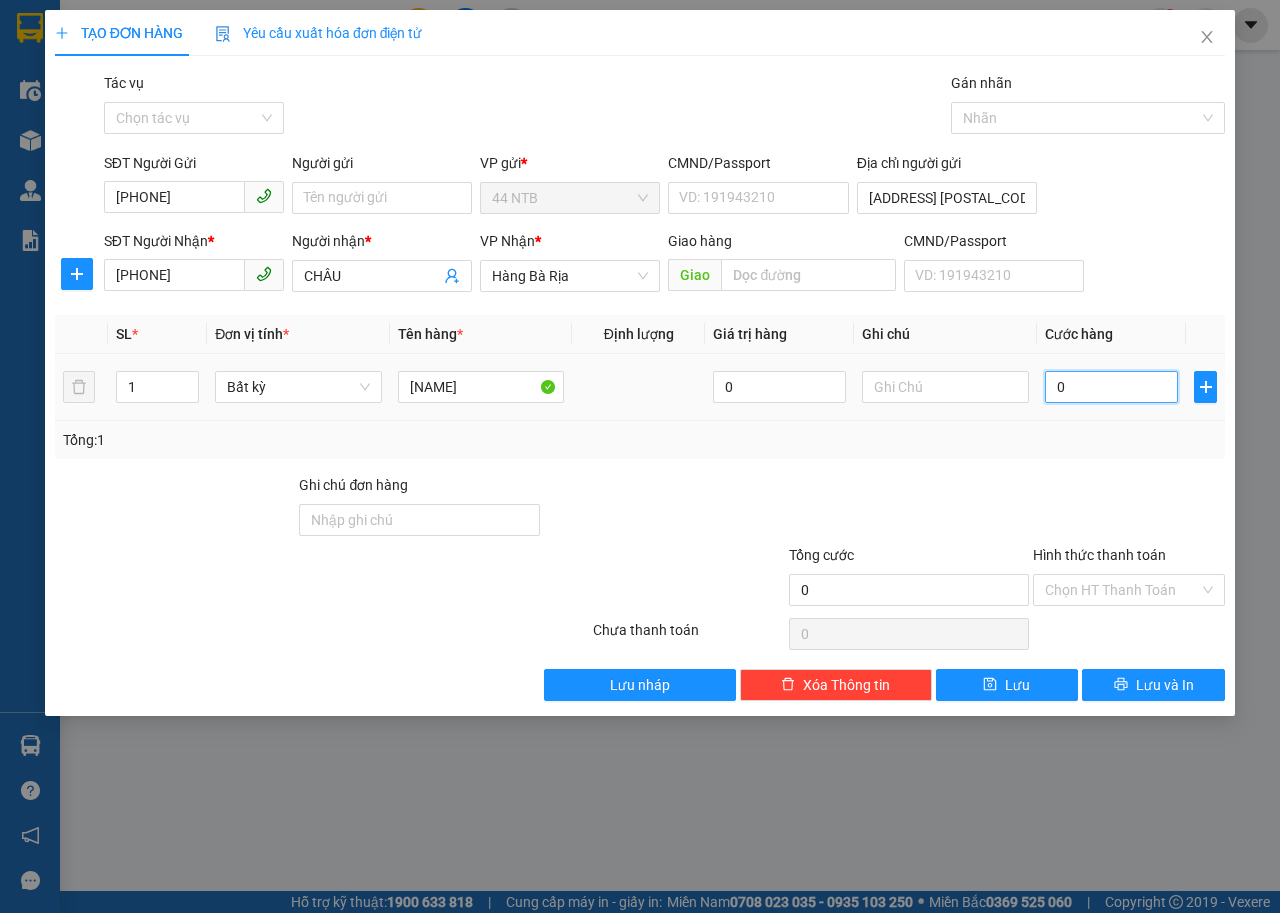 click on "0" at bounding box center (1111, 387) 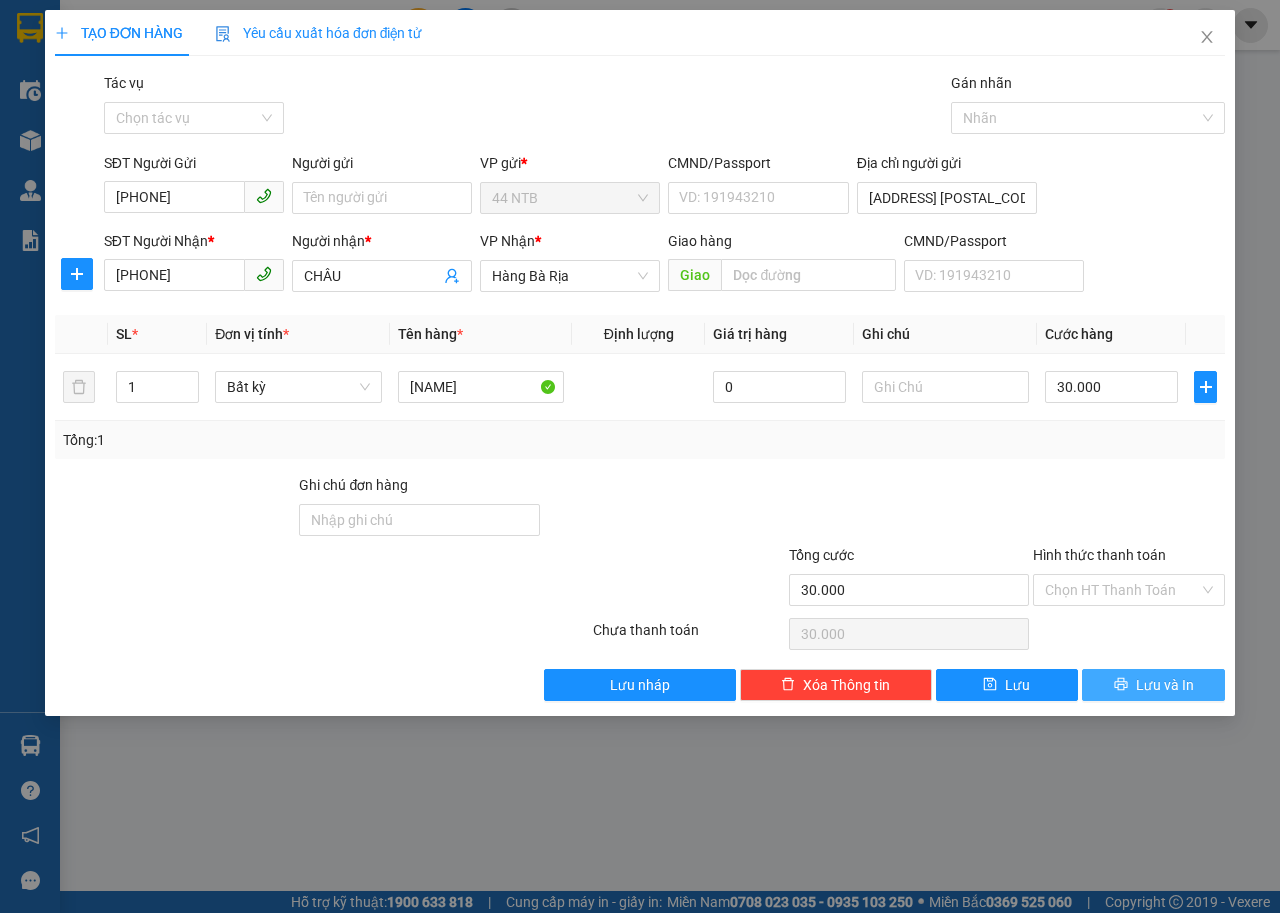 click on "Lưu và In" at bounding box center (1165, 685) 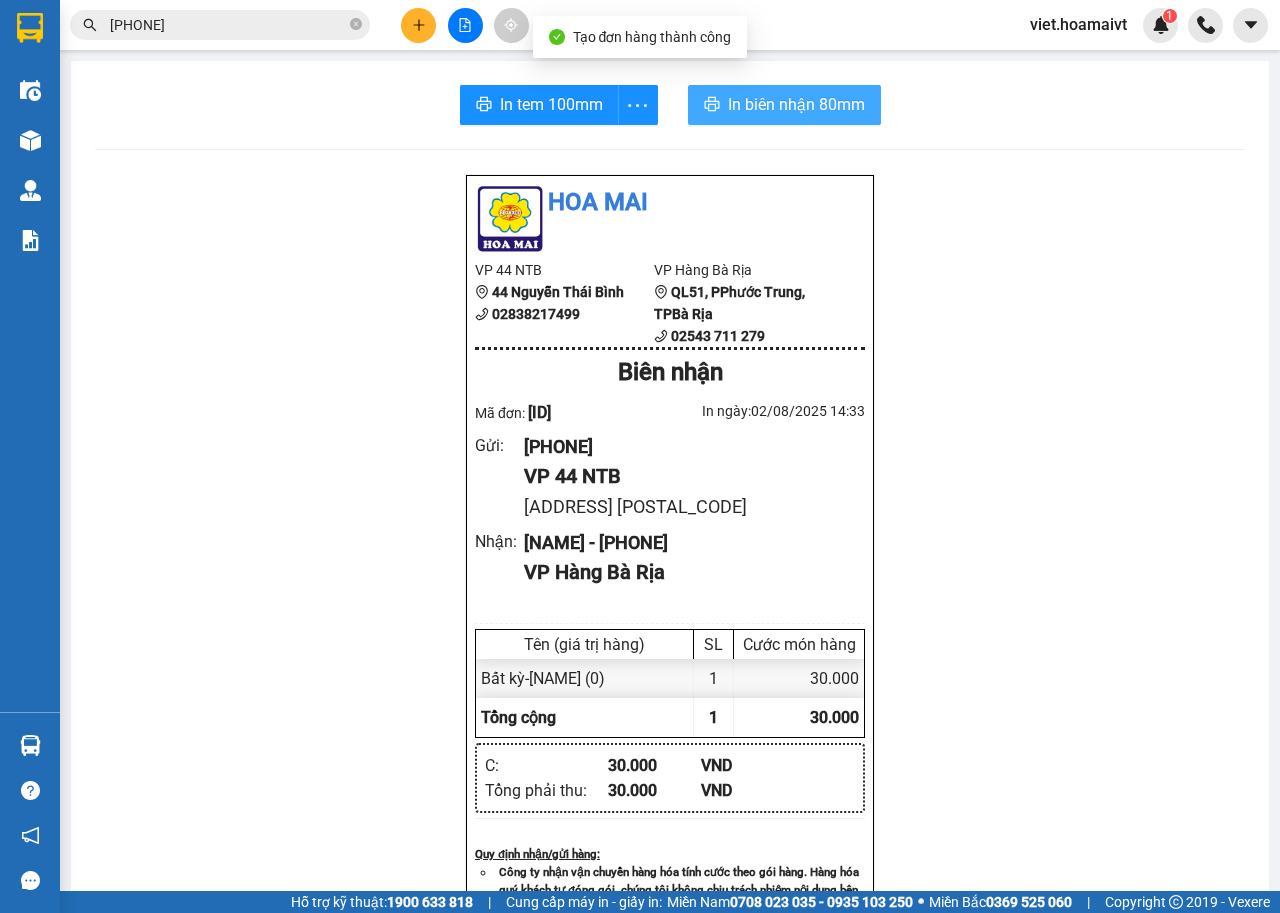 click on "In biên nhận 80mm" at bounding box center (796, 104) 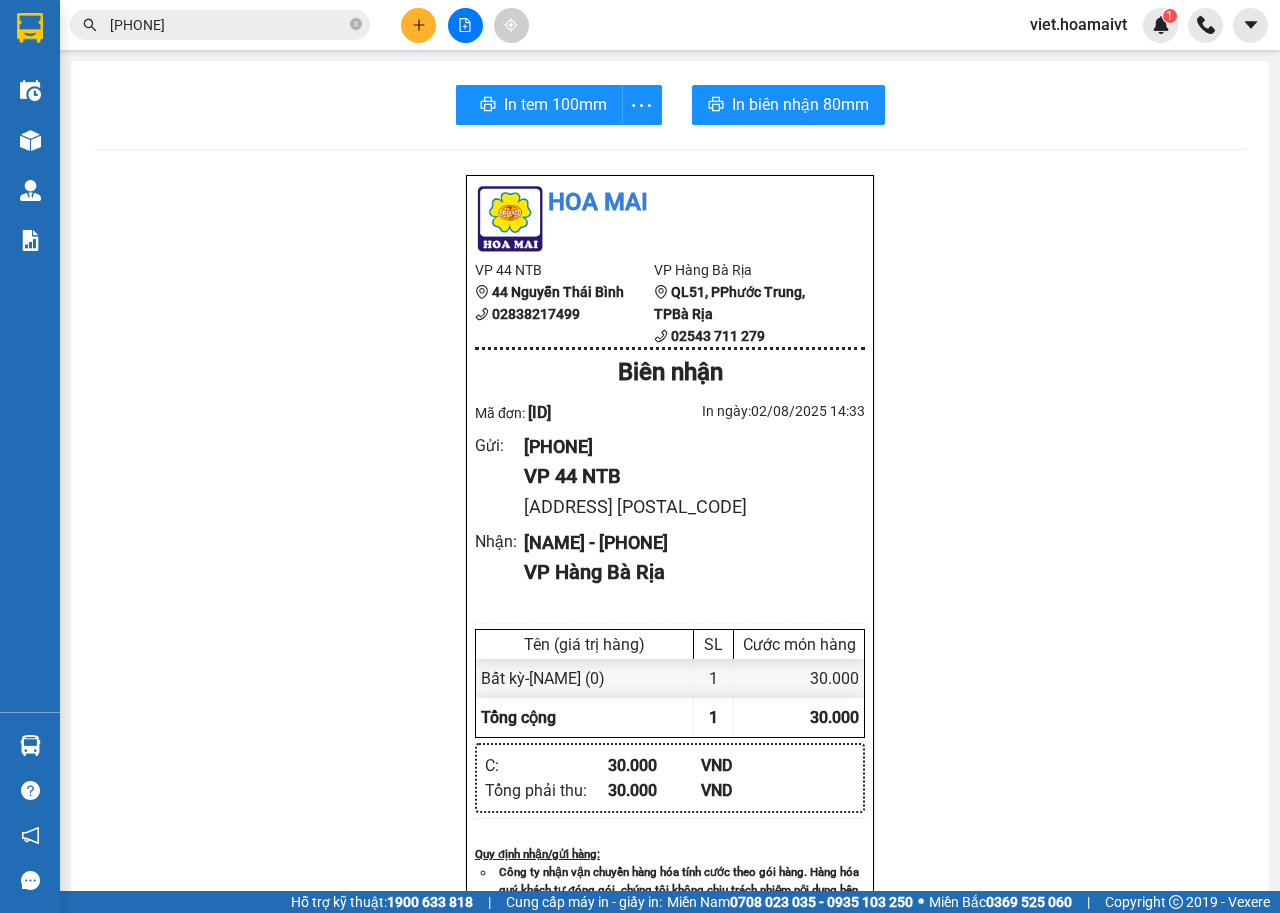 click on "Hoa Mai VP 44 [ID]   44 [STREET_NAME]   [PHONE] VP Hàng Bà Rịa   QL51, PPhước Trung, TP[CITY]   [PHONE] Biên nhận Mã đơn:   [ID] In ngày:  [DATE]   [TIME] Gửi :     [PHONE] VP 44 [ID] [ADDRESS] [POSTAL_CODE] Nhận :   [NAME] - [PHONE] VP Hàng Bà Rịa Tên (giá trị hàng) SL Cước món hàng Bất kỳ - HỘP HỒNG   (0) 1 30.000 Tổng cộng 1 30.000 Loading... C : 30.000 VND Tổng phải thu : 30.000 VND Quy định nhận/gửi hàng : Công ty nhận vận chuyển hàng hóa tính cước theo gói hàng. Hàng hóa quý khách tự đóng gói, chúng tôi không chịu trách nhiệm nội dung bên trong.  Công ty không nhận vận chuyển hàng quốc cấm, ngoại tệ, vàng bạc đá quý.  Khách hàng thông tin cho người nhà ra nhận hàng sau 03 tiếng.  Hàng gửi phải nhận trong vòng 7 ngày kể từ ngày gửi. Quá thời hạn trên, Công ty không giải quyết. Gửi:    44 [ID] [PHONE]" at bounding box center (670, 851) 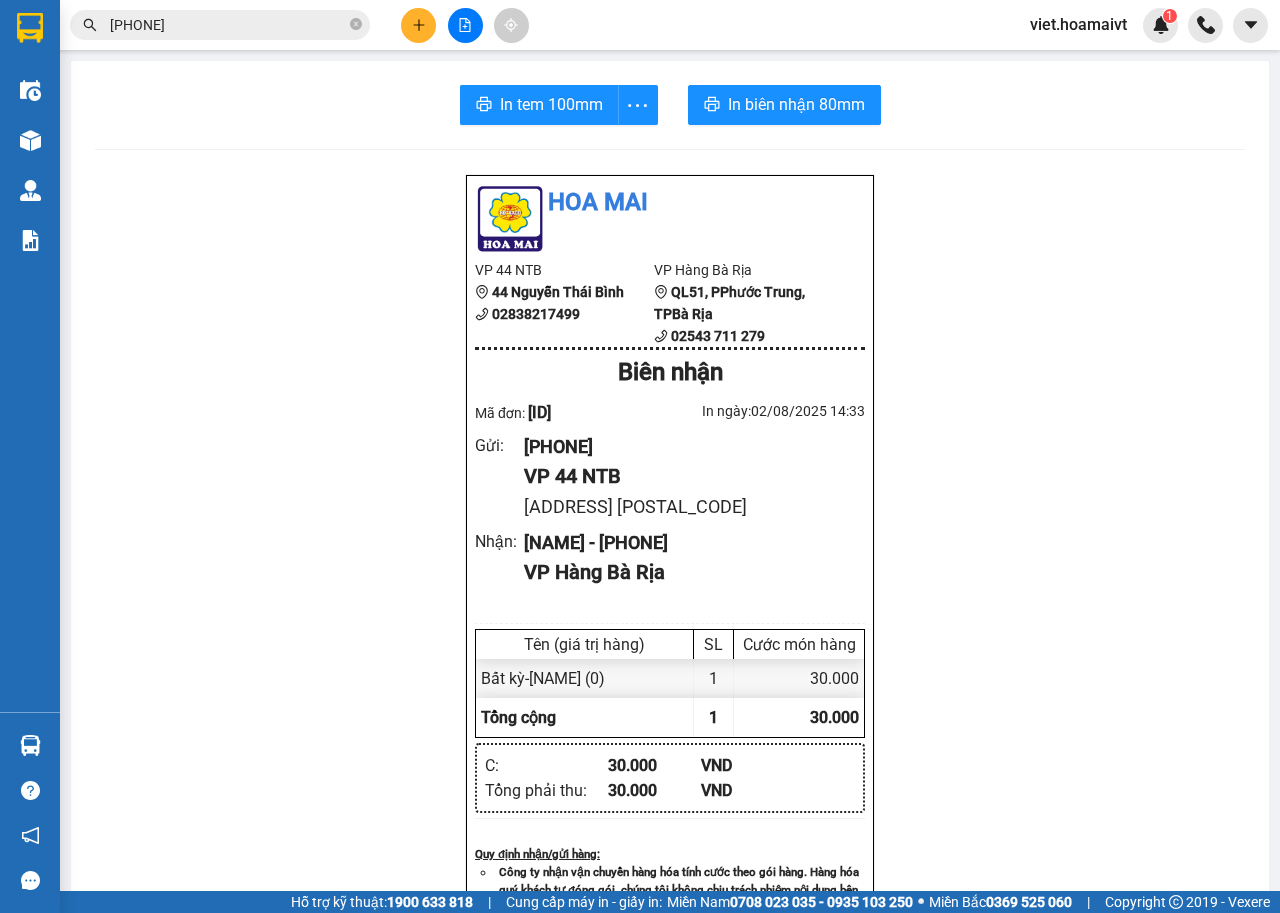 click on "Hoa Mai VP 44 [ID]   44 [STREET_NAME]   [PHONE] VP Hàng Bà Rịa   QL51, PPhước Trung, TP[CITY]   [PHONE] Biên nhận Mã đơn:   [ID] In ngày:  [DATE]   [TIME] Gửi :     [PHONE] VP 44 [ID] [ADDRESS] [POSTAL_CODE] Nhận :   [NAME] - [PHONE] VP Hàng Bà Rịa Tên (giá trị hàng) SL Cước món hàng Bất kỳ - HỘP HỒNG   (0) 1 30.000 Tổng cộng 1 30.000 Loading... C : 30.000 VND Tổng phải thu : 30.000 VND Quy định nhận/gửi hàng : Công ty nhận vận chuyển hàng hóa tính cước theo gói hàng. Hàng hóa quý khách tự đóng gói, chúng tôi không chịu trách nhiệm nội dung bên trong.  Công ty không nhận vận chuyển hàng quốc cấm, ngoại tệ, vàng bạc đá quý.  Khách hàng thông tin cho người nhà ra nhận hàng sau 03 tiếng.  Hàng gửi phải nhận trong vòng 7 ngày kể từ ngày gửi. Quá thời hạn trên, Công ty không giải quyết. Gửi:    44 [ID] [PHONE]" at bounding box center (670, 851) 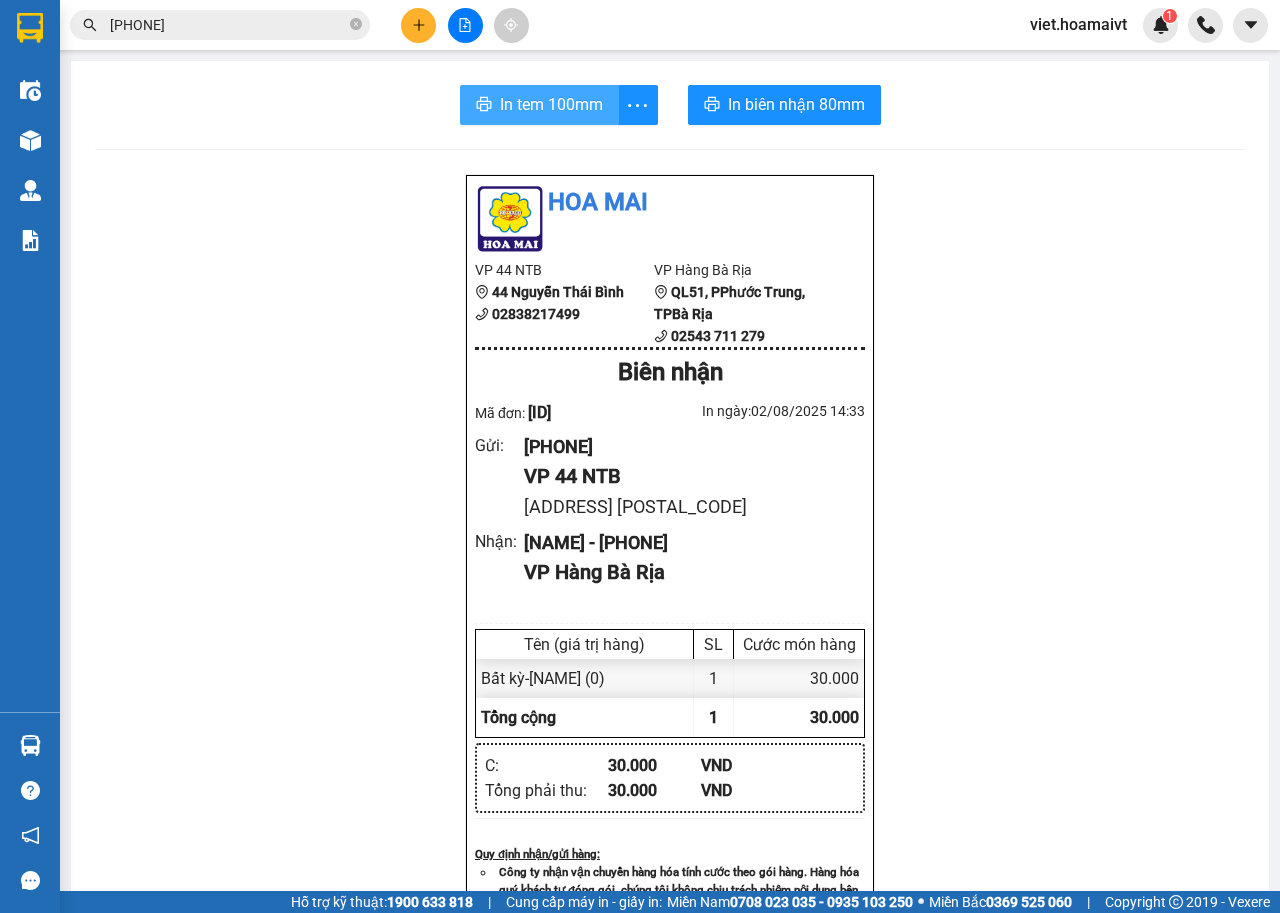 click on "In tem 100mm" at bounding box center (551, 104) 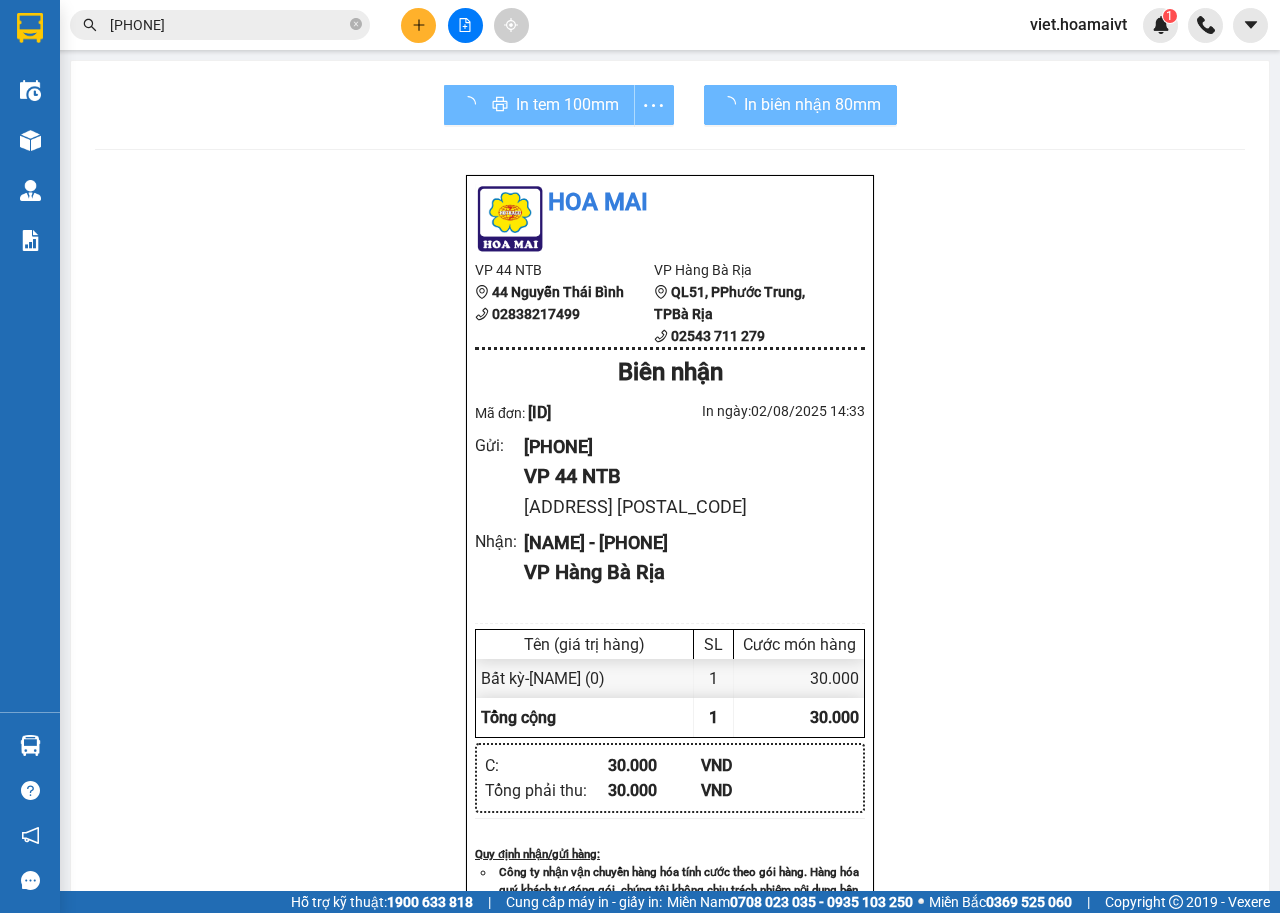 click on "Hoa Mai VP 44 [ID]   44 [STREET_NAME]   [PHONE] VP Hàng Bà Rịa   QL51, PPhước Trung, TP[CITY]   [PHONE] Biên nhận Mã đơn:   [ID] In ngày:  [DATE]   [TIME] Gửi :     [PHONE] VP 44 [ID] [ADDRESS] [POSTAL_CODE] Nhận :   [NAME] - [PHONE] VP Hàng Bà Rịa Tên (giá trị hàng) SL Cước món hàng Bất kỳ - HỘP HỒNG   (0) 1 30.000 Tổng cộng 1 30.000 Loading... C : 30.000 VND Tổng phải thu : 30.000 VND Quy định nhận/gửi hàng : Công ty nhận vận chuyển hàng hóa tính cước theo gói hàng. Hàng hóa quý khách tự đóng gói, chúng tôi không chịu trách nhiệm nội dung bên trong.  Công ty không nhận vận chuyển hàng quốc cấm, ngoại tệ, vàng bạc đá quý.  Khách hàng thông tin cho người nhà ra nhận hàng sau 03 tiếng.  Hàng gửi phải nhận trong vòng 7 ngày kể từ ngày gửi. Quá thời hạn trên, Công ty không giải quyết. Gửi:    44 [ID] [PHONE]" at bounding box center (670, 851) 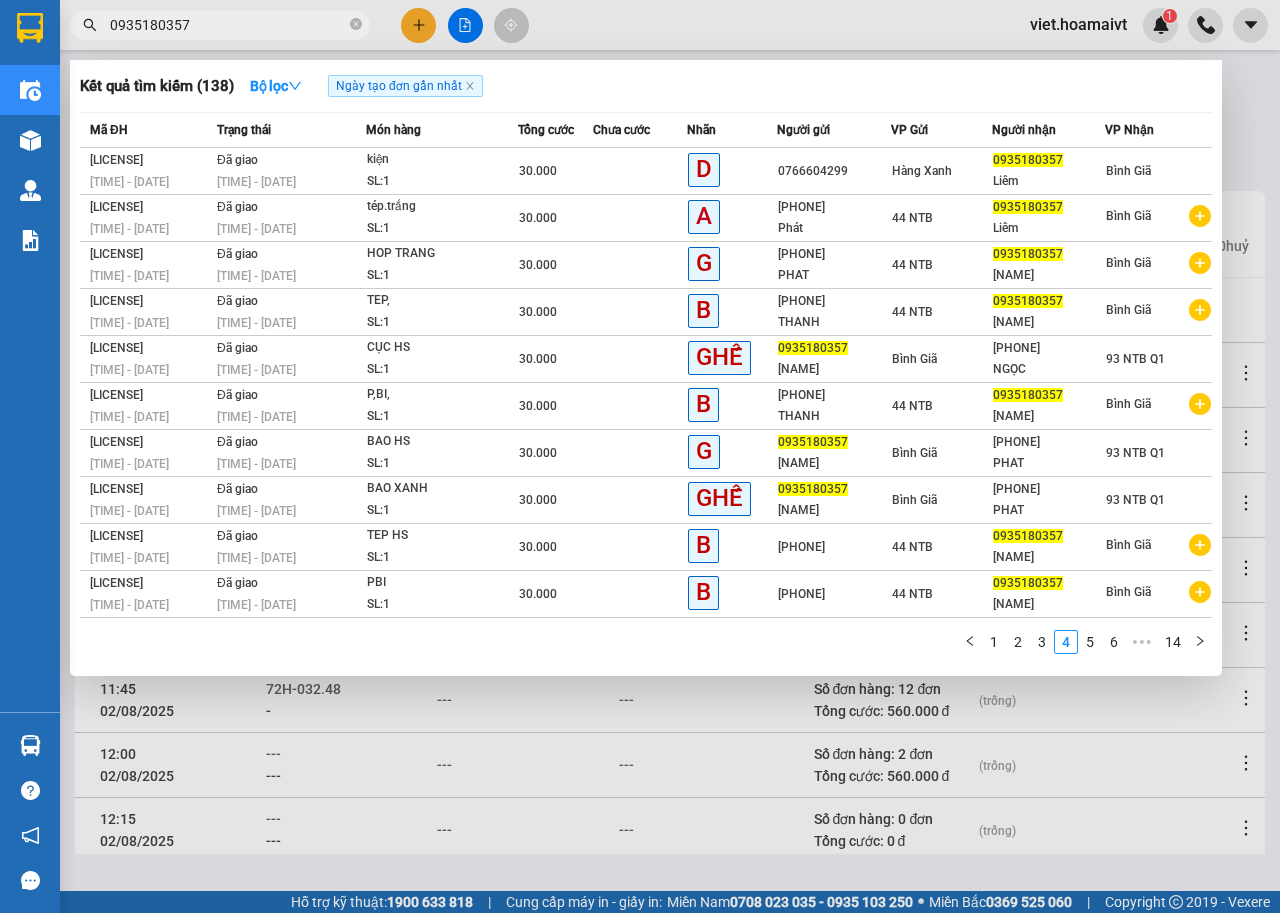 scroll, scrollTop: 0, scrollLeft: 0, axis: both 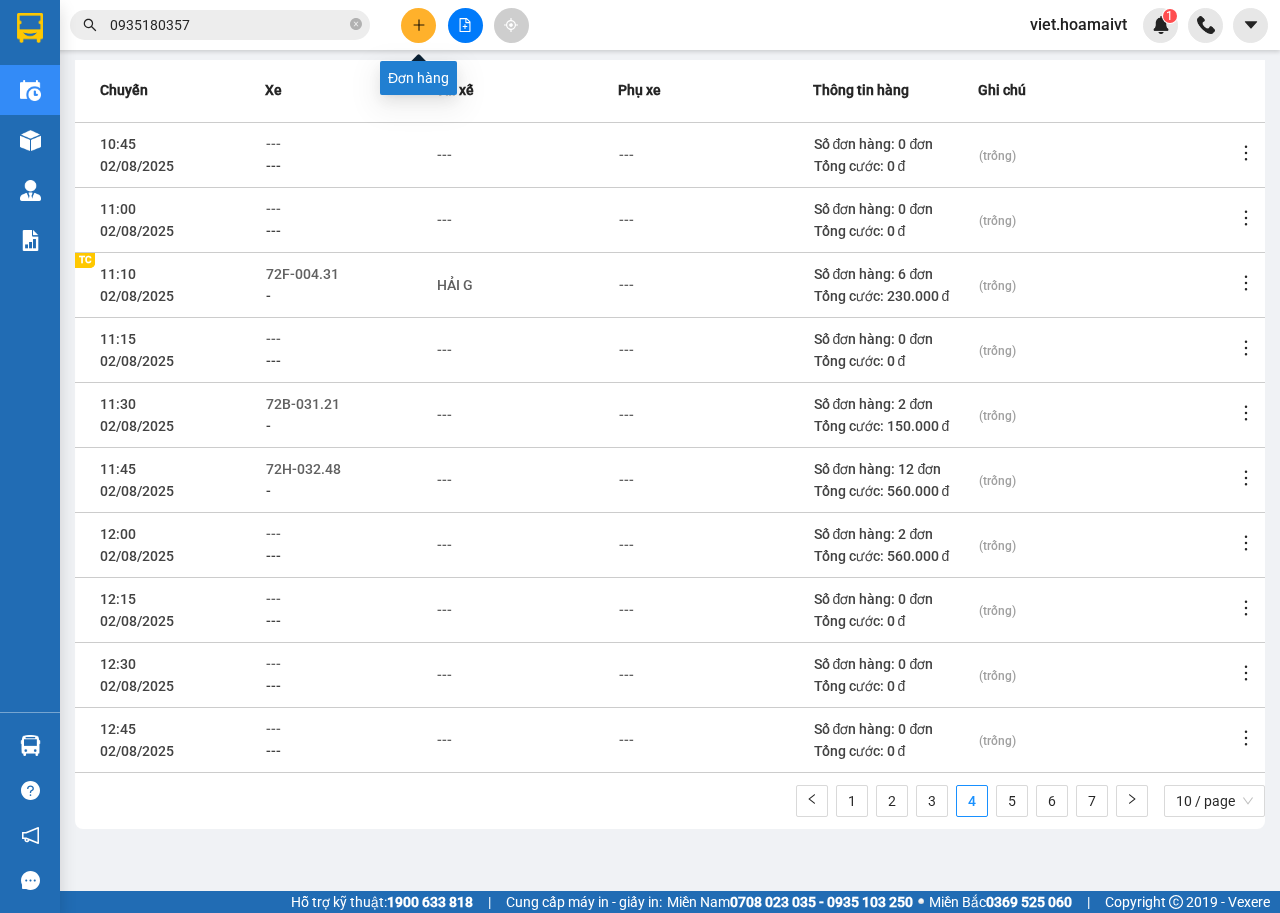 click at bounding box center [418, 25] 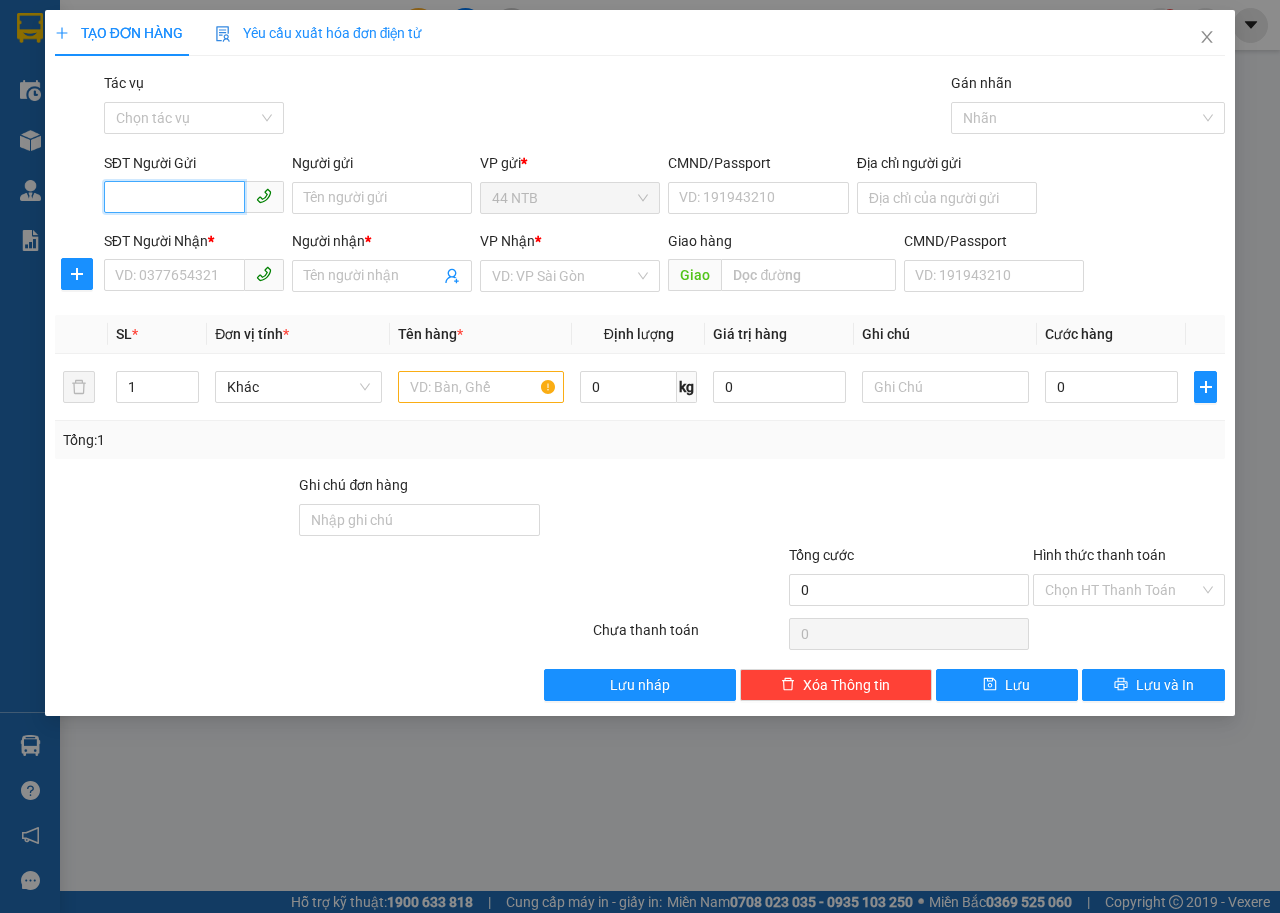 click on "SĐT Người Gửi" at bounding box center [174, 197] 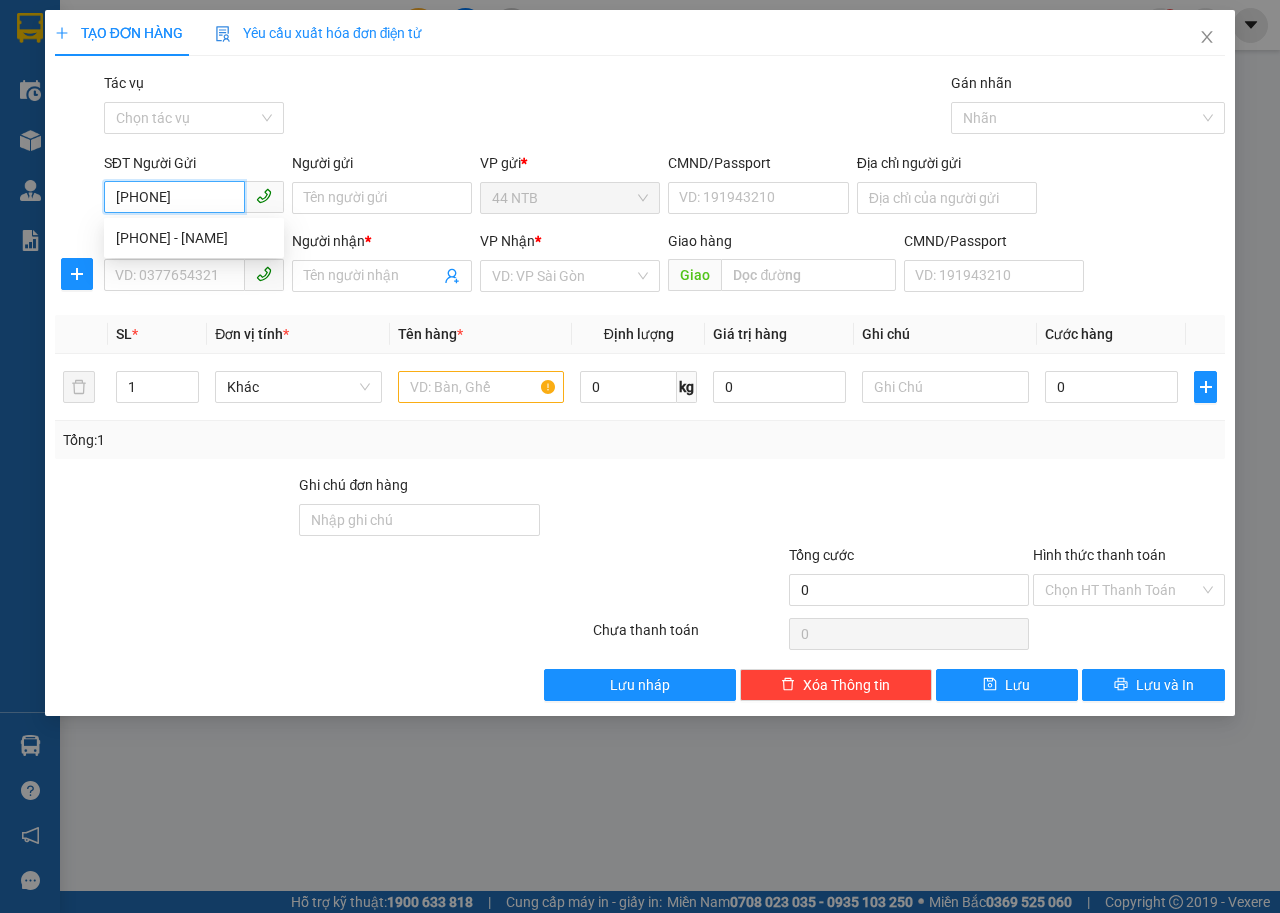 type on "0868831324" 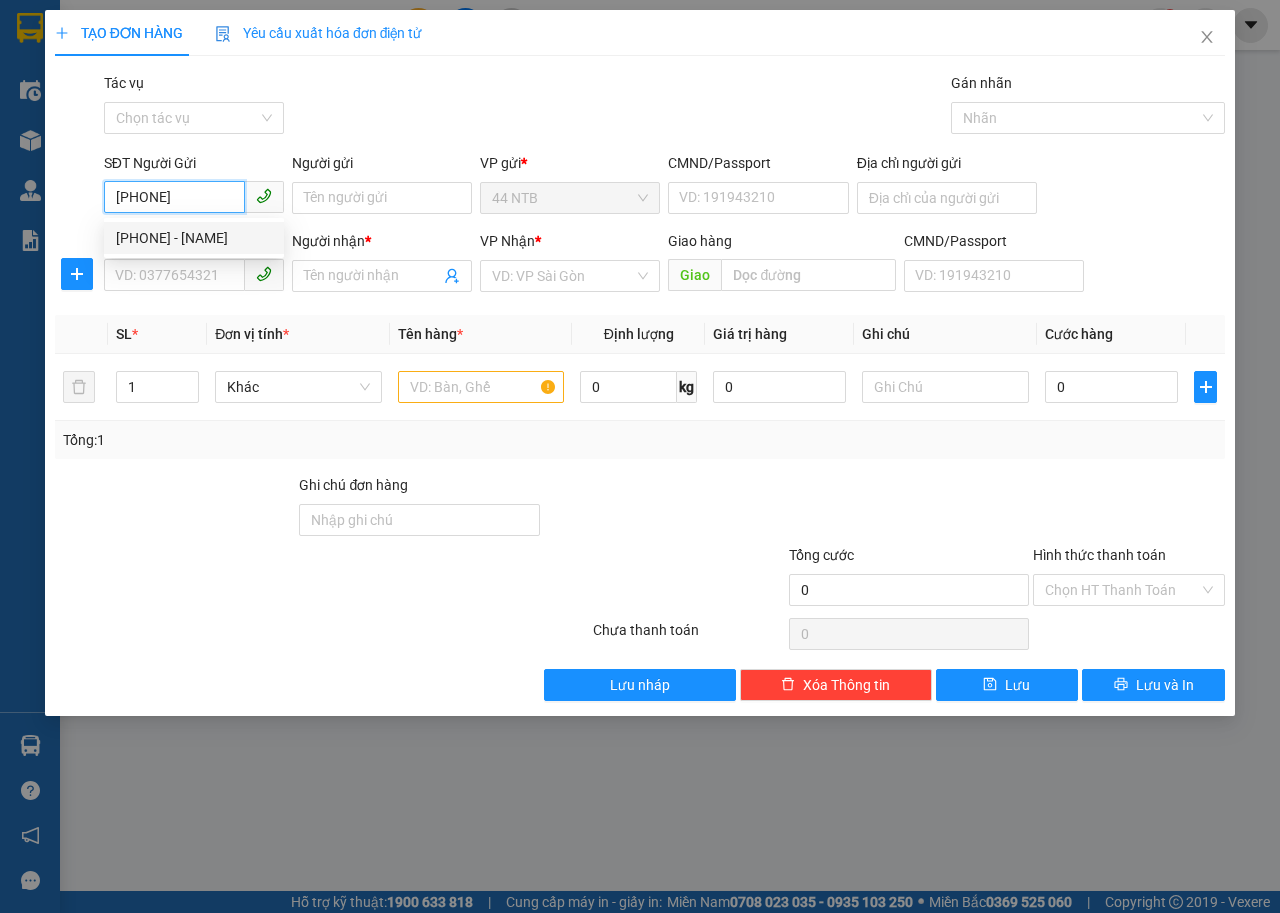 drag, startPoint x: 178, startPoint y: 235, endPoint x: 183, endPoint y: 250, distance: 15.811388 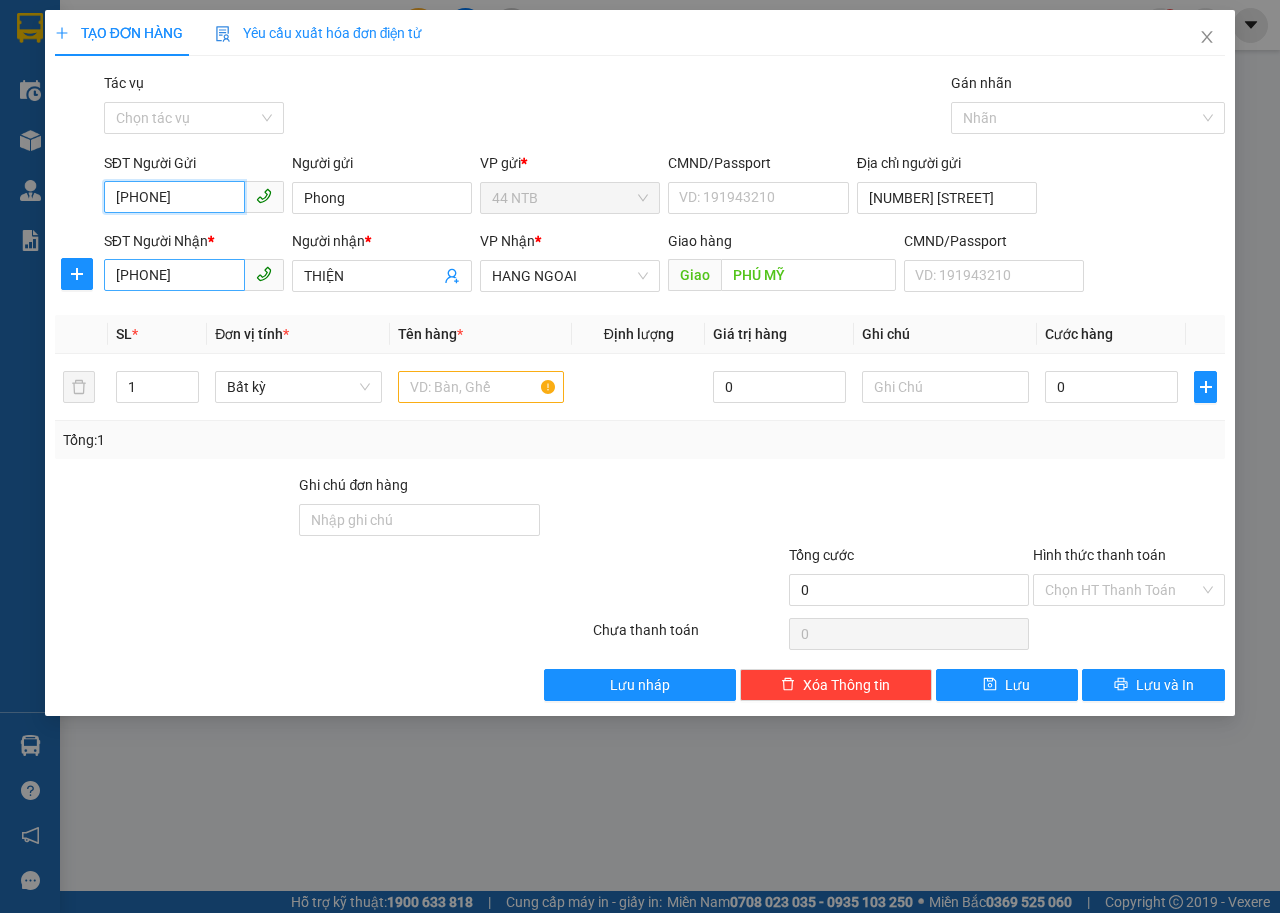 type on "0868831324" 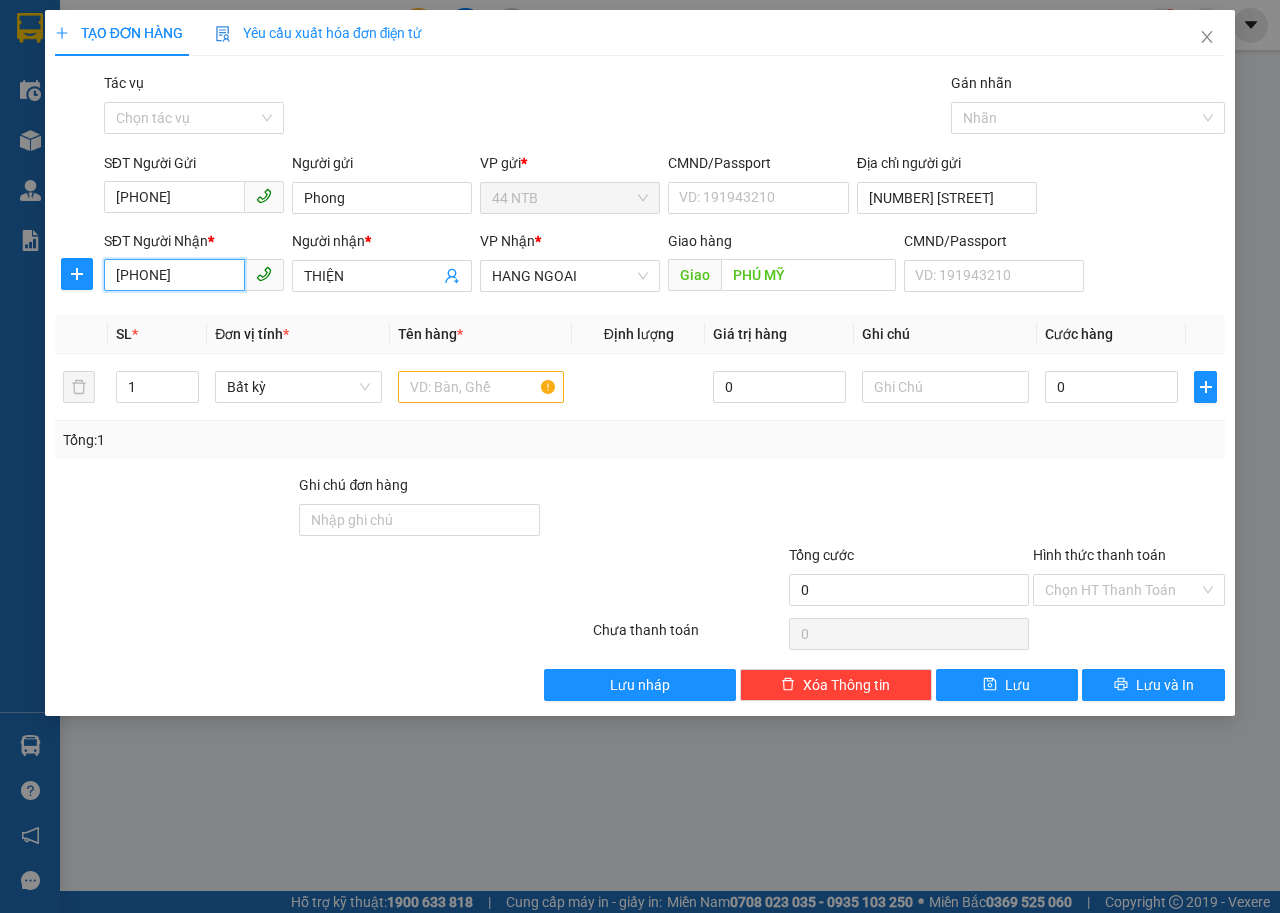 click on "0985930922" at bounding box center [174, 275] 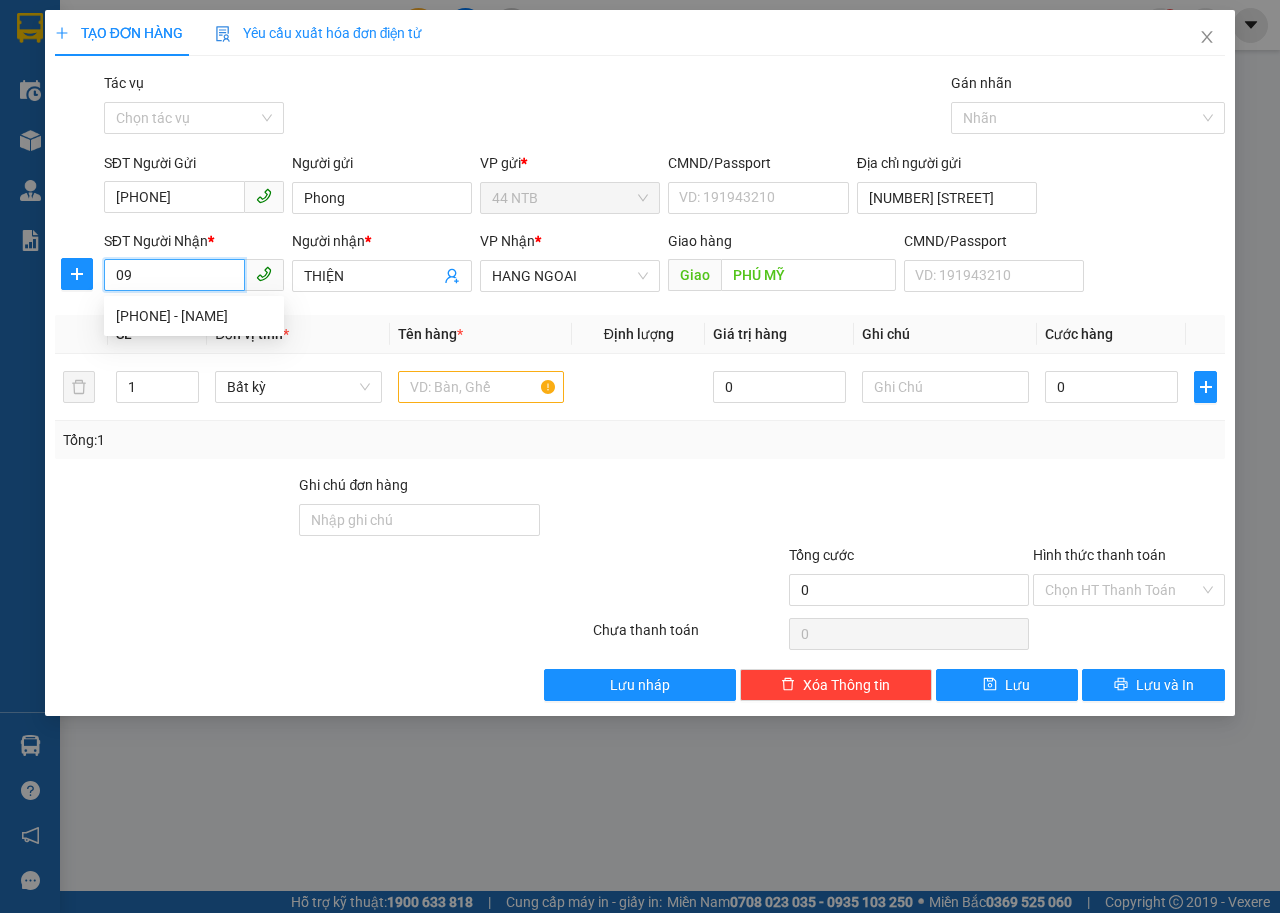 type on "0" 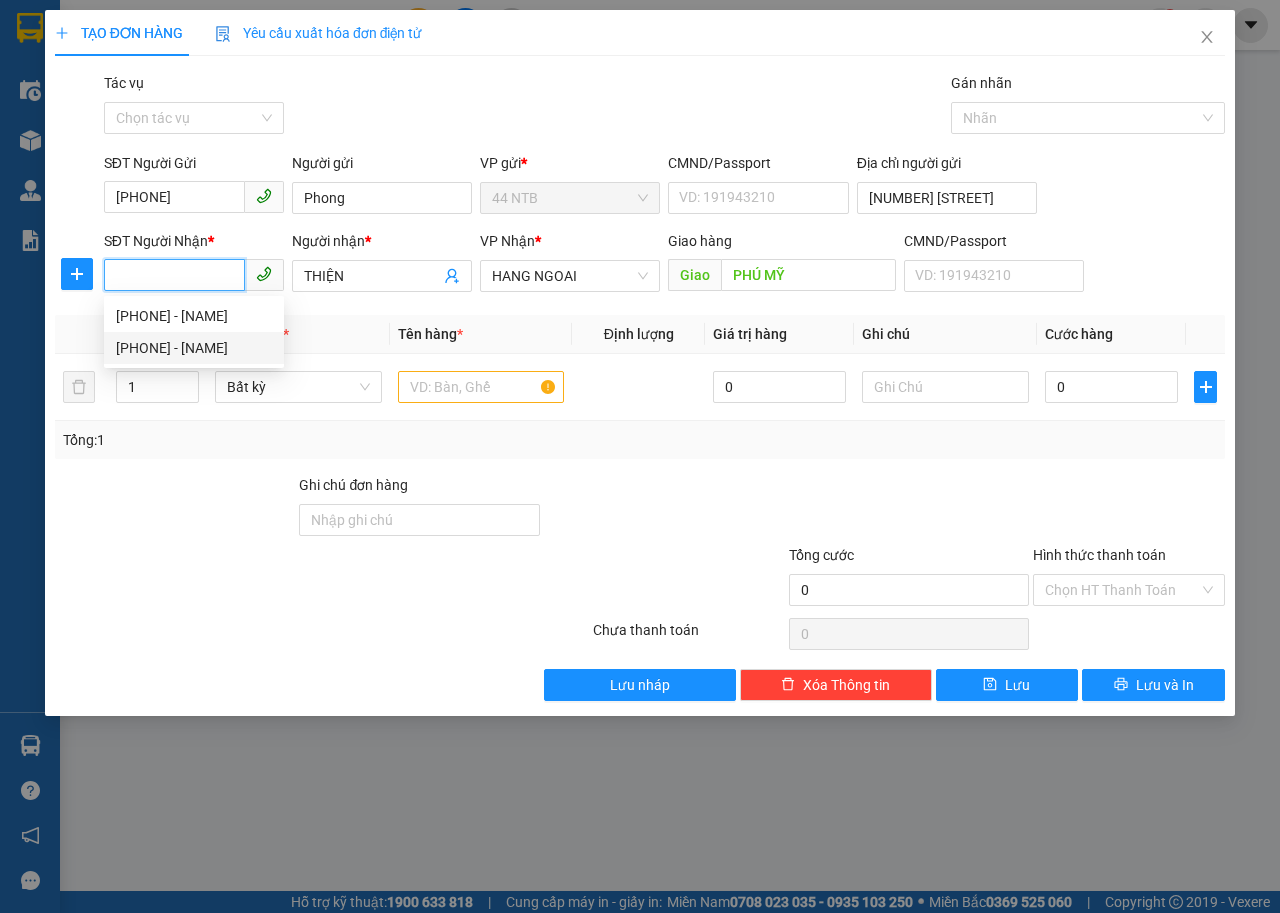 click on "0933677998 - Ngọc Tỏa" at bounding box center (194, 348) 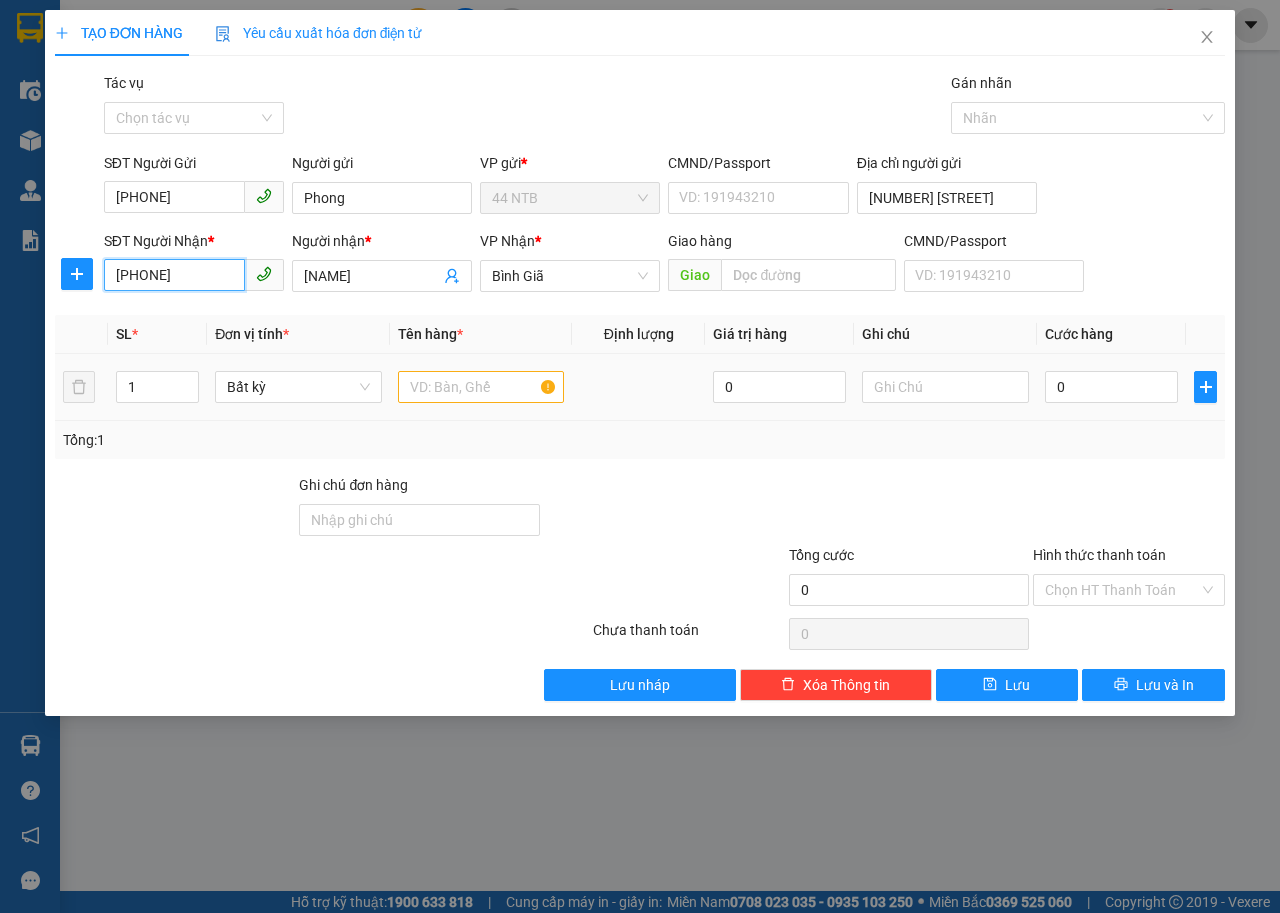 type on "0933677998" 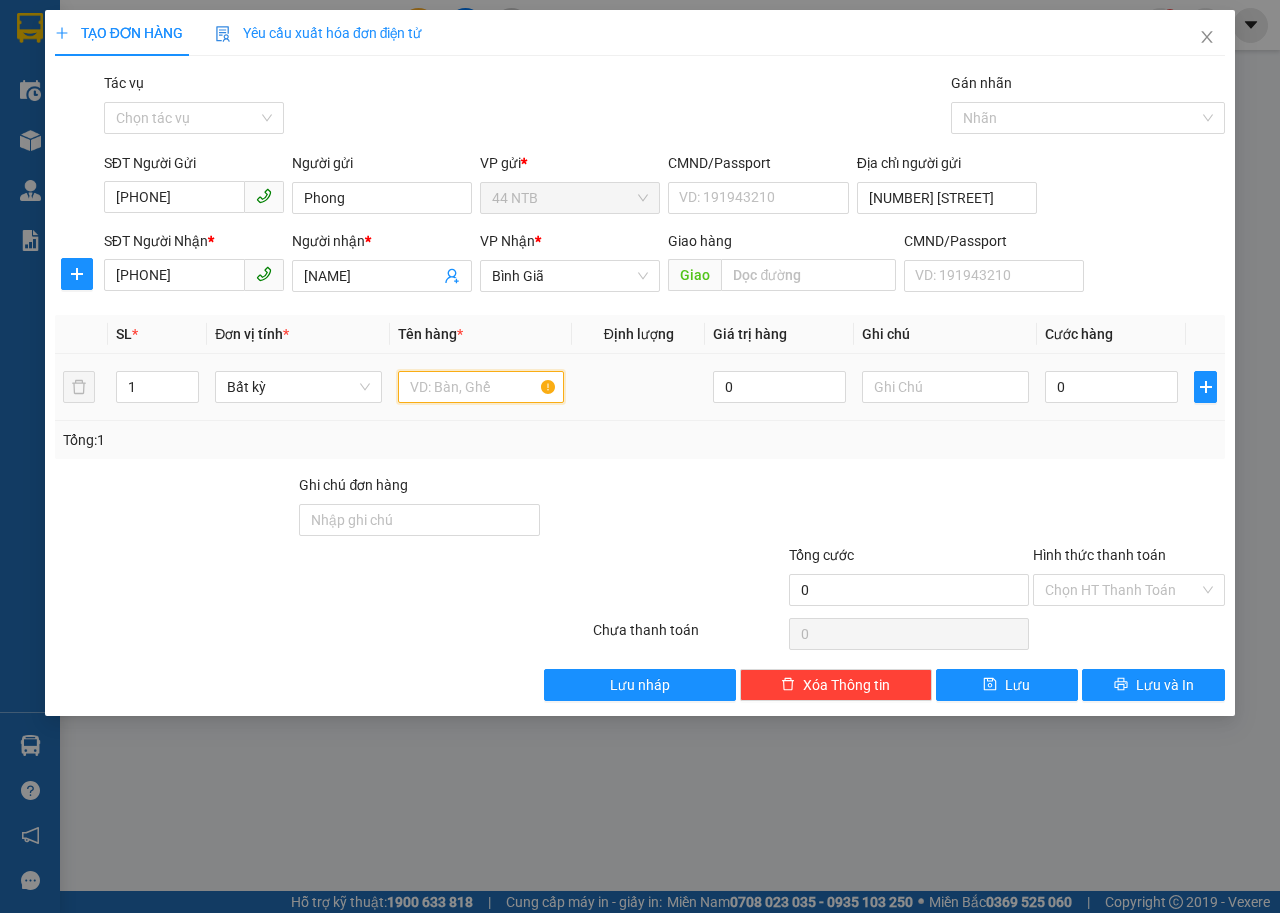 click at bounding box center (481, 387) 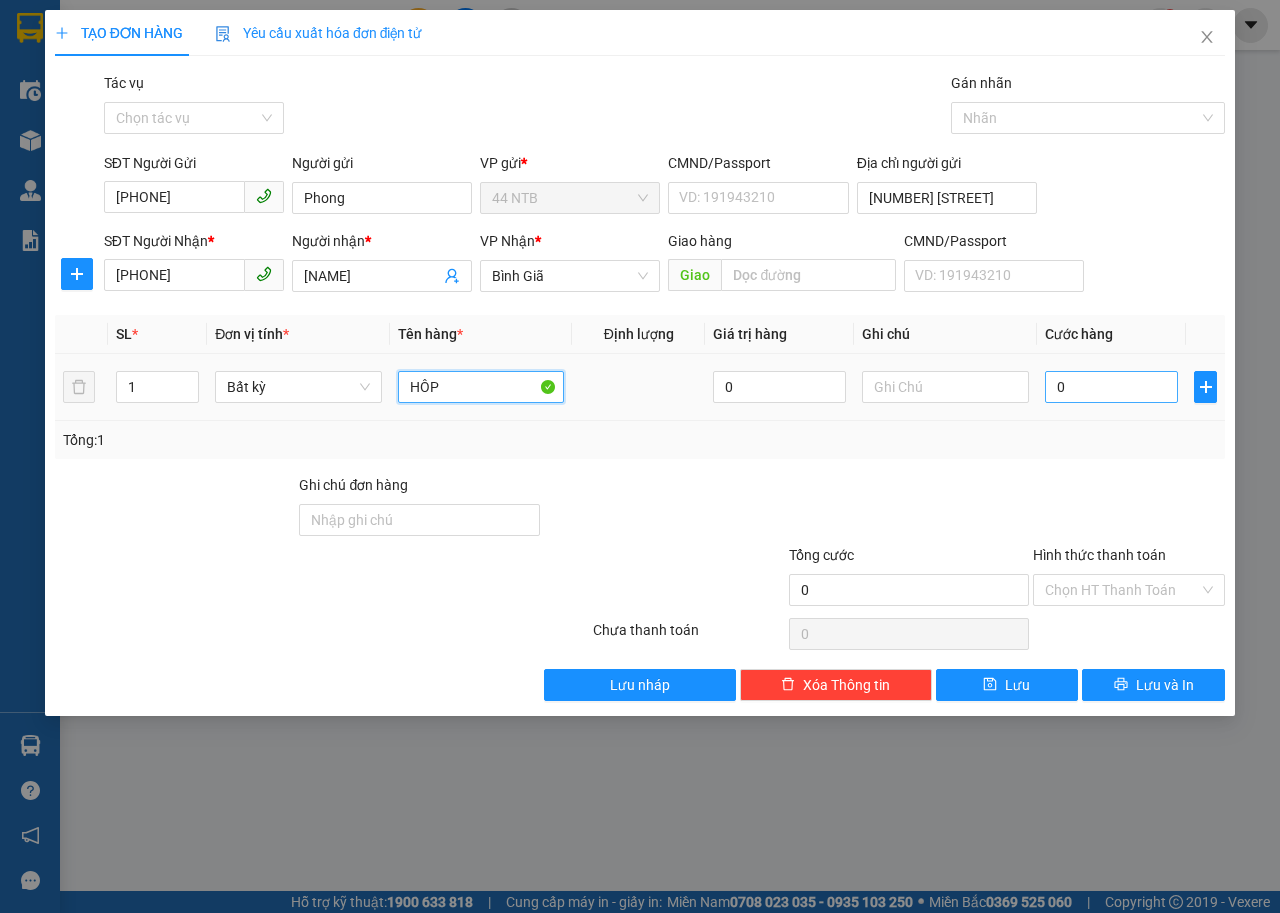 type on "HÔP" 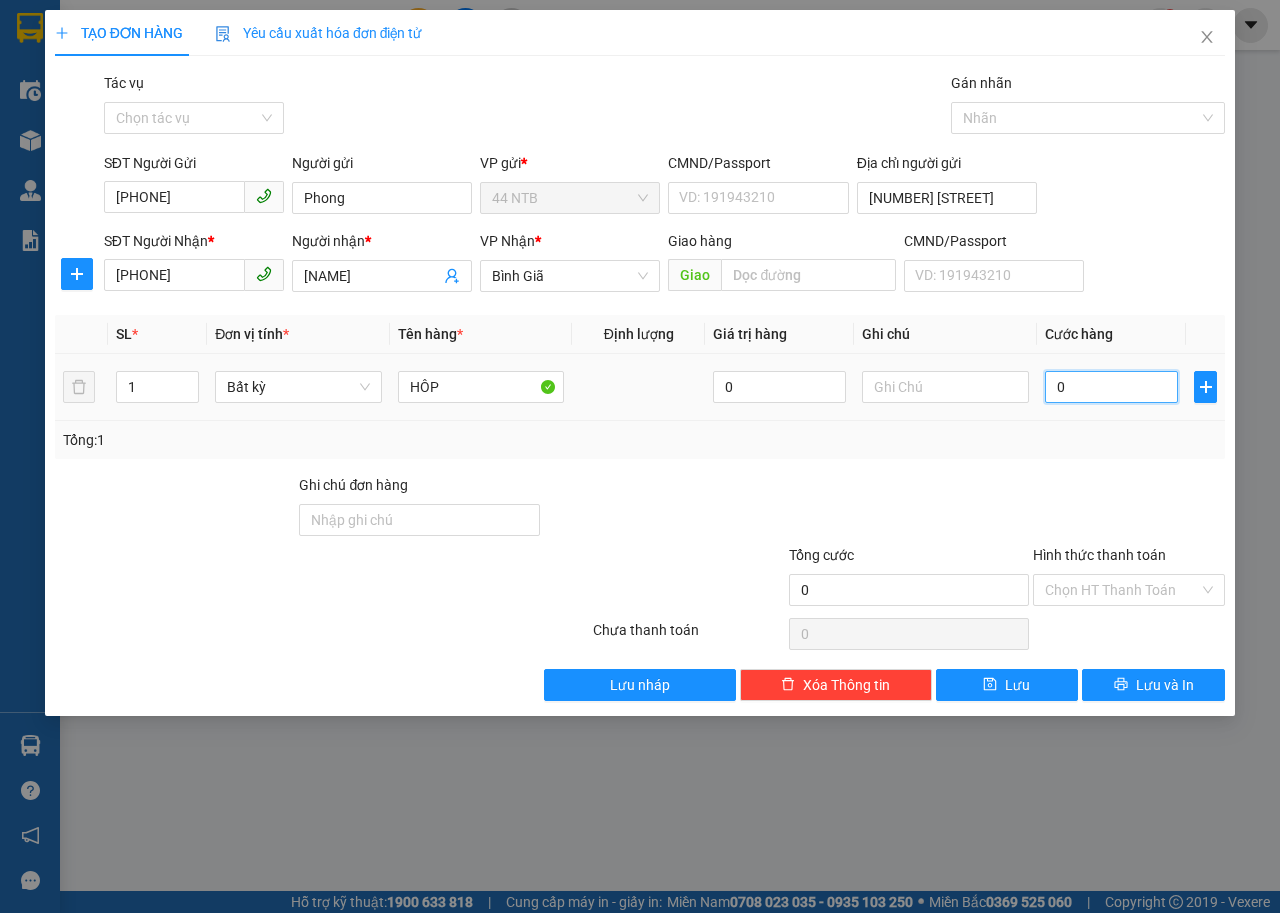 click on "0" at bounding box center [1111, 387] 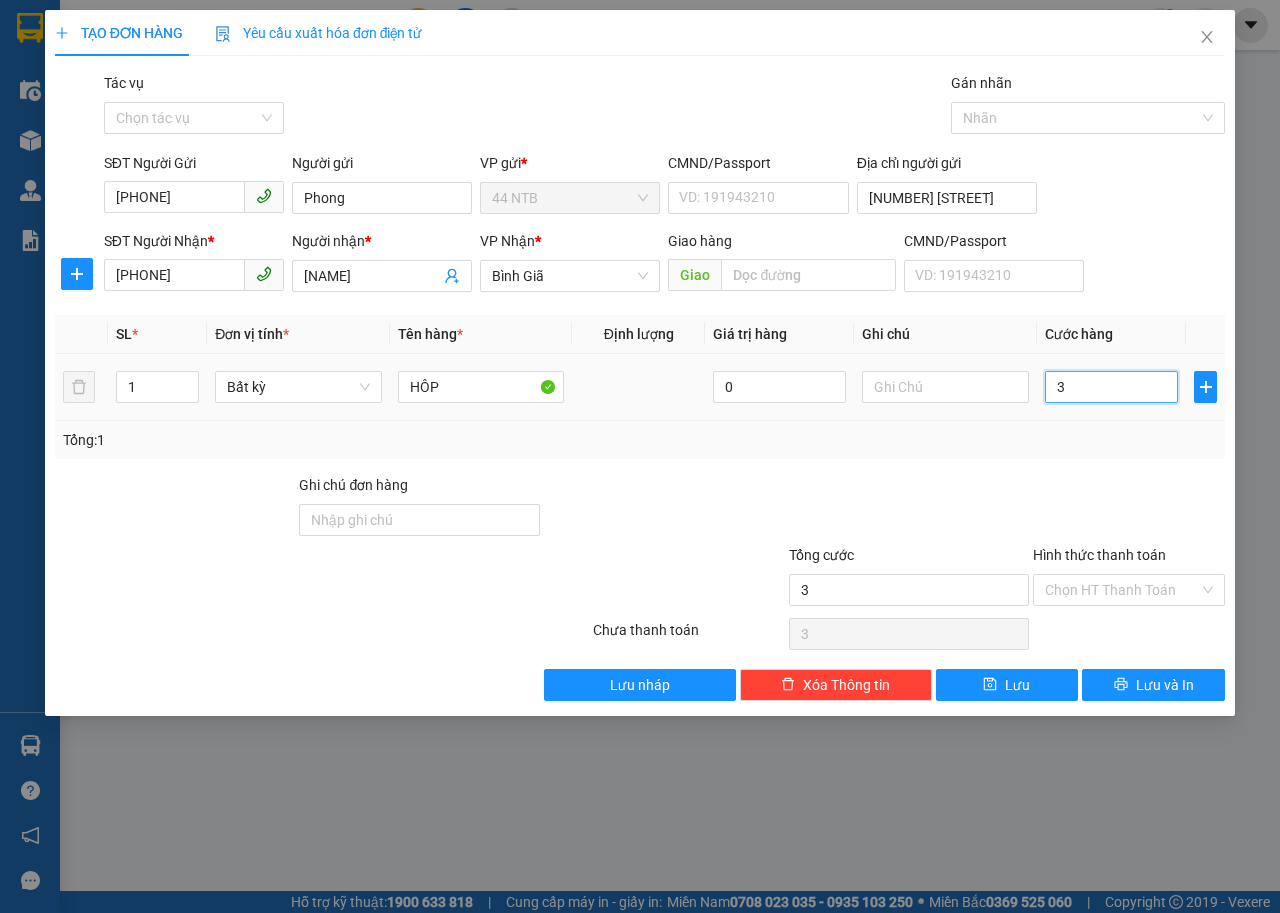 type on "30" 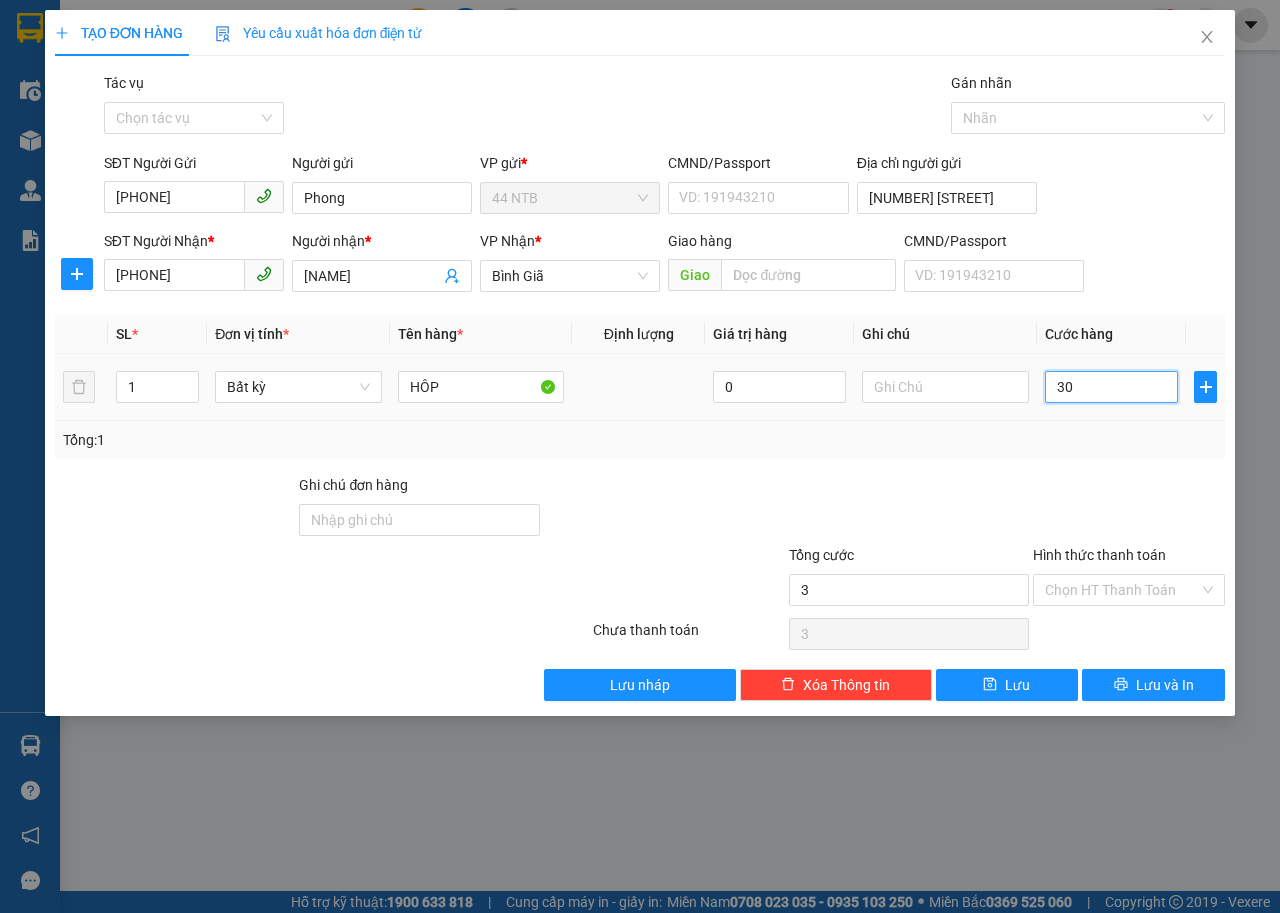 type on "30" 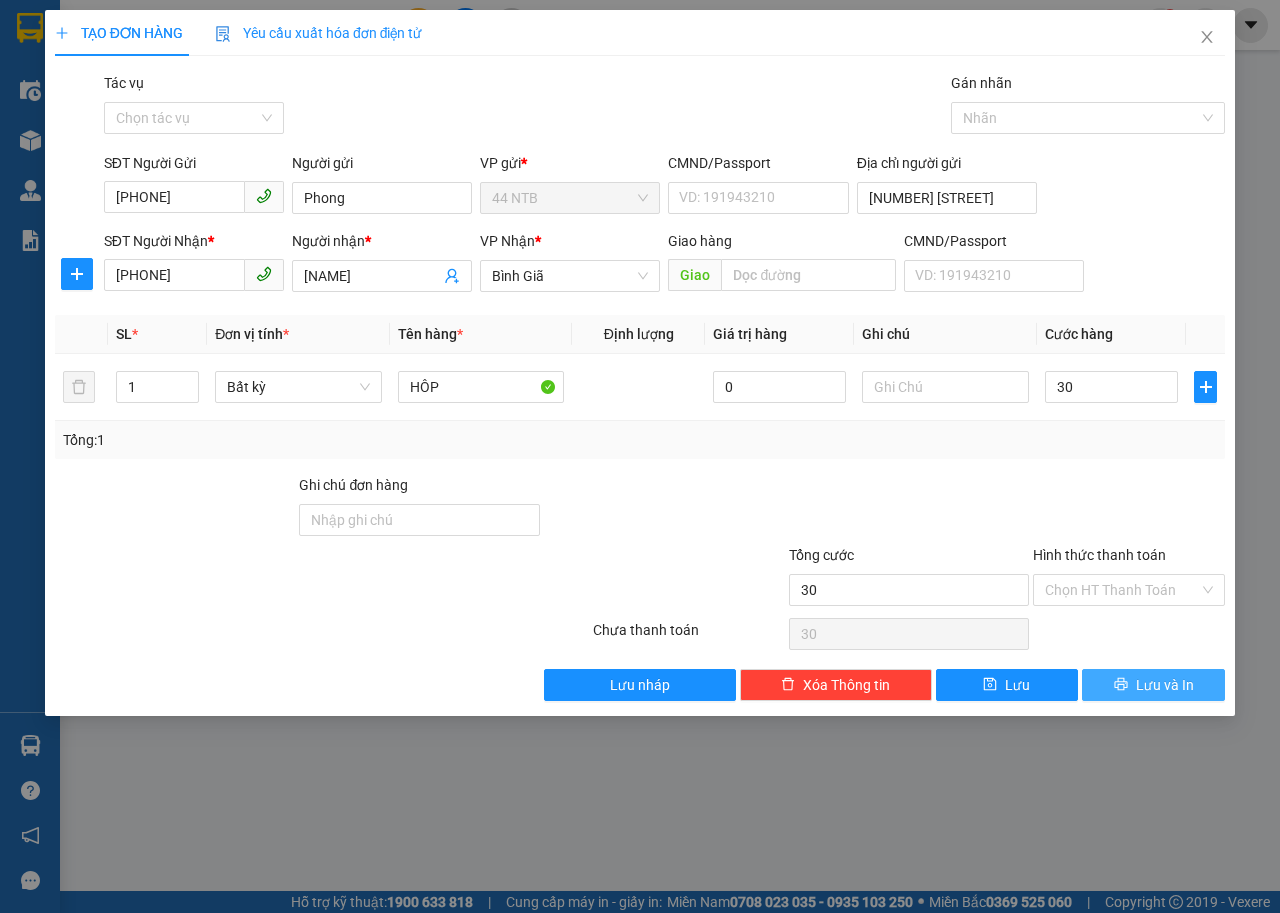 type on "30.000" 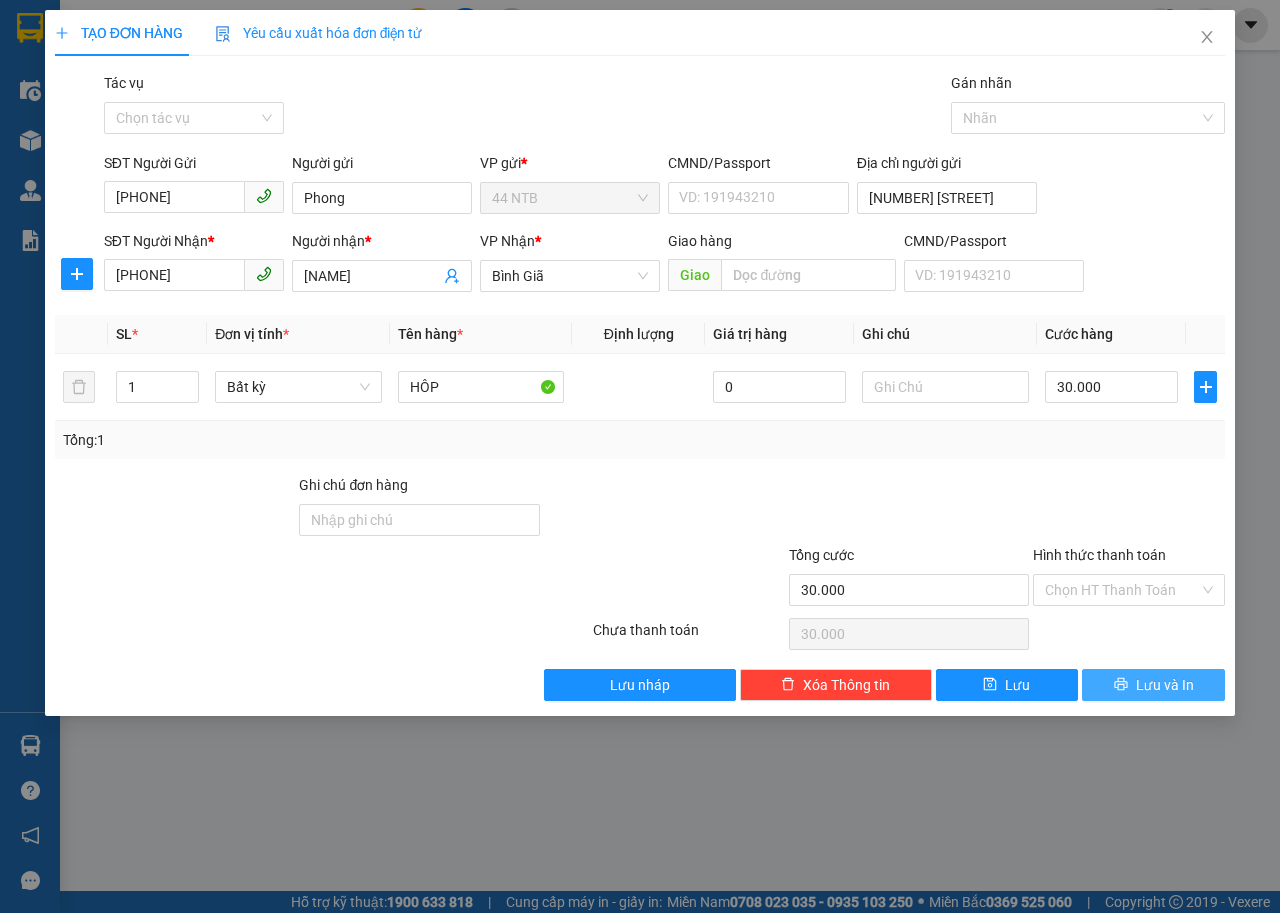click on "Lưu và In" at bounding box center [1165, 685] 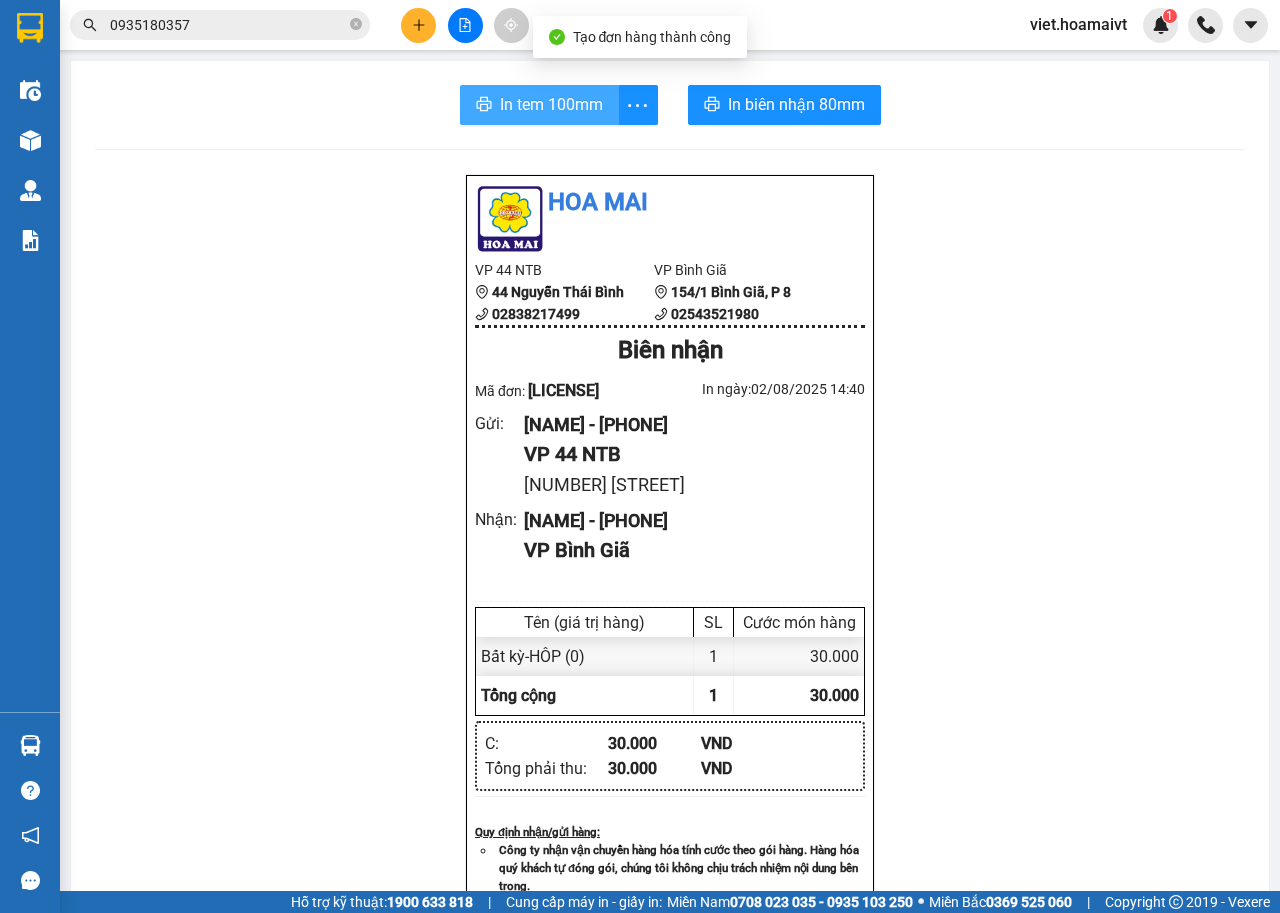drag, startPoint x: 520, startPoint y: 97, endPoint x: 546, endPoint y: 112, distance: 30.016663 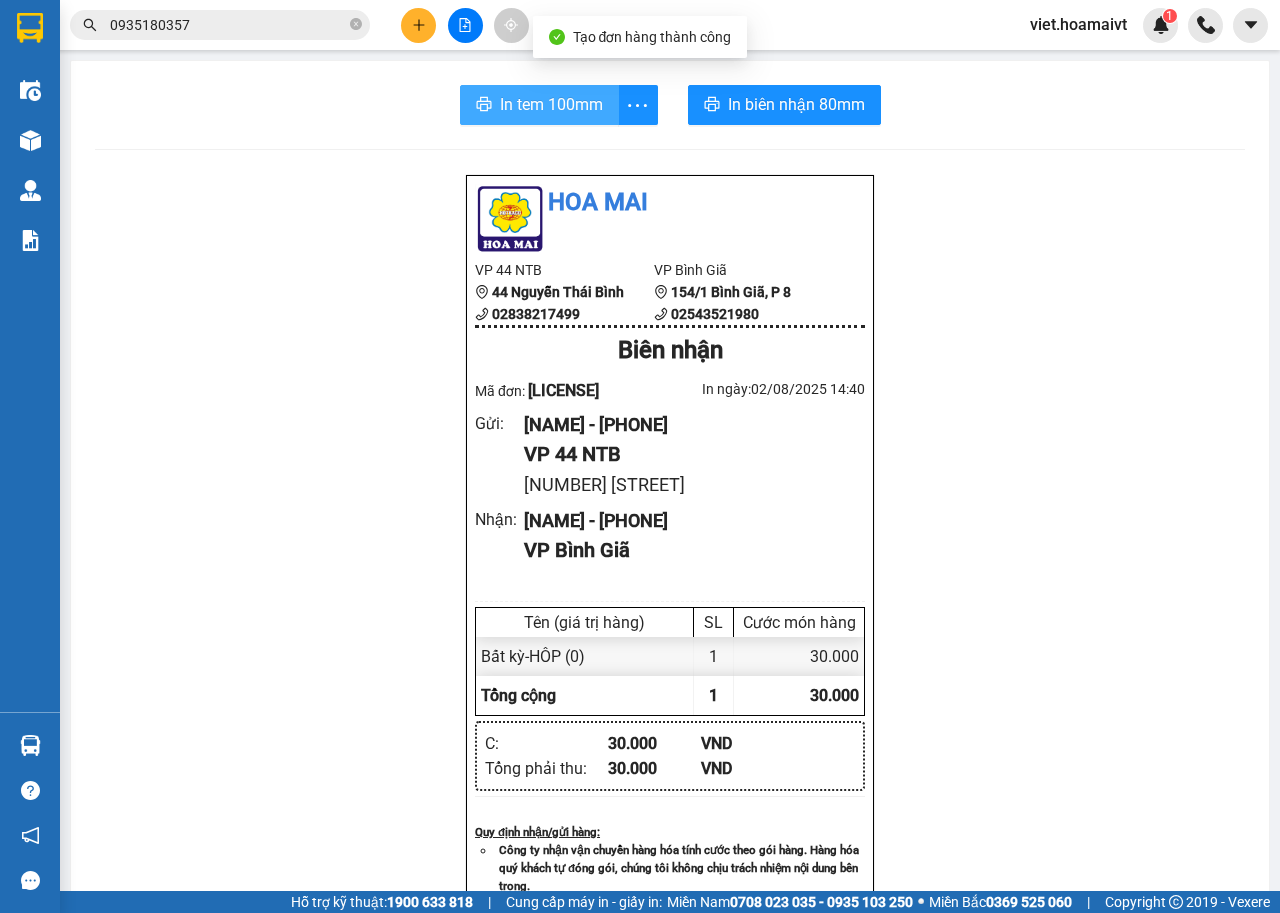scroll, scrollTop: 0, scrollLeft: 0, axis: both 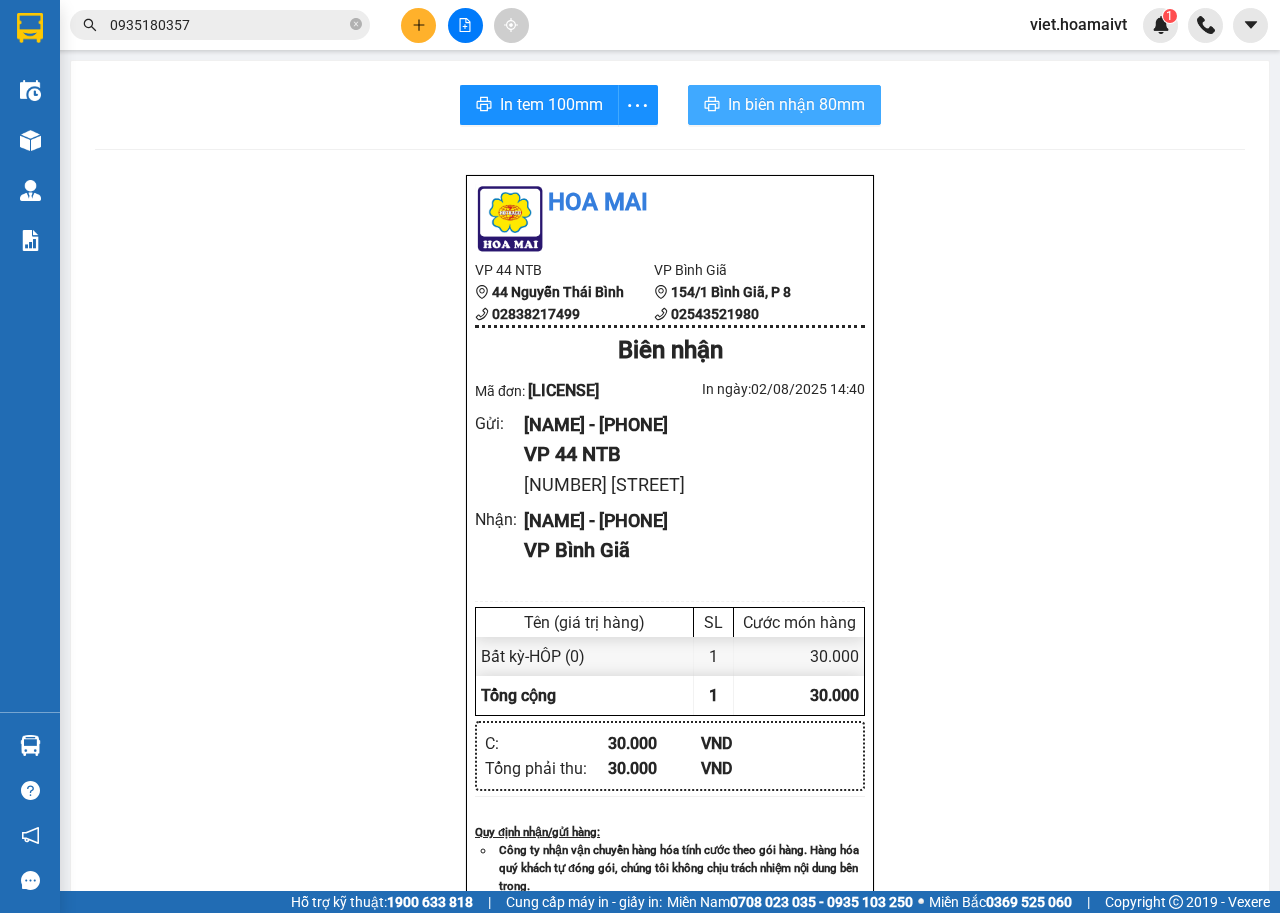 drag, startPoint x: 814, startPoint y: 115, endPoint x: 831, endPoint y: 116, distance: 17.029387 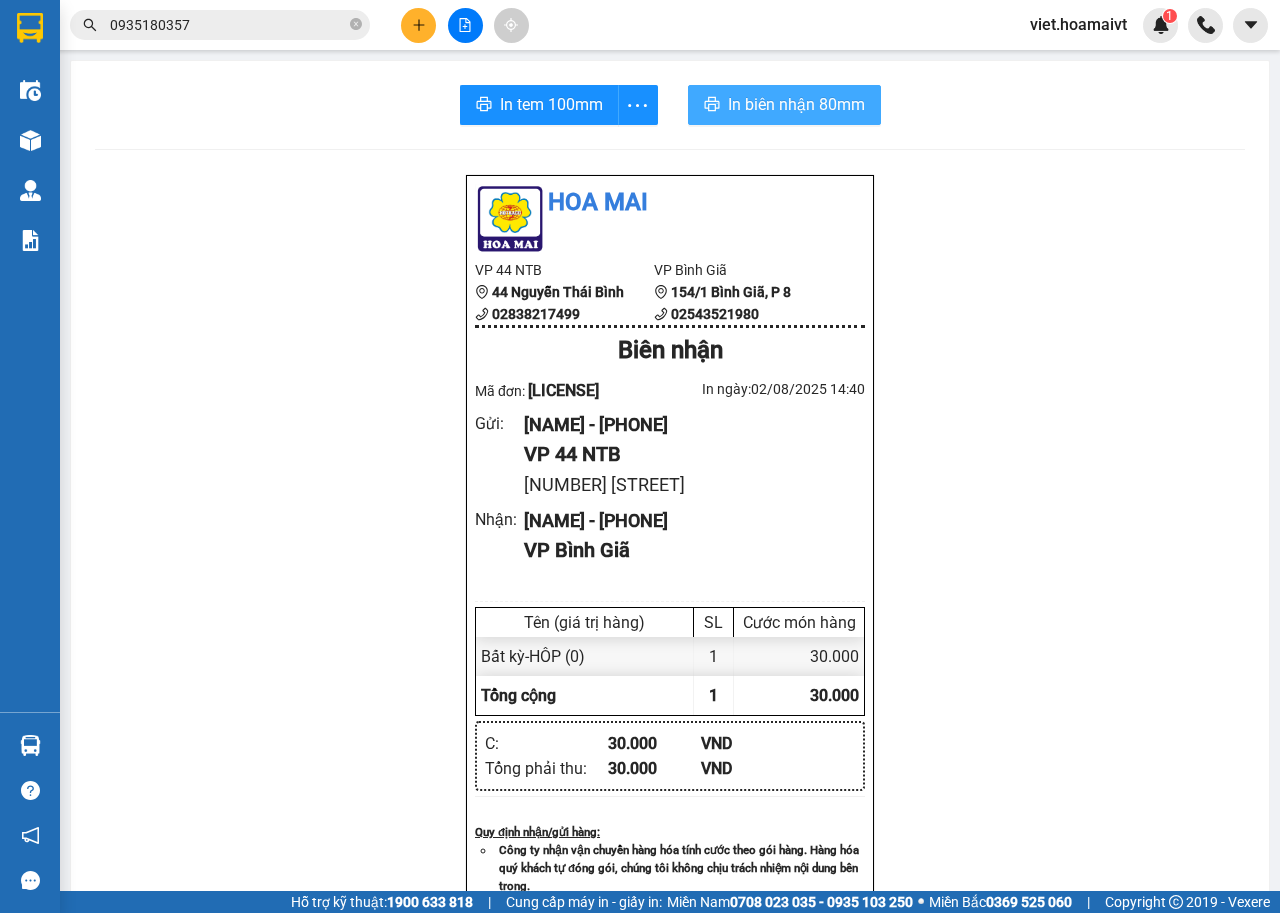 scroll, scrollTop: 0, scrollLeft: 0, axis: both 